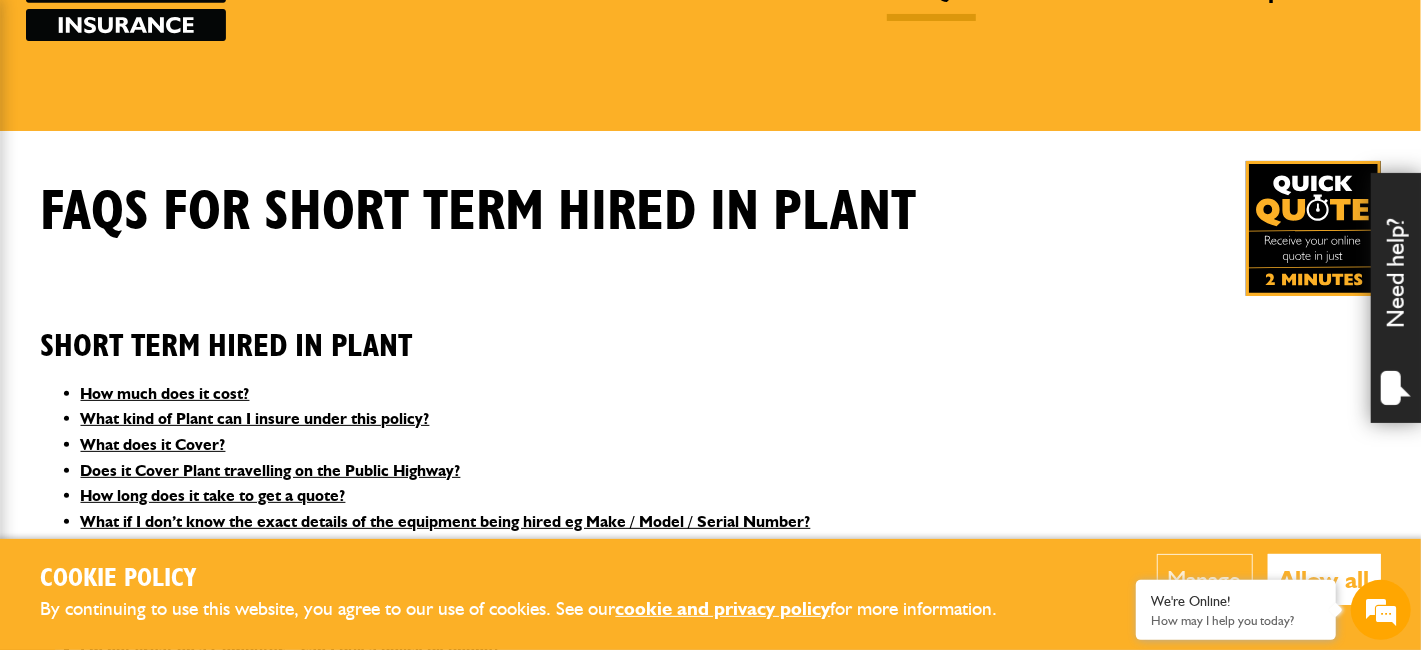 scroll, scrollTop: 200, scrollLeft: 0, axis: vertical 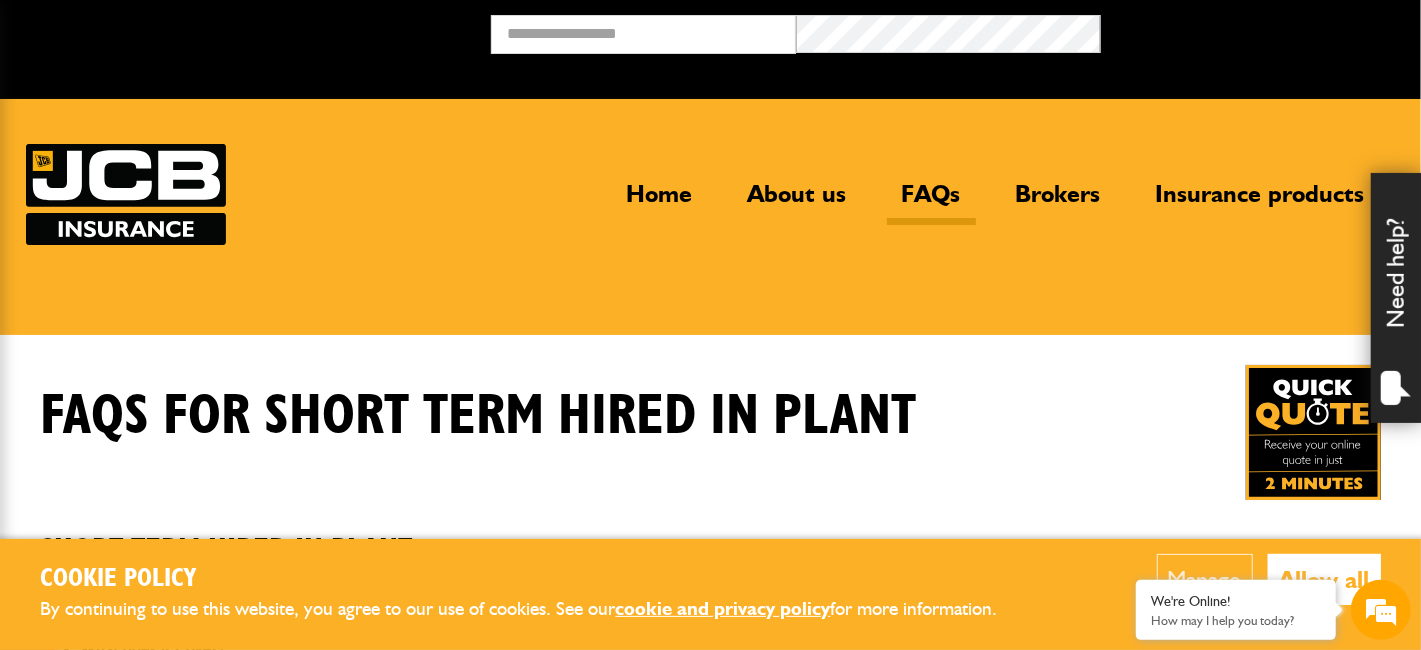 click at bounding box center [1313, 432] 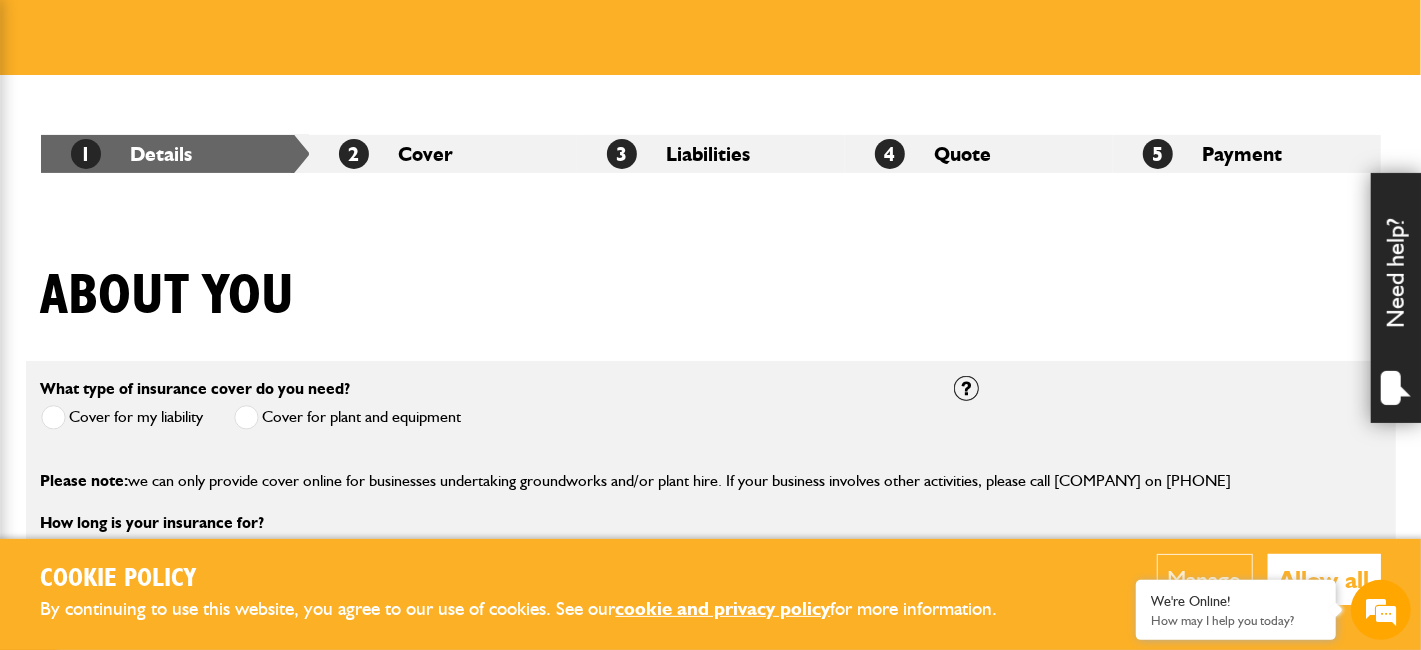 scroll, scrollTop: 399, scrollLeft: 0, axis: vertical 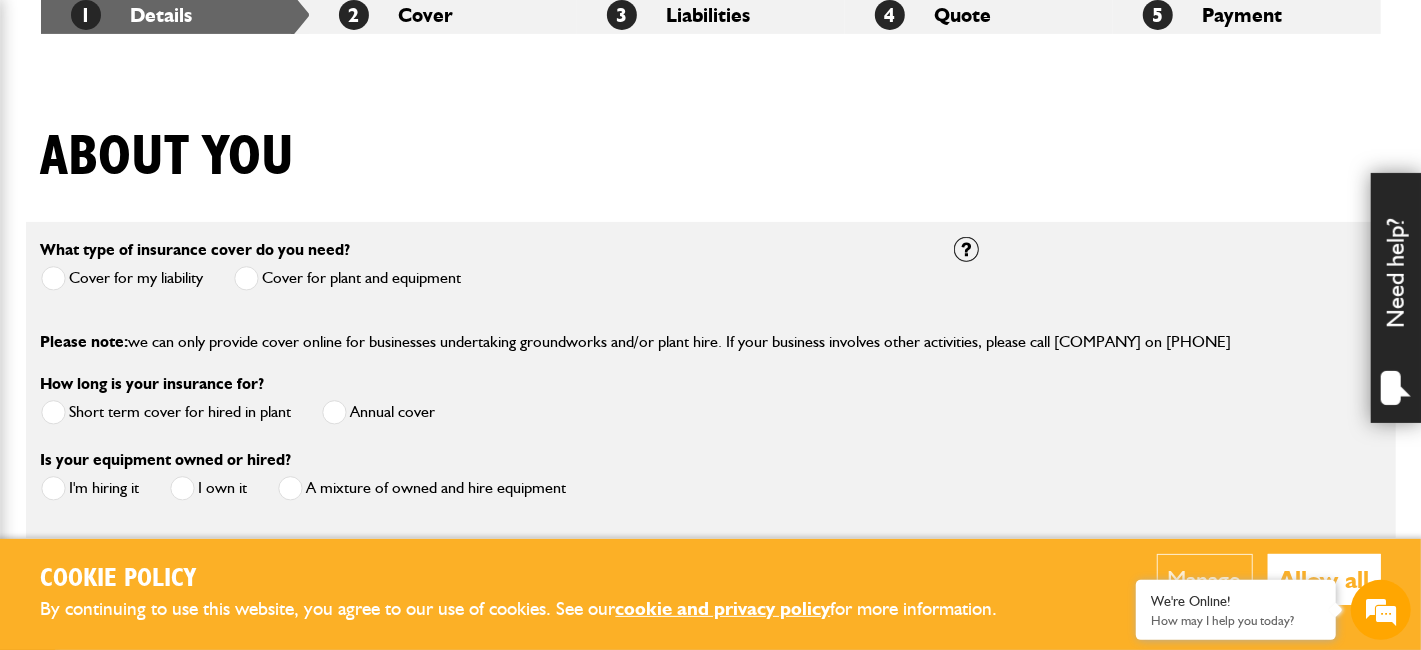click at bounding box center (53, 278) 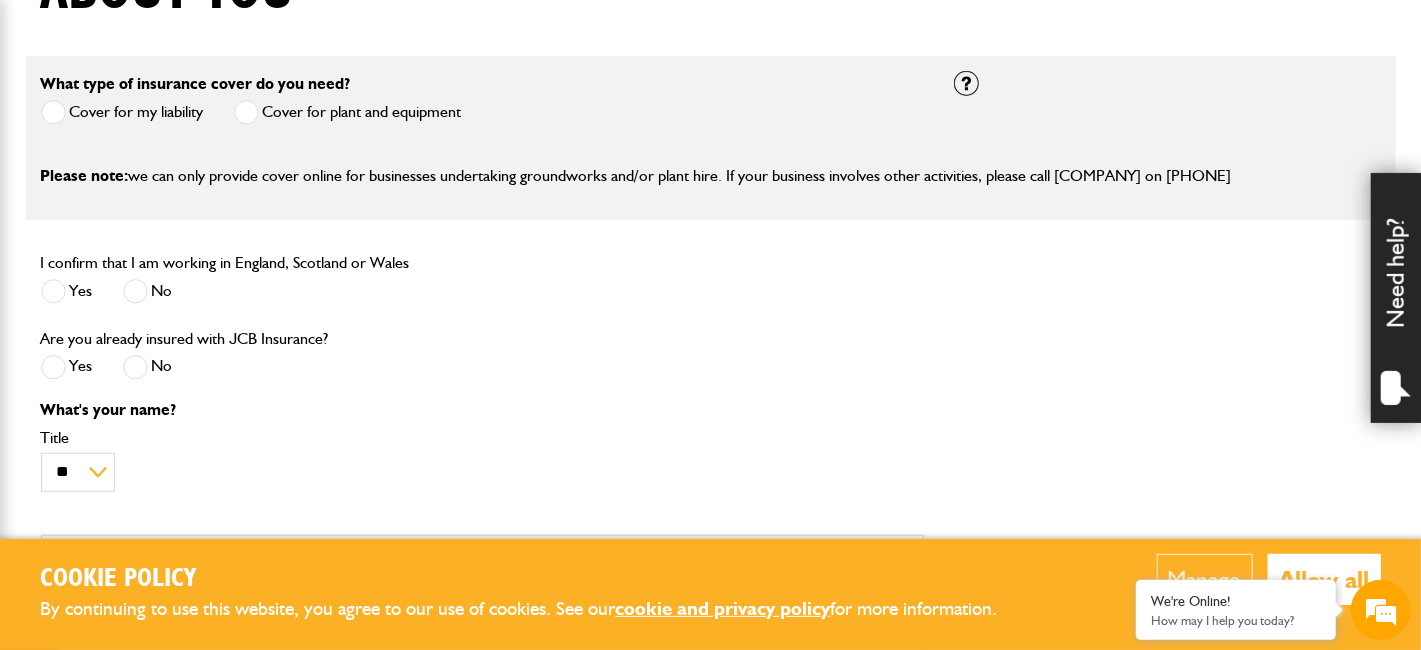 scroll, scrollTop: 600, scrollLeft: 0, axis: vertical 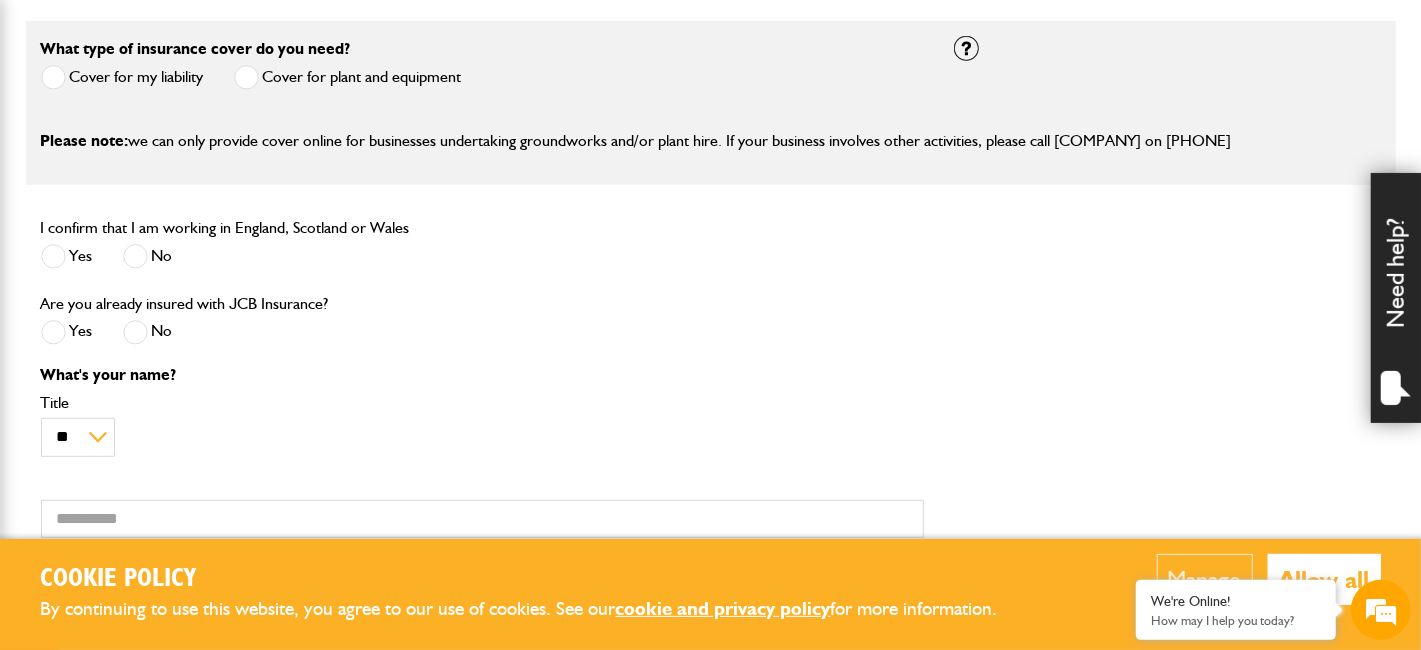 click at bounding box center [53, 256] 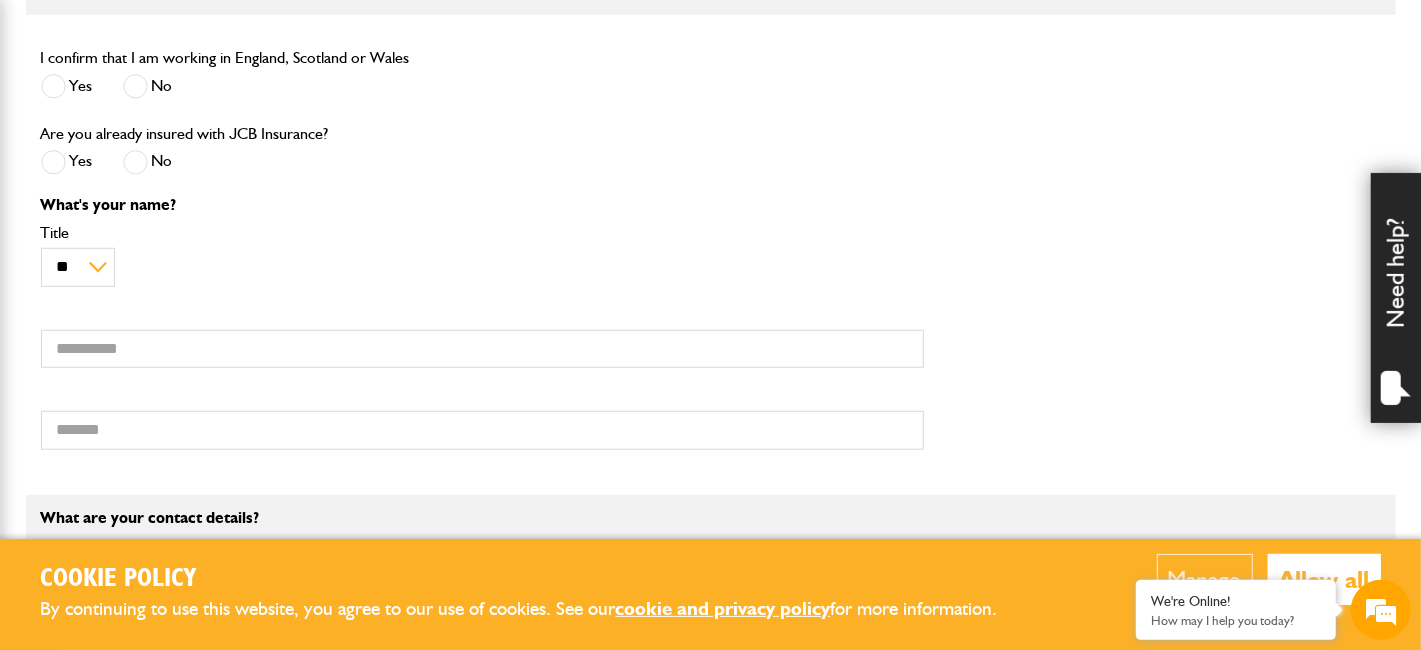 scroll, scrollTop: 799, scrollLeft: 0, axis: vertical 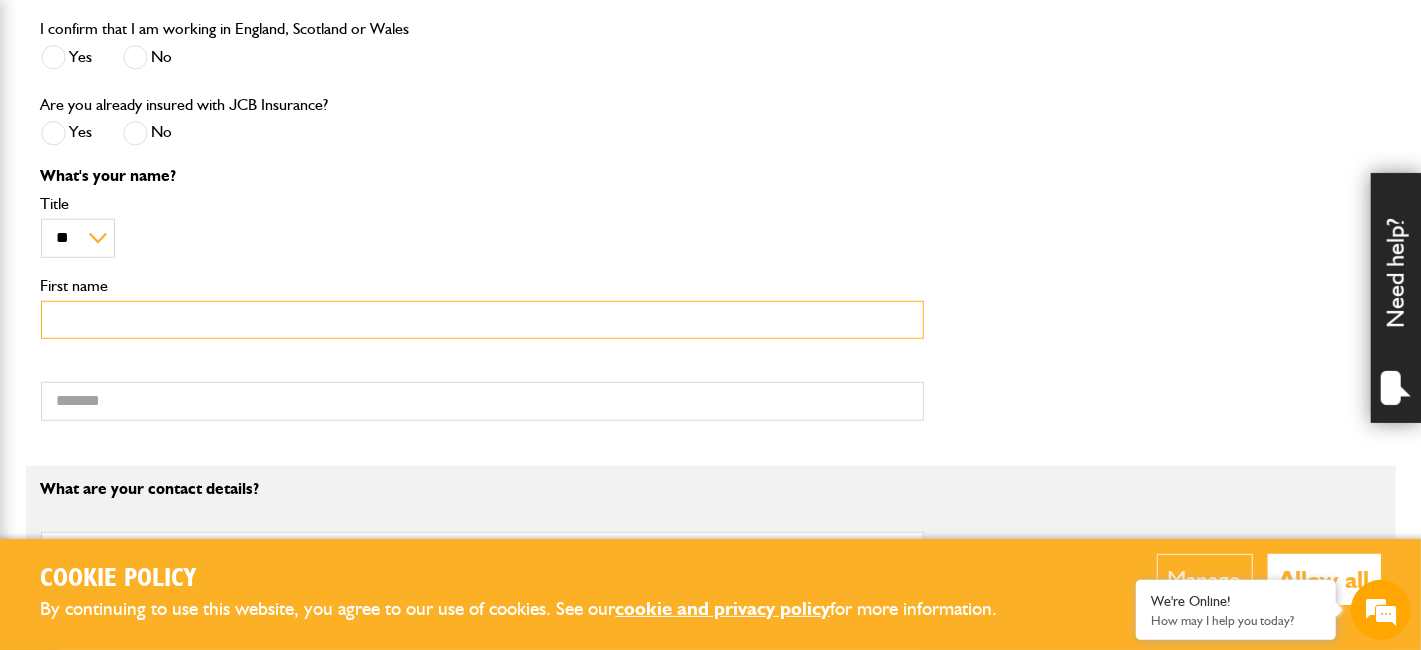 click on "First name" at bounding box center (482, 320) 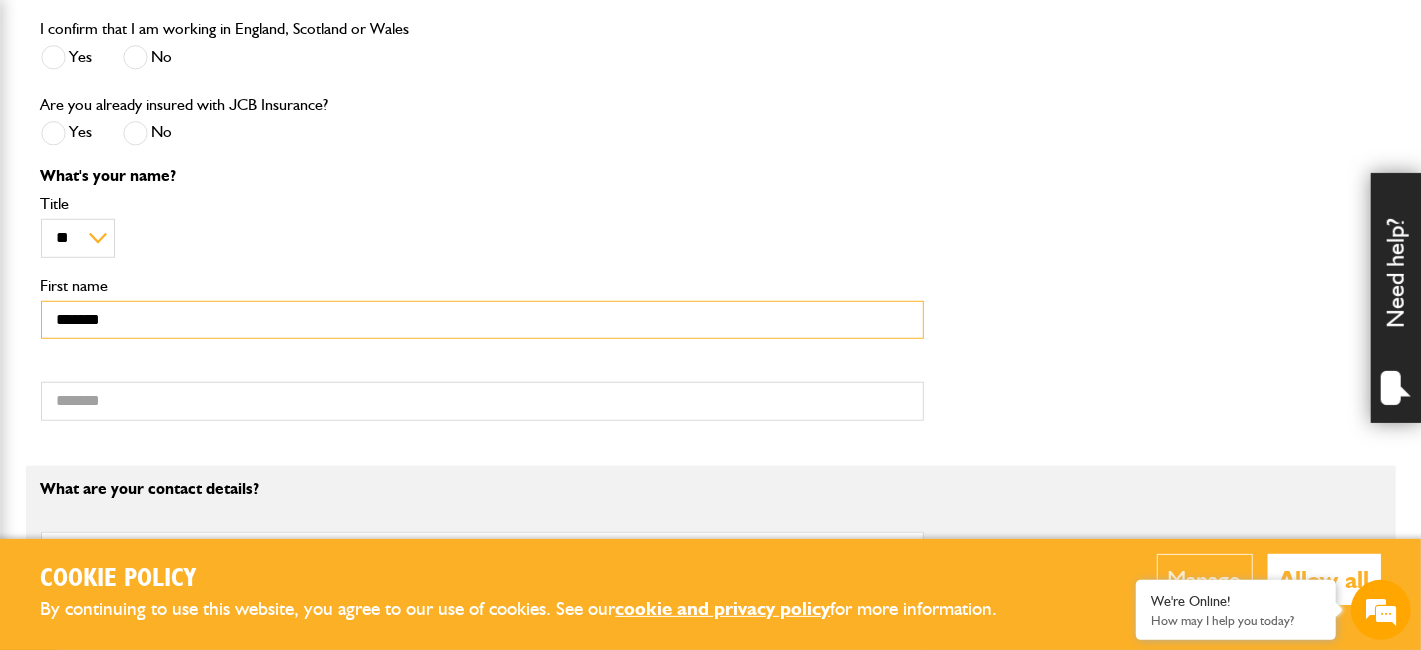 type on "*******" 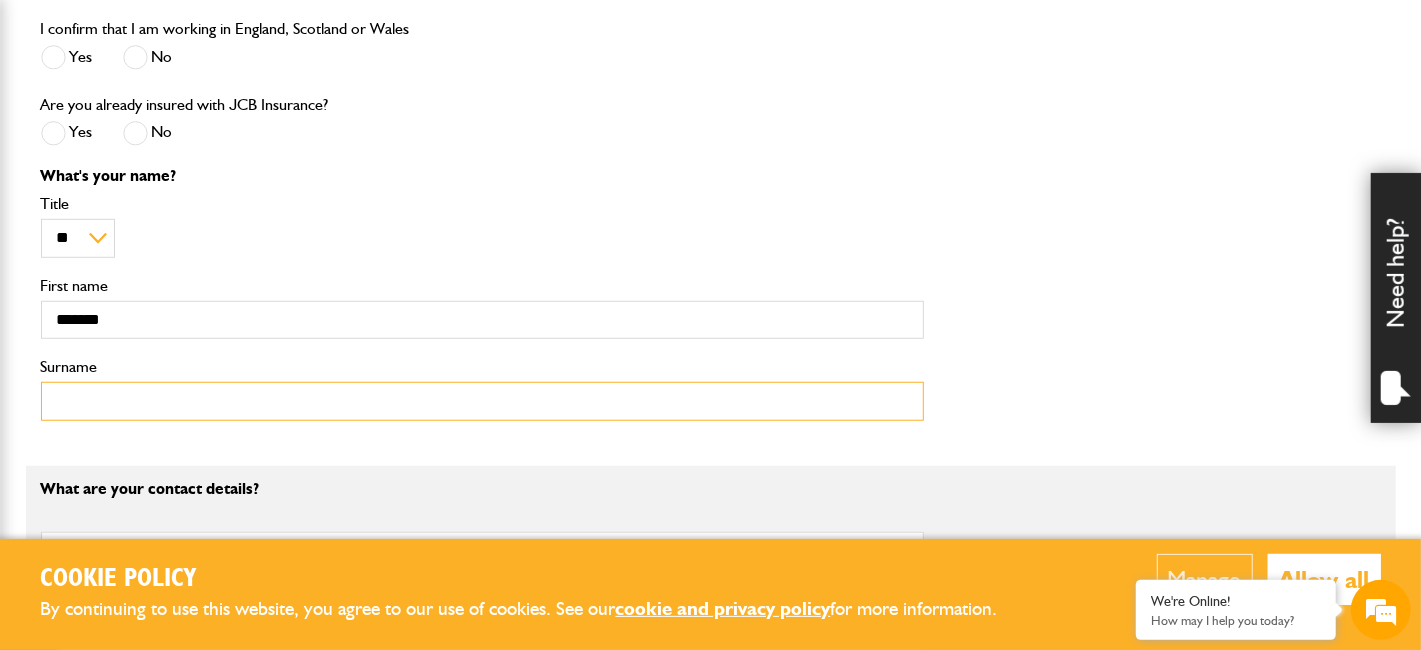 click on "Surname" at bounding box center [482, 401] 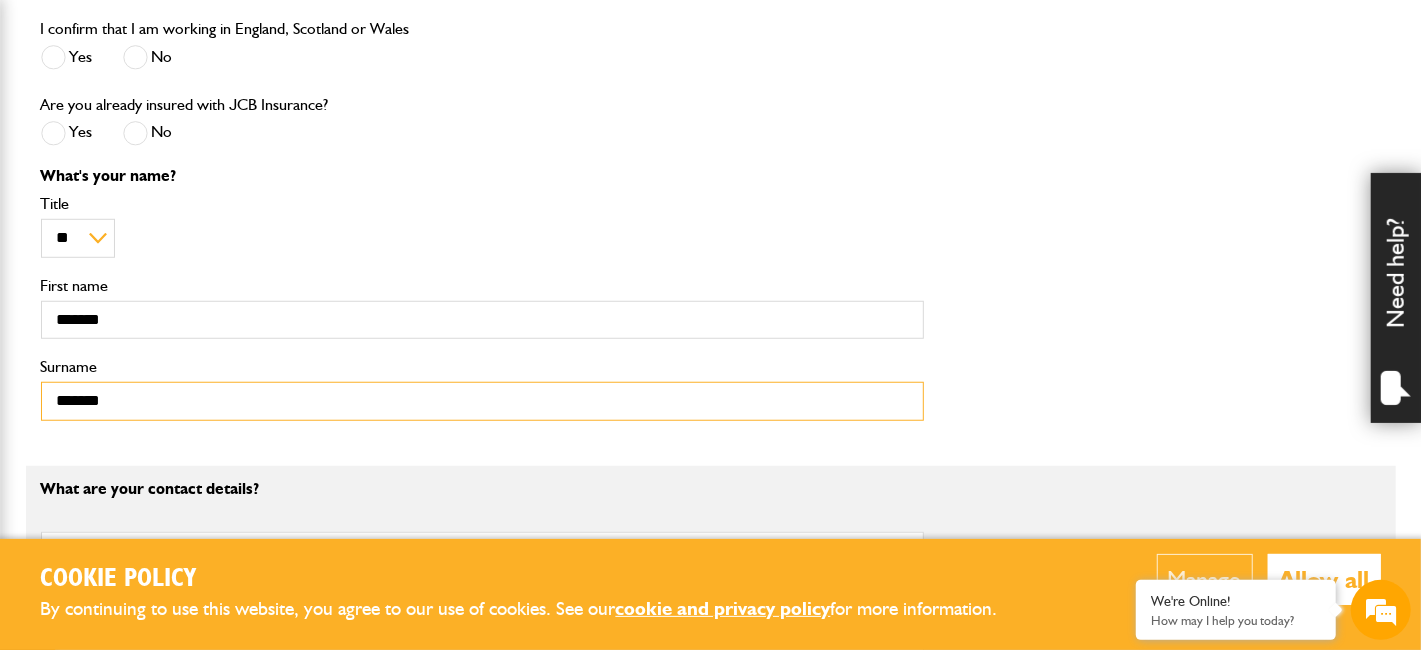 type on "*******" 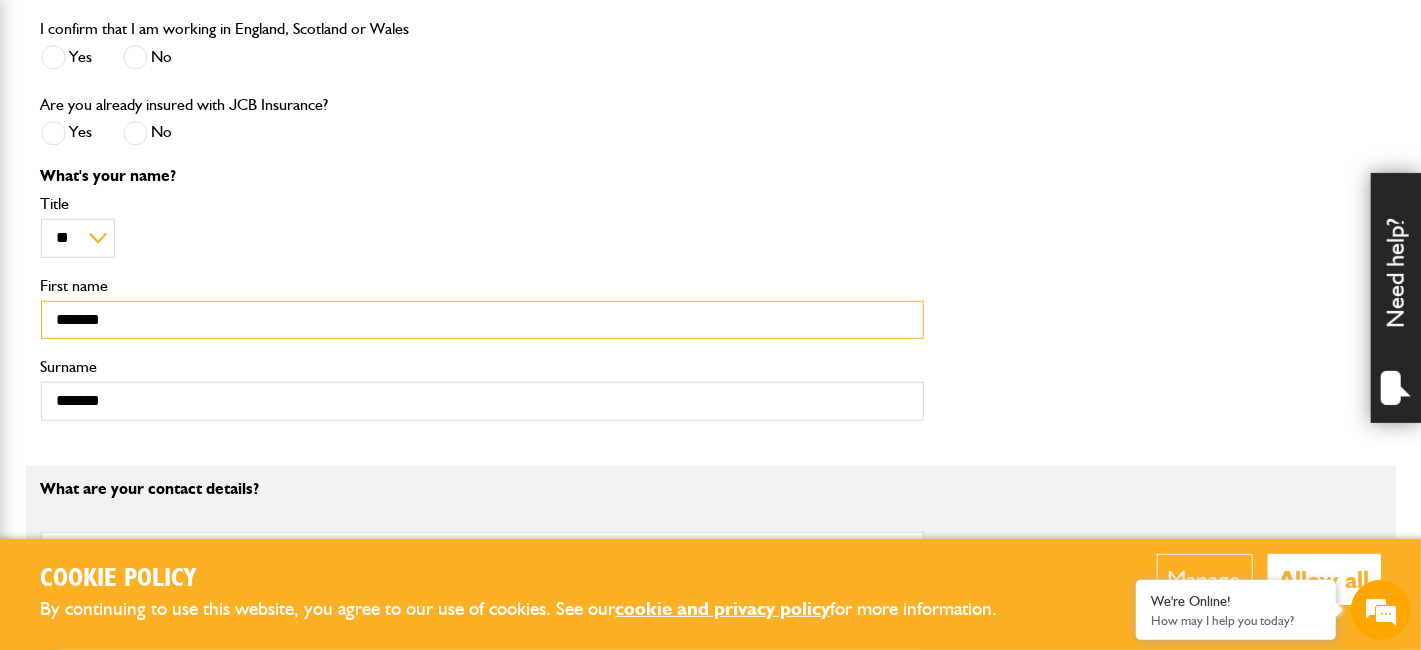drag, startPoint x: 149, startPoint y: 318, endPoint x: 8, endPoint y: 347, distance: 143.95139 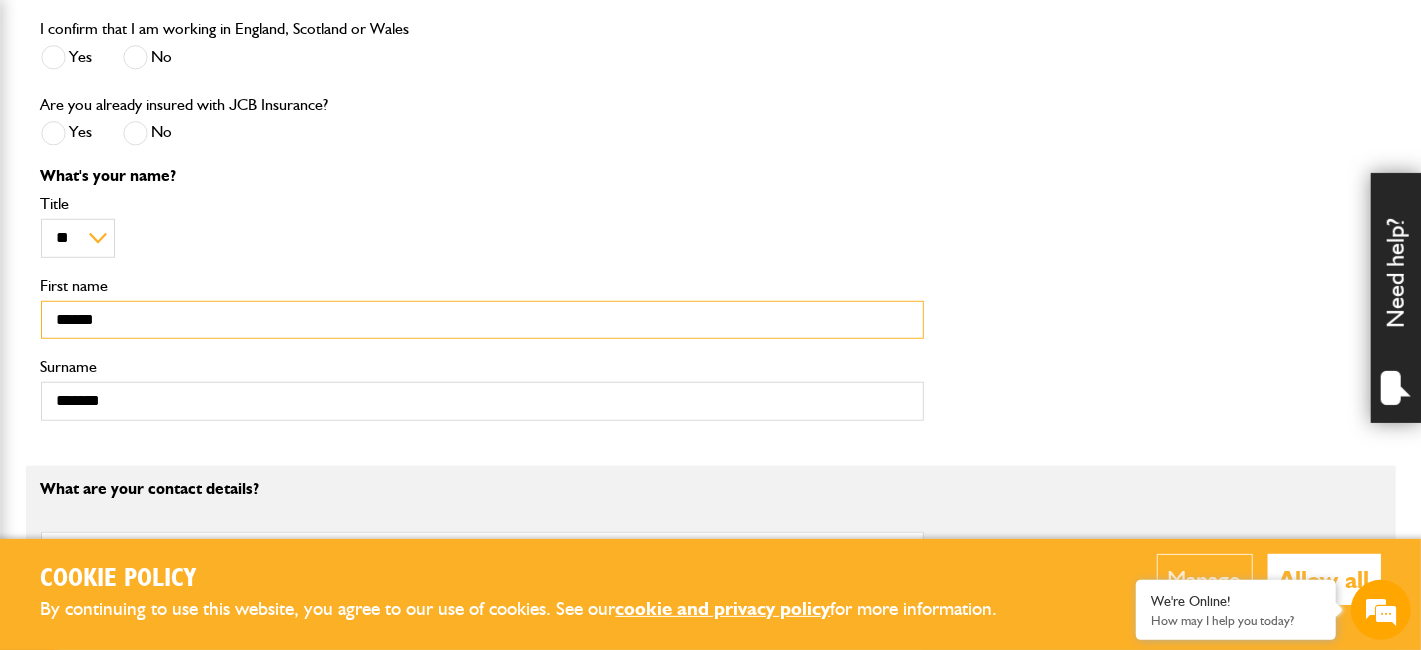 type on "******" 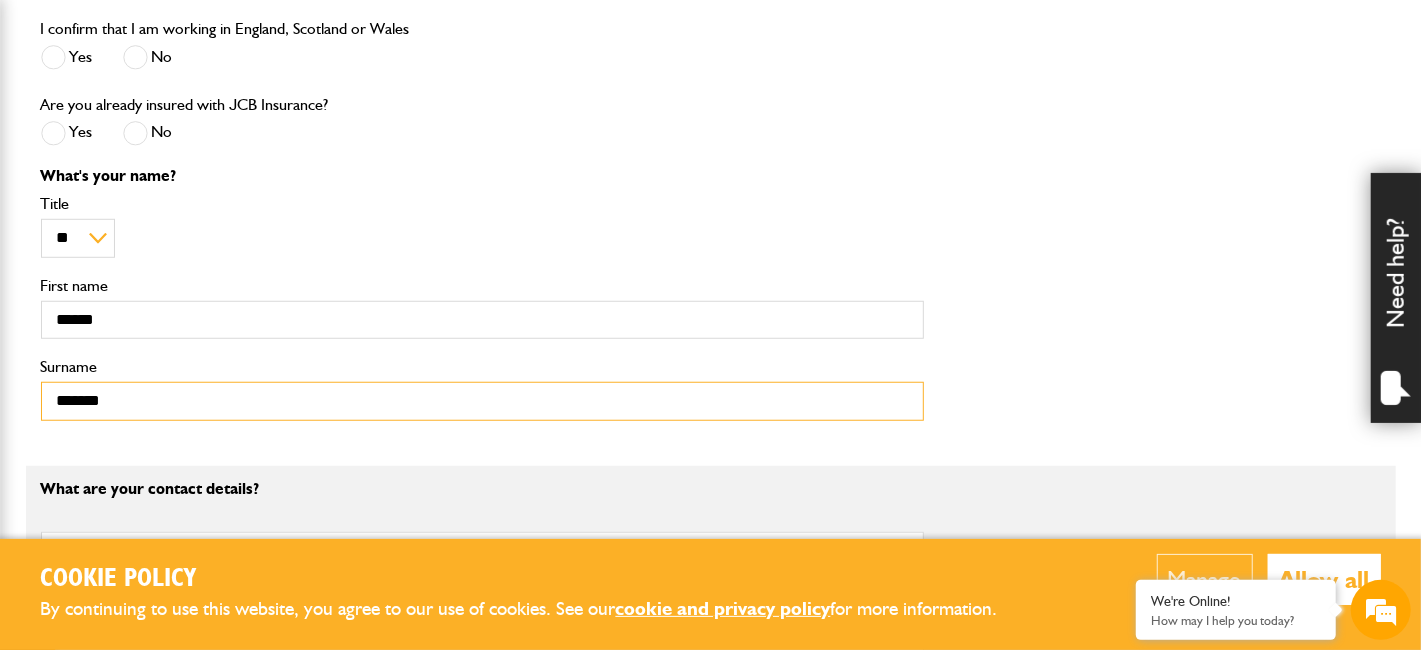 drag, startPoint x: 119, startPoint y: 398, endPoint x: 0, endPoint y: 397, distance: 119.0042 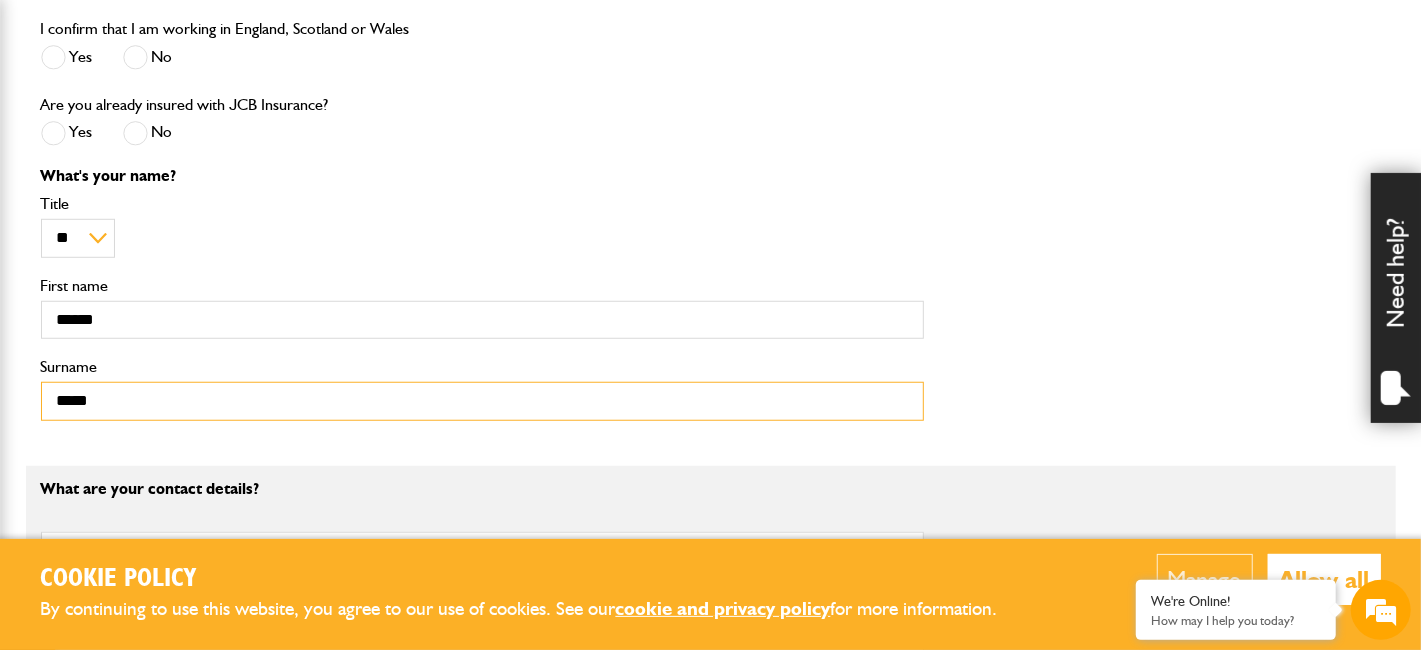 type on "*****" 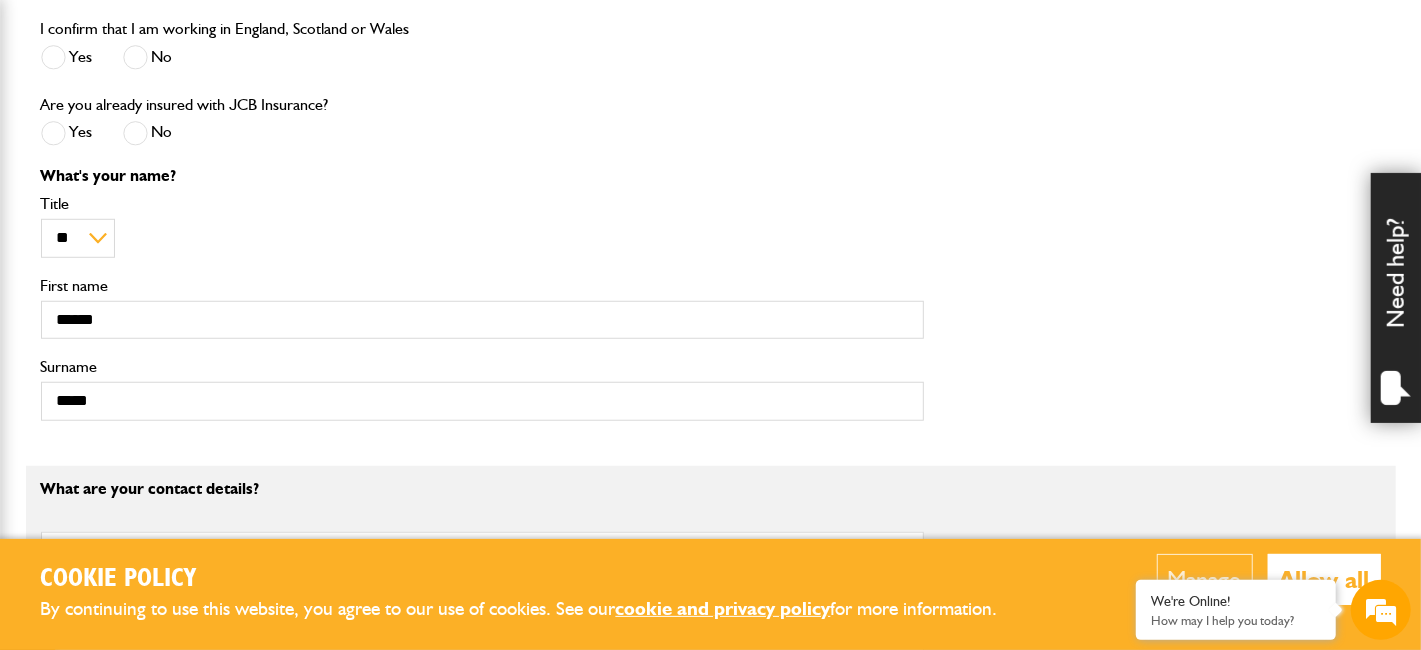click on "What's your name?" at bounding box center (482, 176) 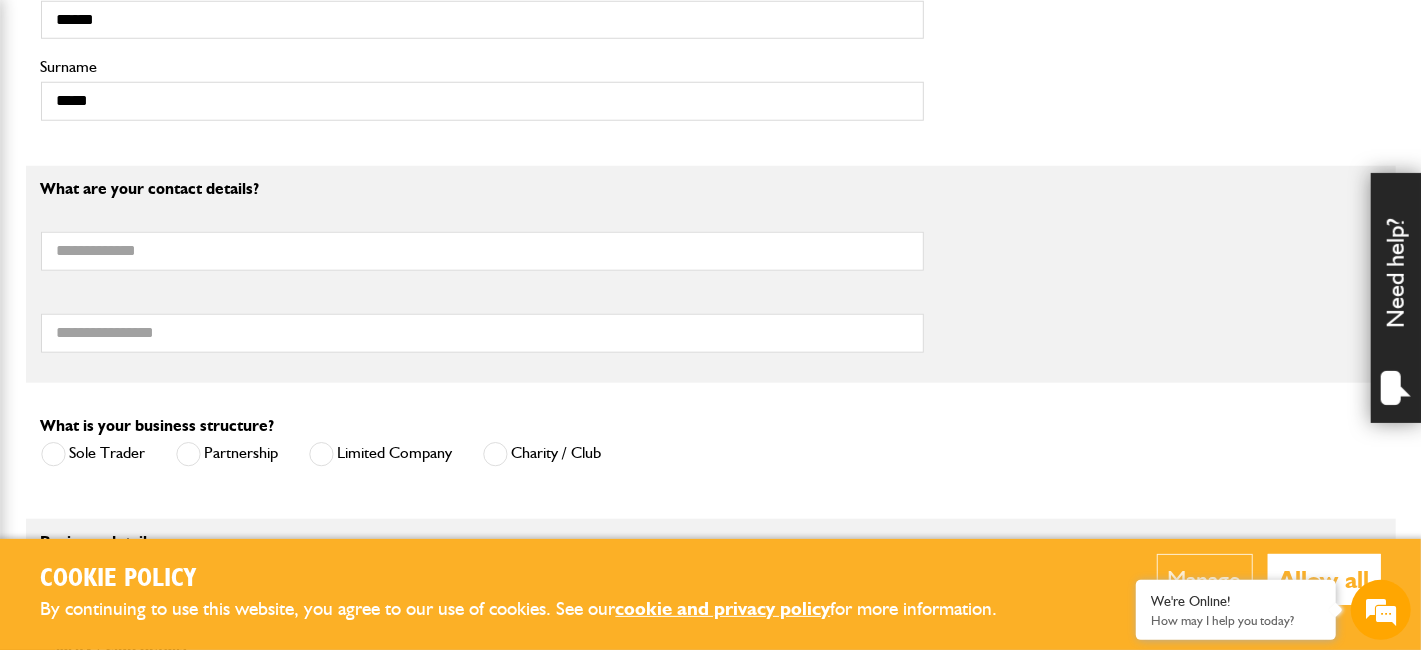 scroll, scrollTop: 1000, scrollLeft: 0, axis: vertical 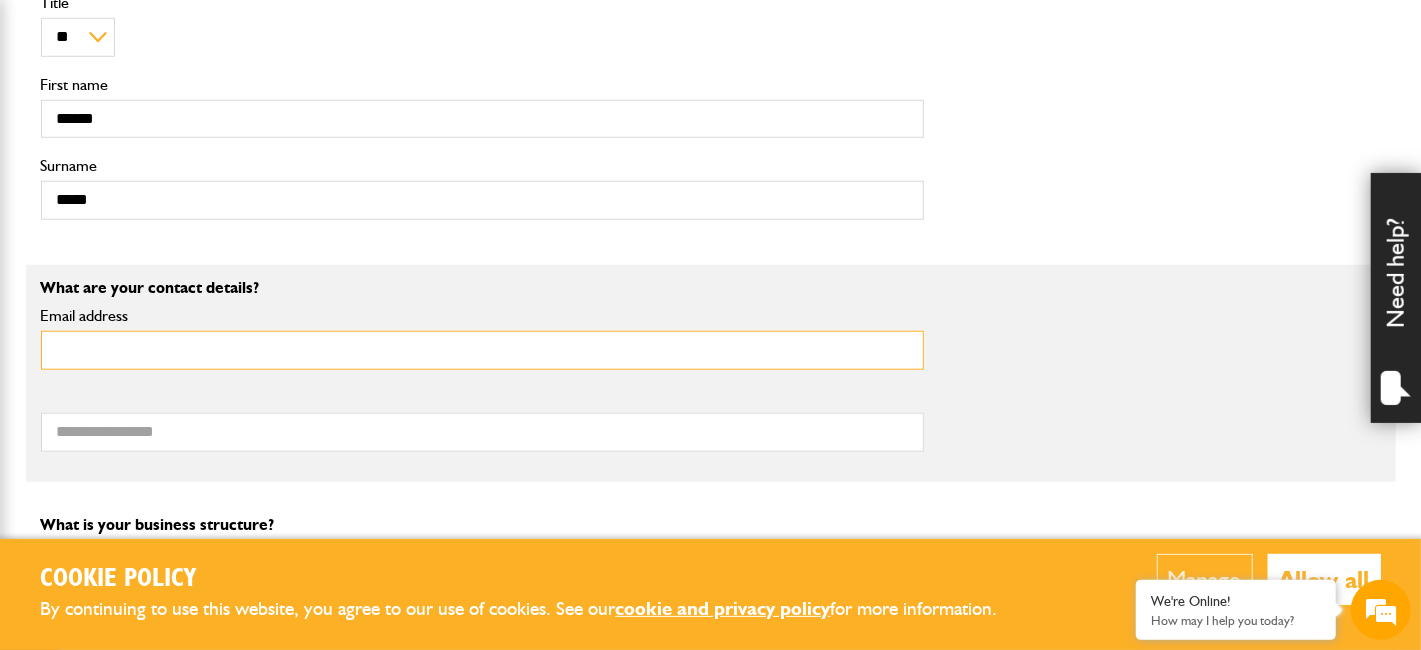 click on "Email address" at bounding box center (482, 350) 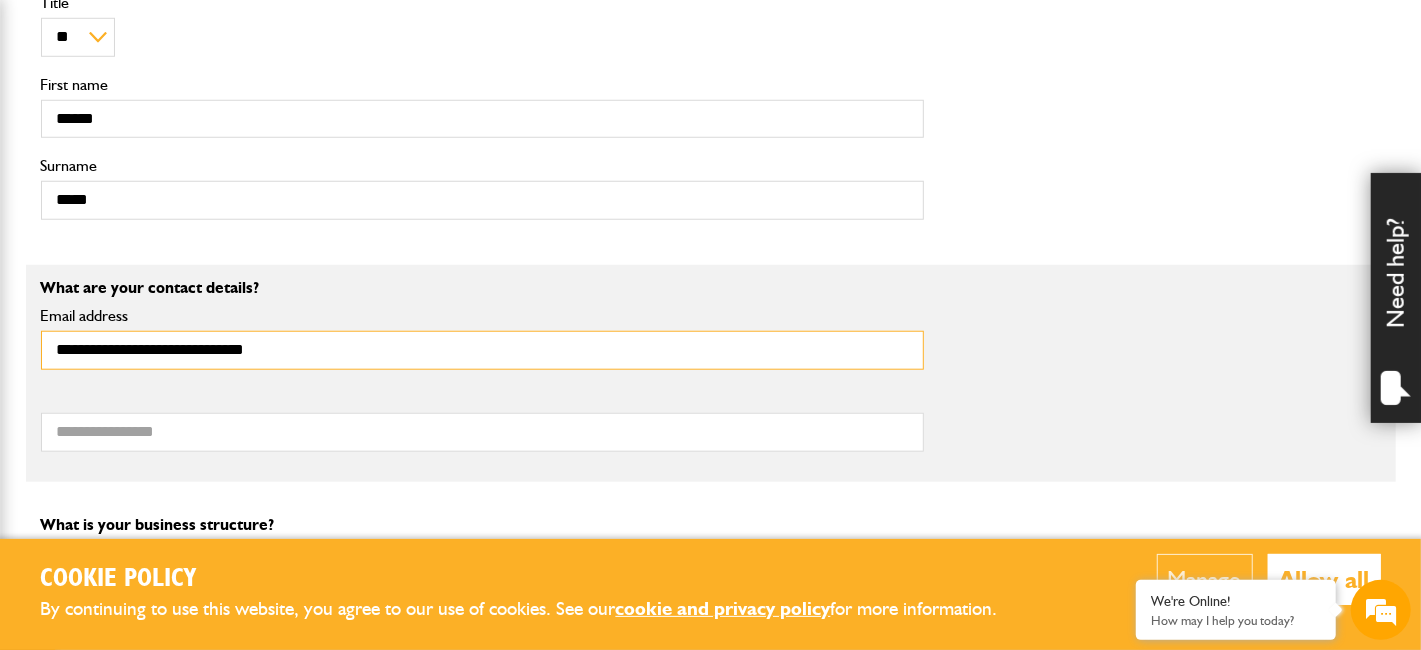 type on "**********" 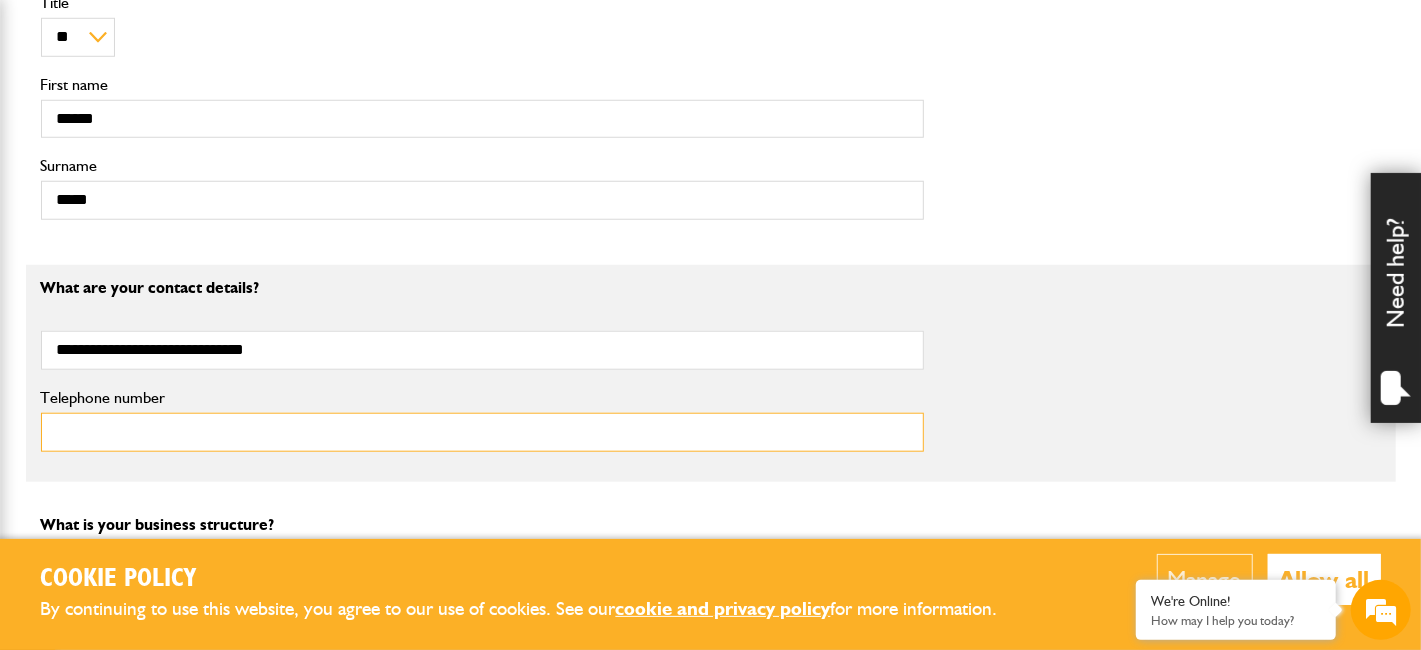 click on "Telephone number" at bounding box center (482, 432) 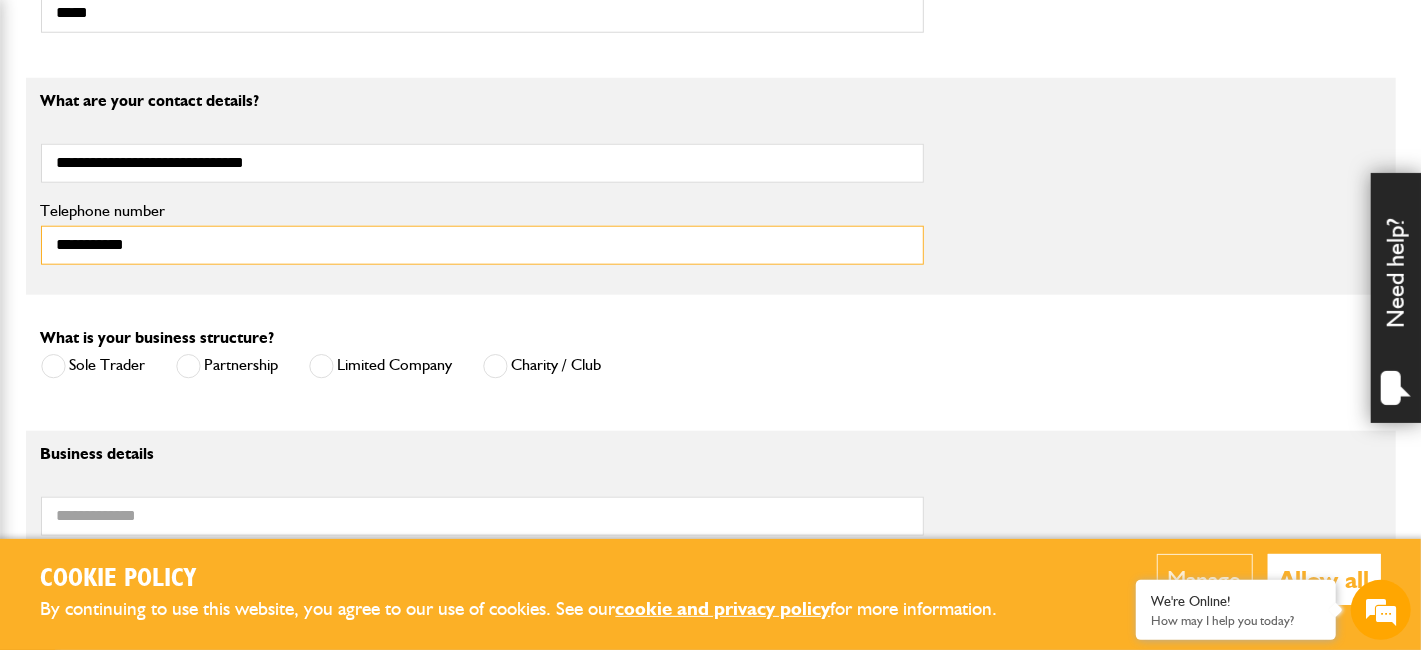 scroll, scrollTop: 1199, scrollLeft: 0, axis: vertical 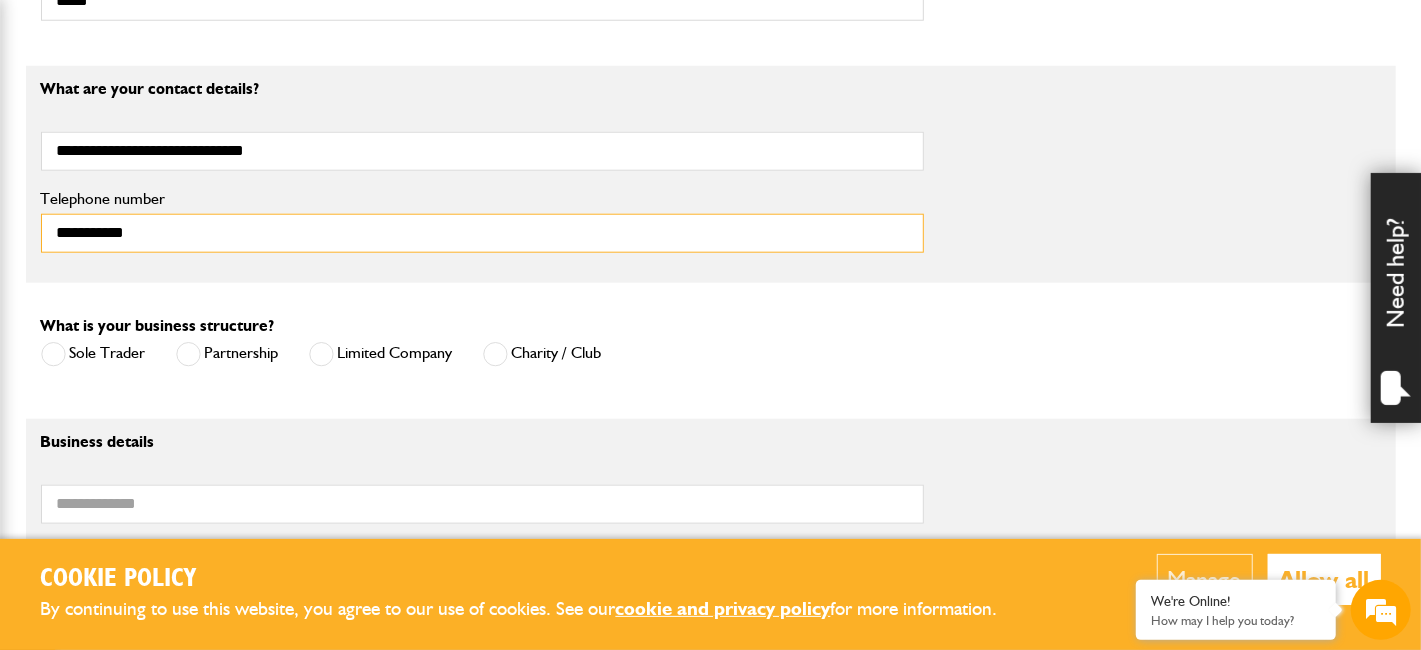type on "**********" 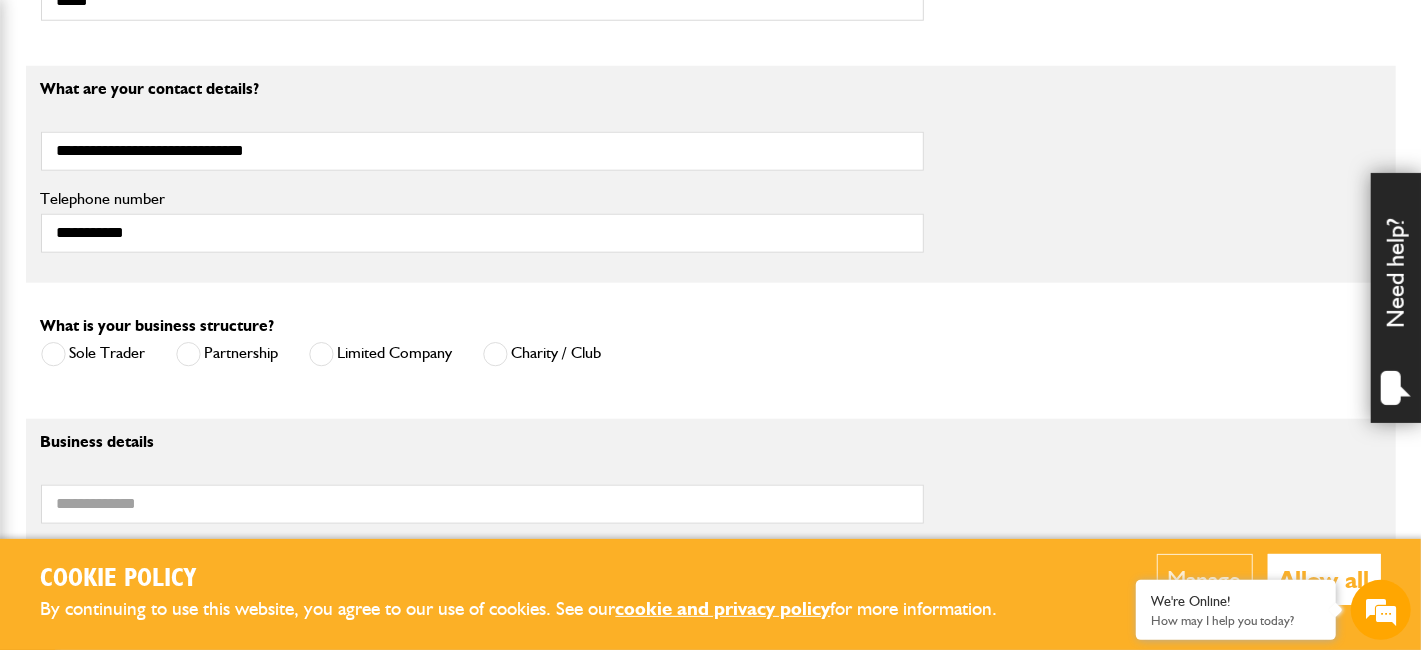 click at bounding box center (321, 354) 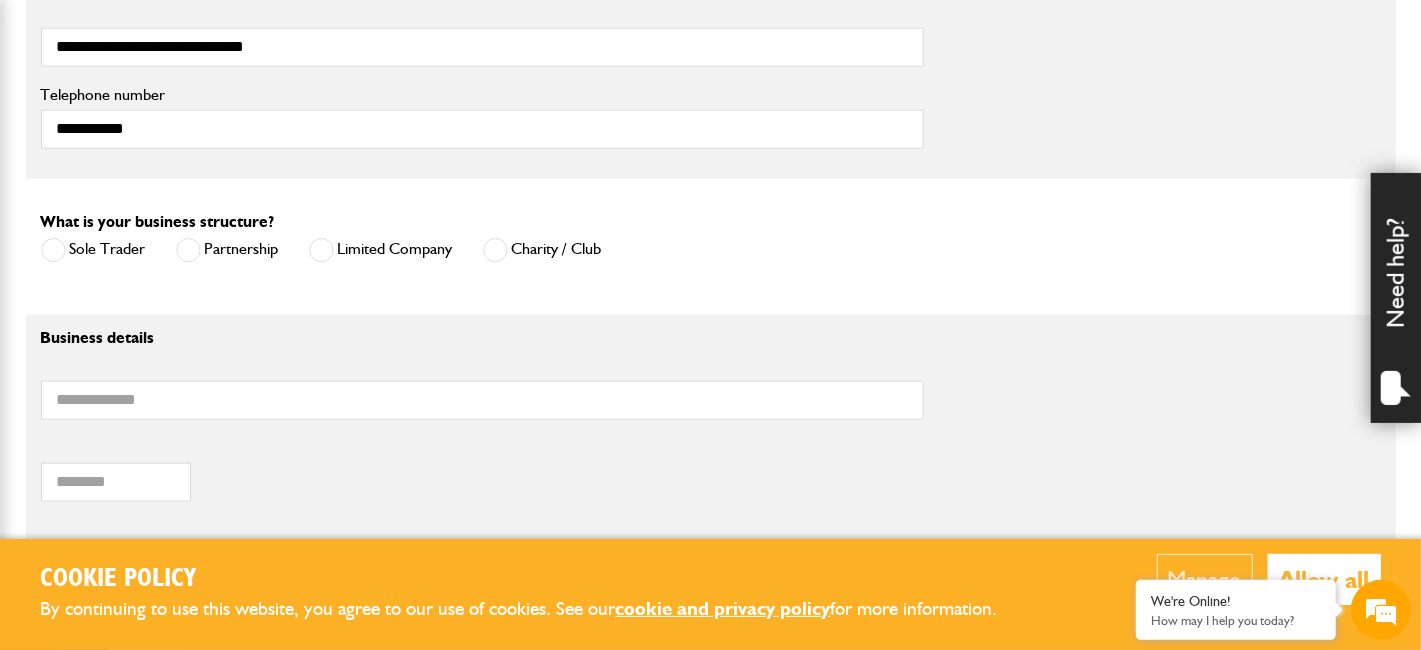 scroll, scrollTop: 1400, scrollLeft: 0, axis: vertical 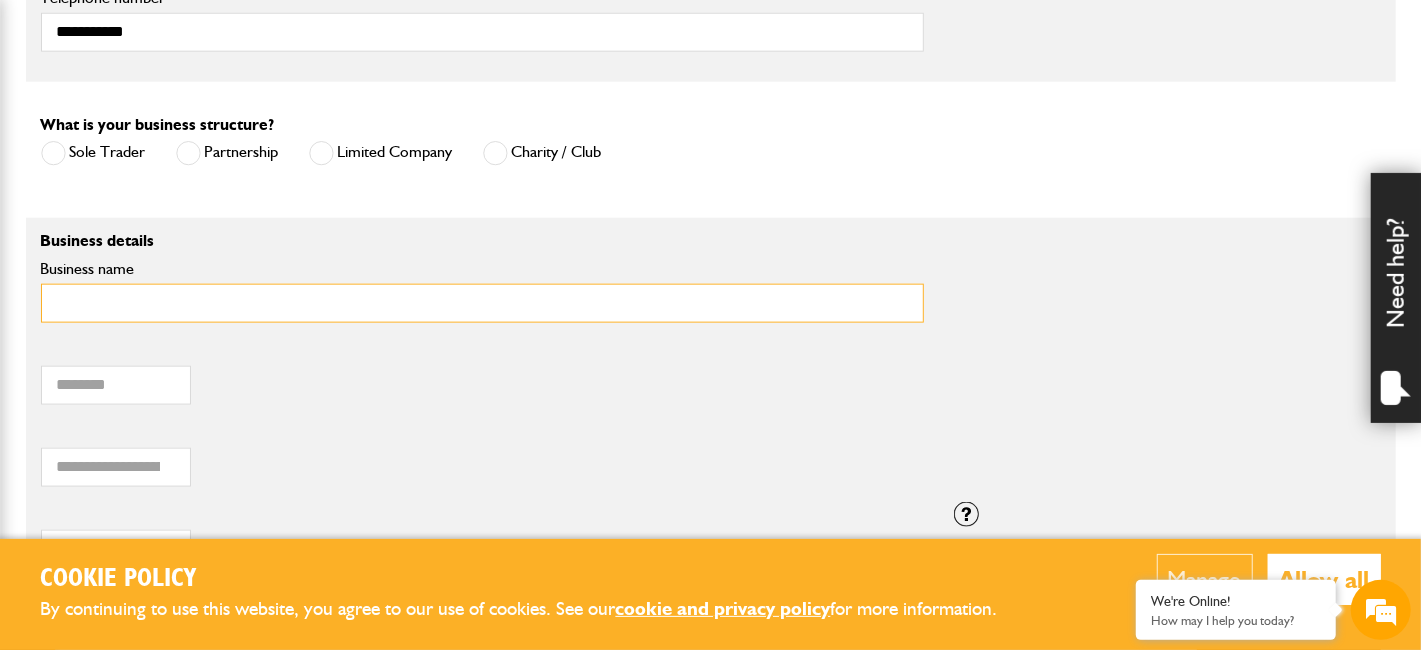 click on "Business name" at bounding box center (482, 303) 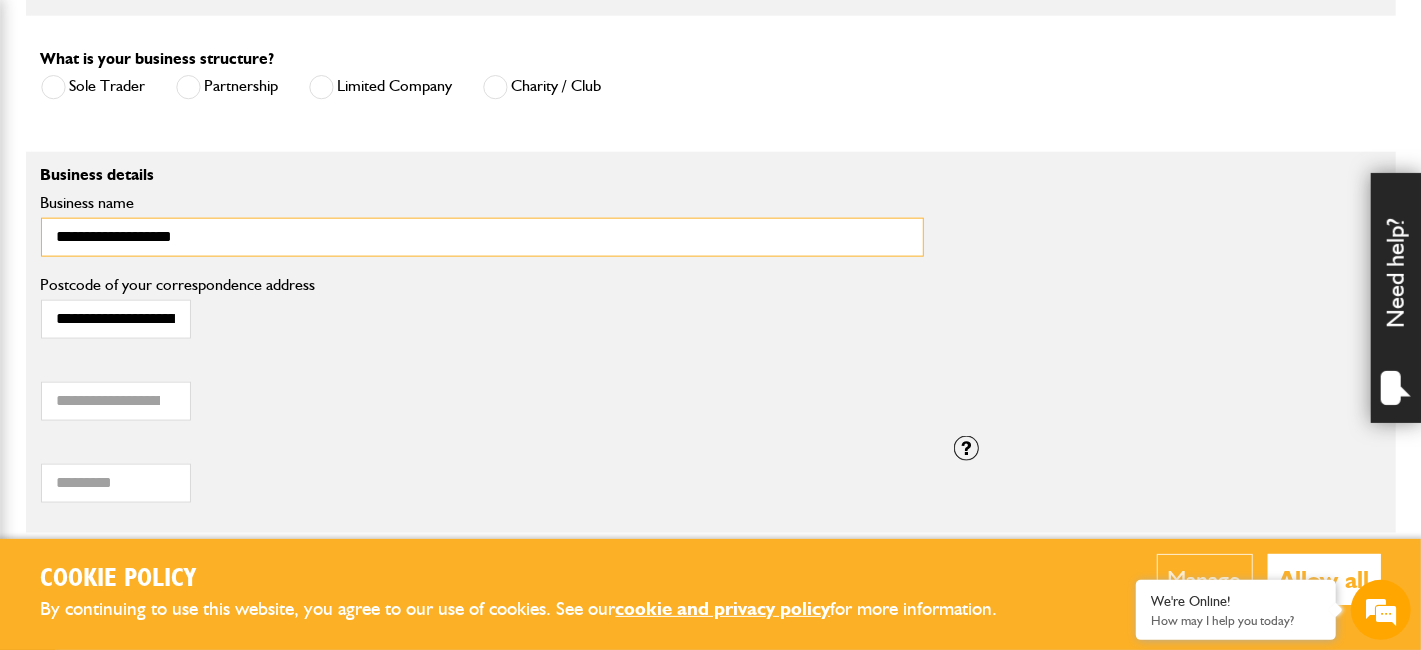 scroll, scrollTop: 1499, scrollLeft: 0, axis: vertical 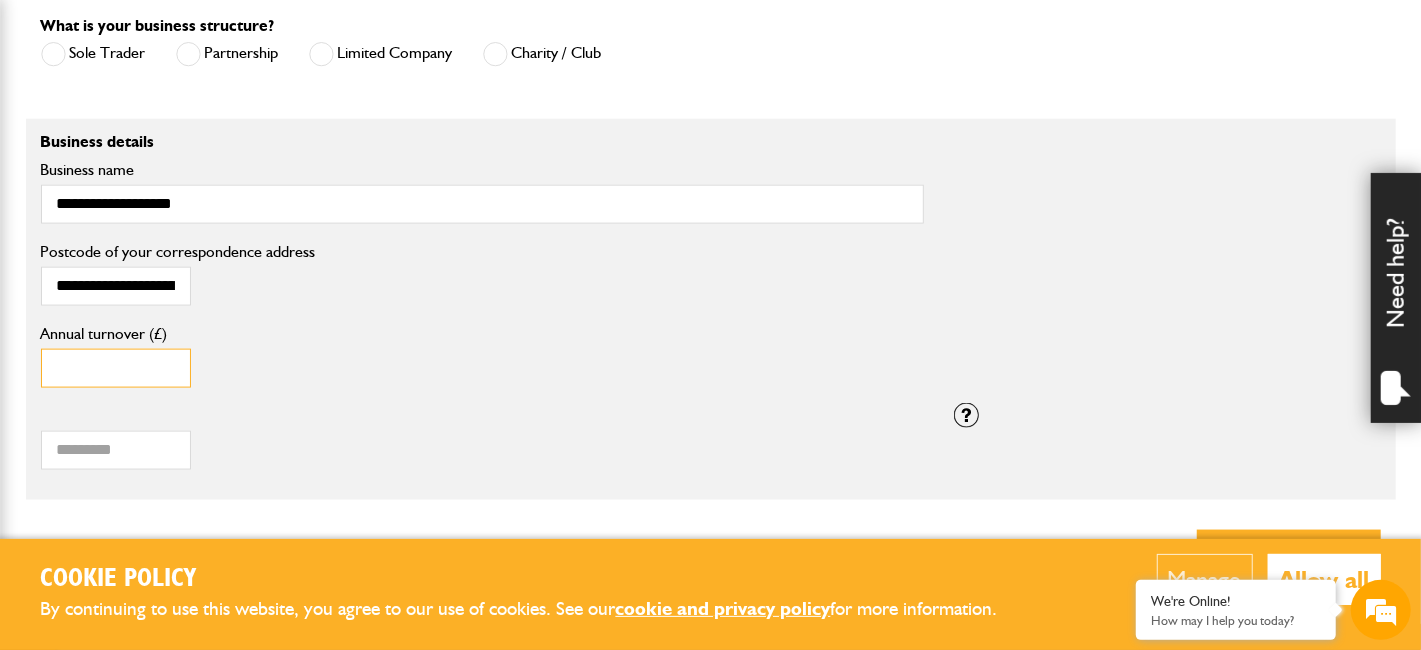 click on "Annual turnover (£)" at bounding box center (116, 368) 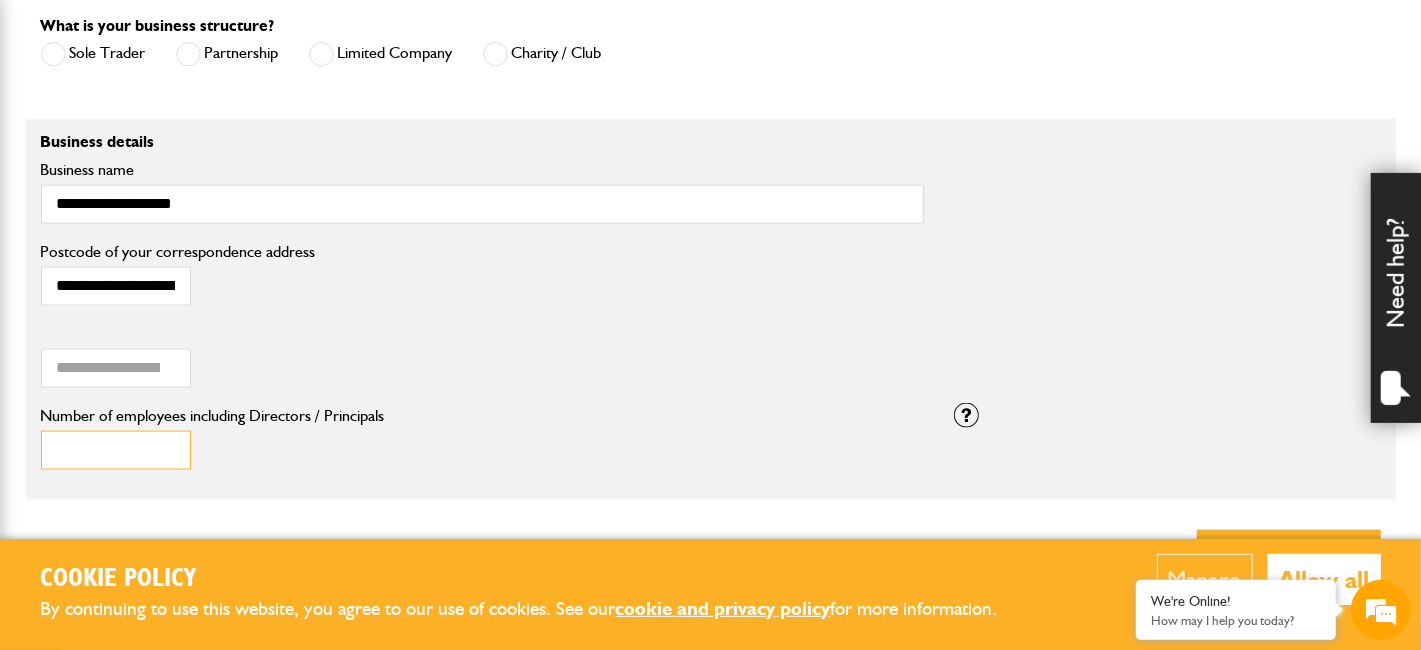click on "Number of employees including Directors / Principals" at bounding box center (116, 450) 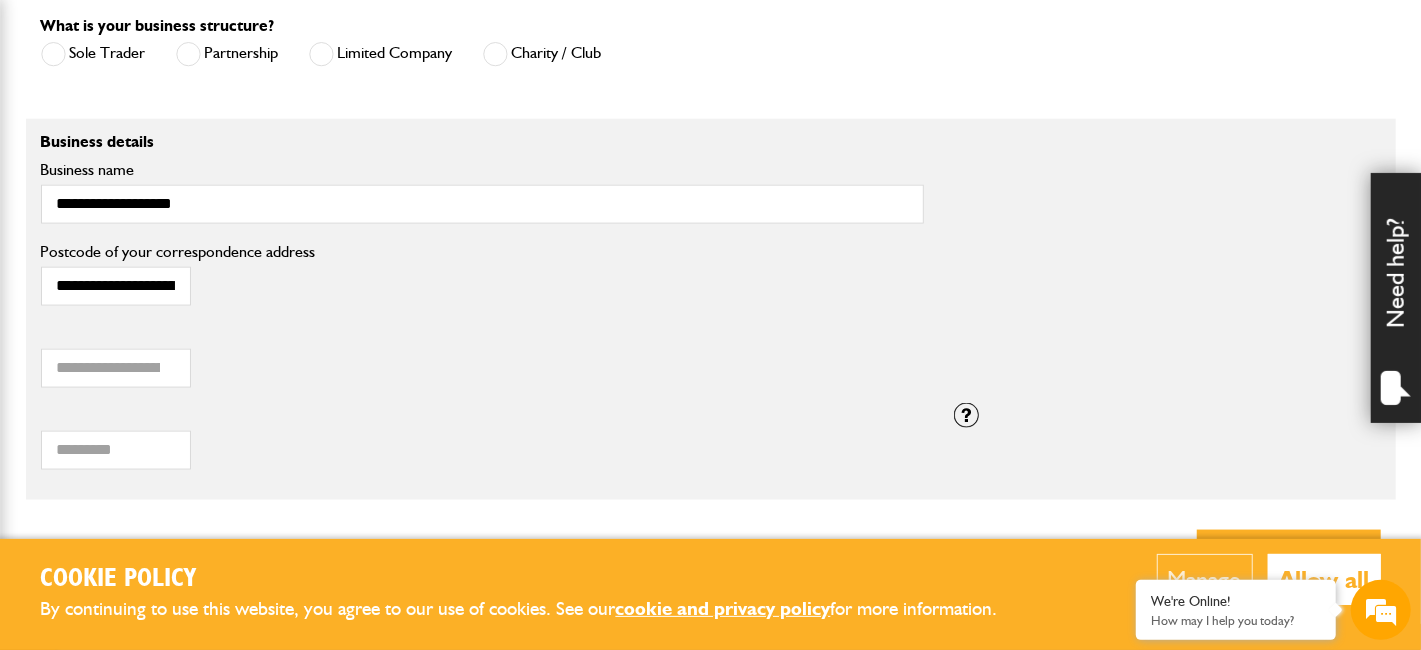 click on "*
Number of employees including Directors / Principals" at bounding box center (482, 439) 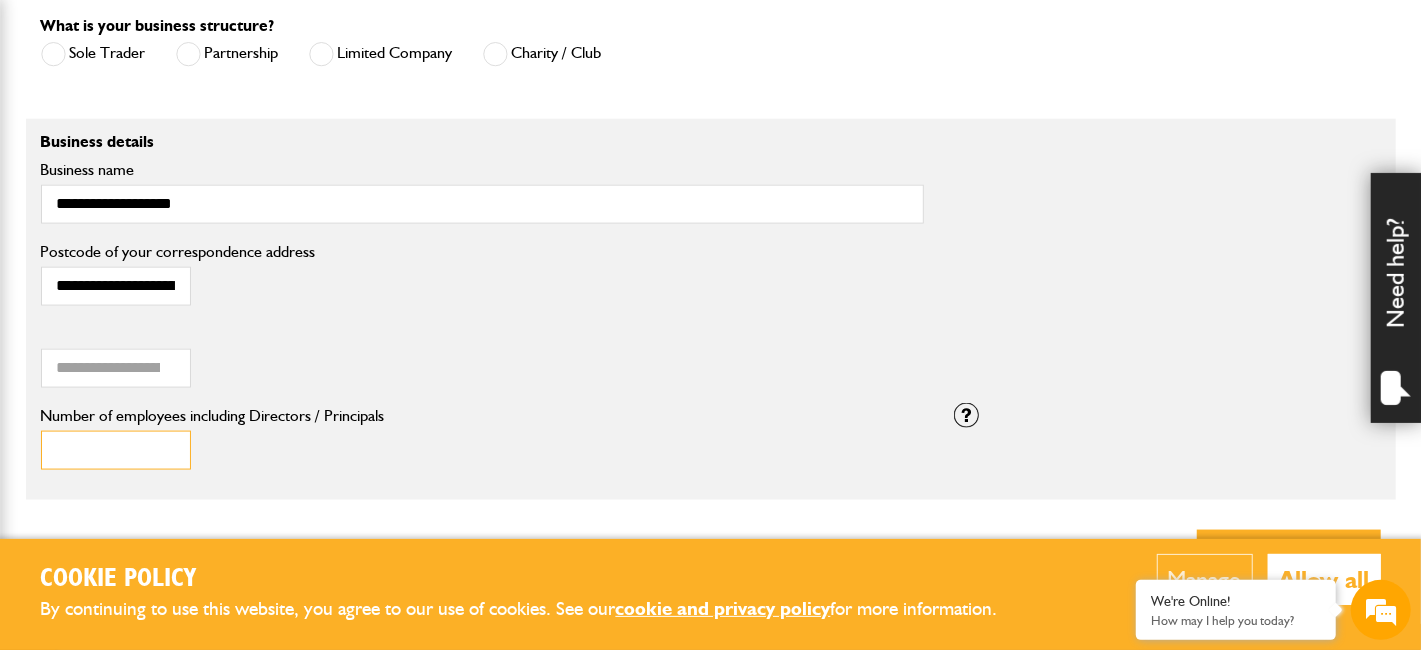 drag, startPoint x: 71, startPoint y: 437, endPoint x: 46, endPoint y: 438, distance: 25.019993 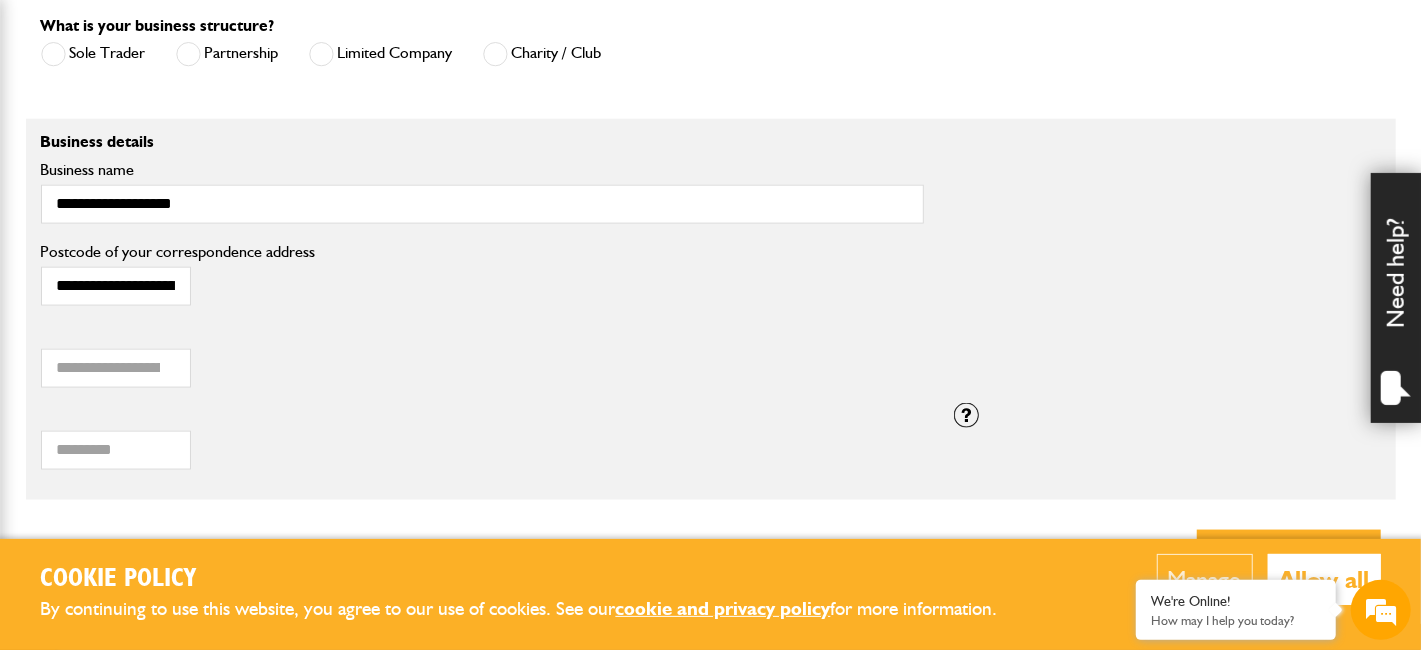 click on "Number of employees including Directors / Principals" at bounding box center (482, 416) 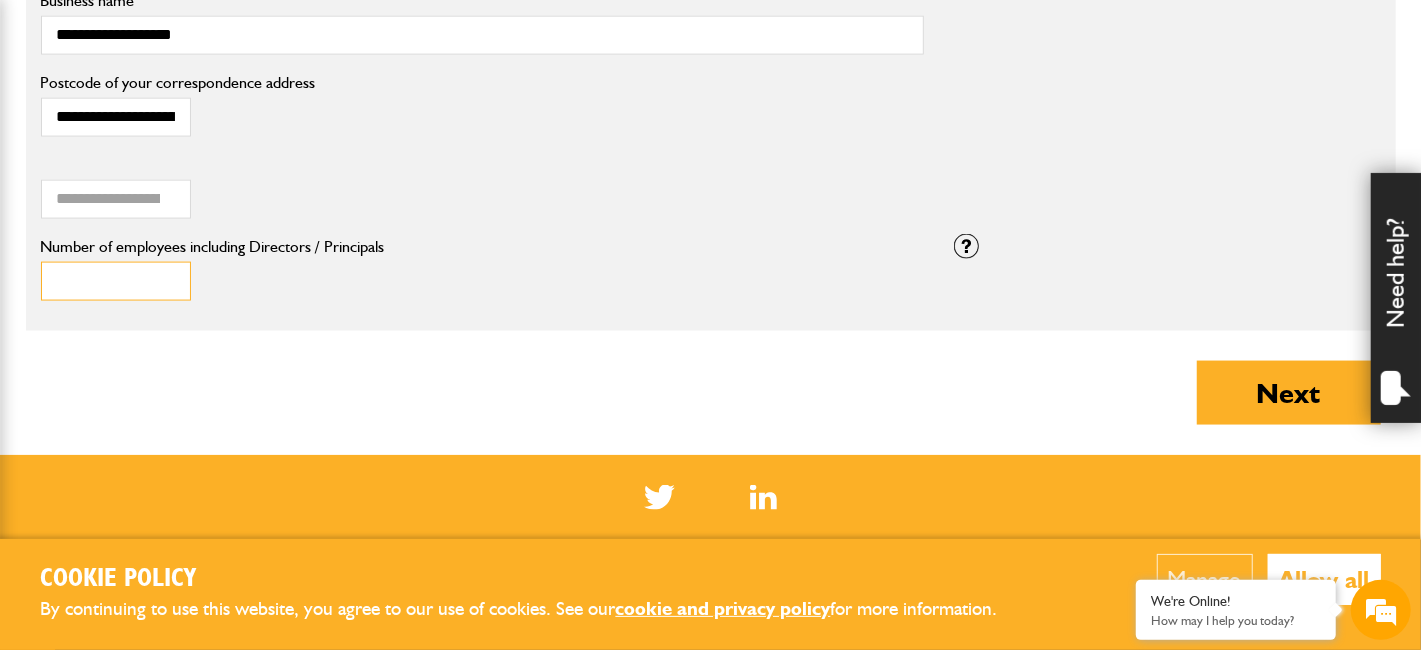 scroll, scrollTop: 1700, scrollLeft: 0, axis: vertical 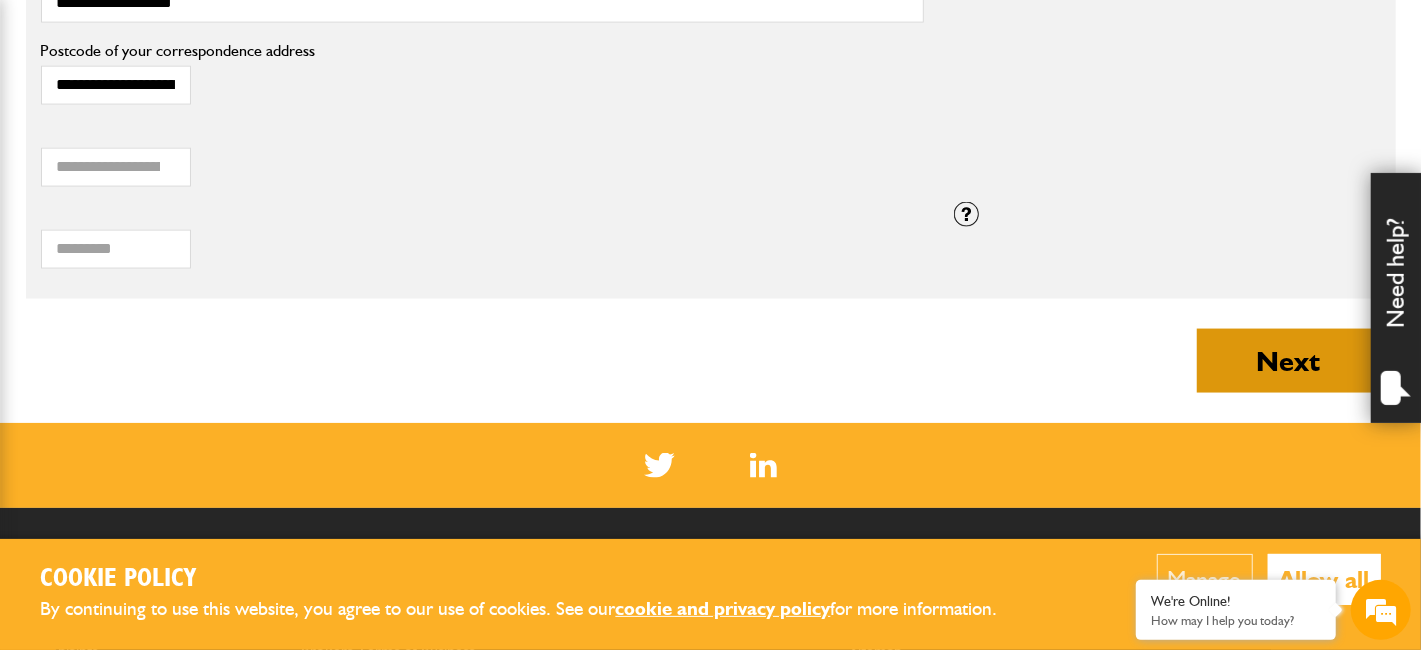 click on "Next" at bounding box center [1289, 361] 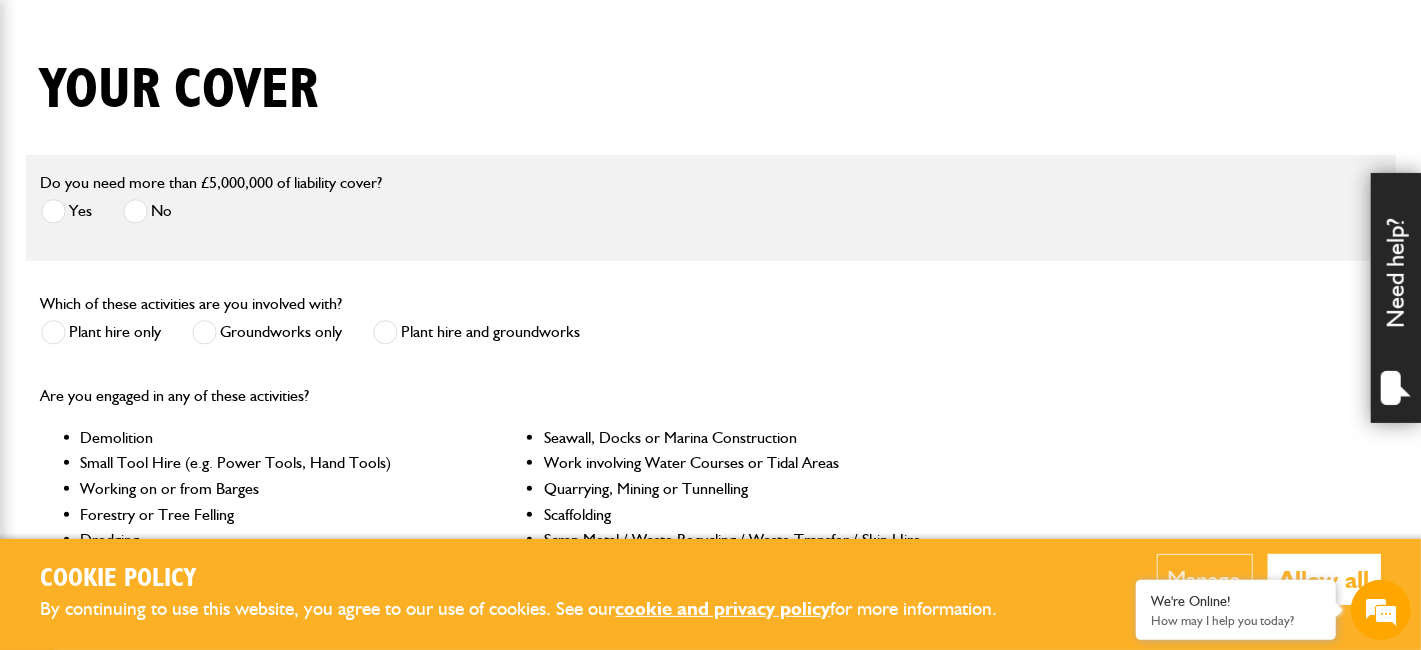 scroll, scrollTop: 500, scrollLeft: 0, axis: vertical 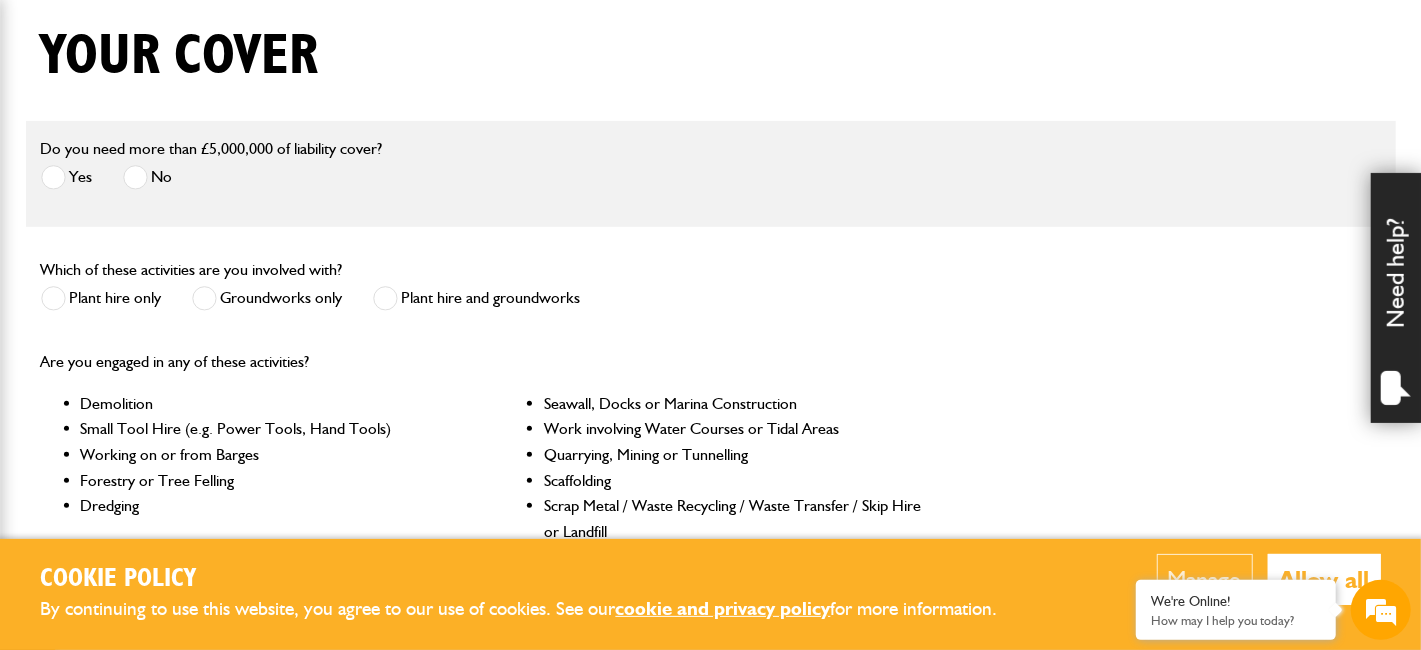 click at bounding box center [135, 177] 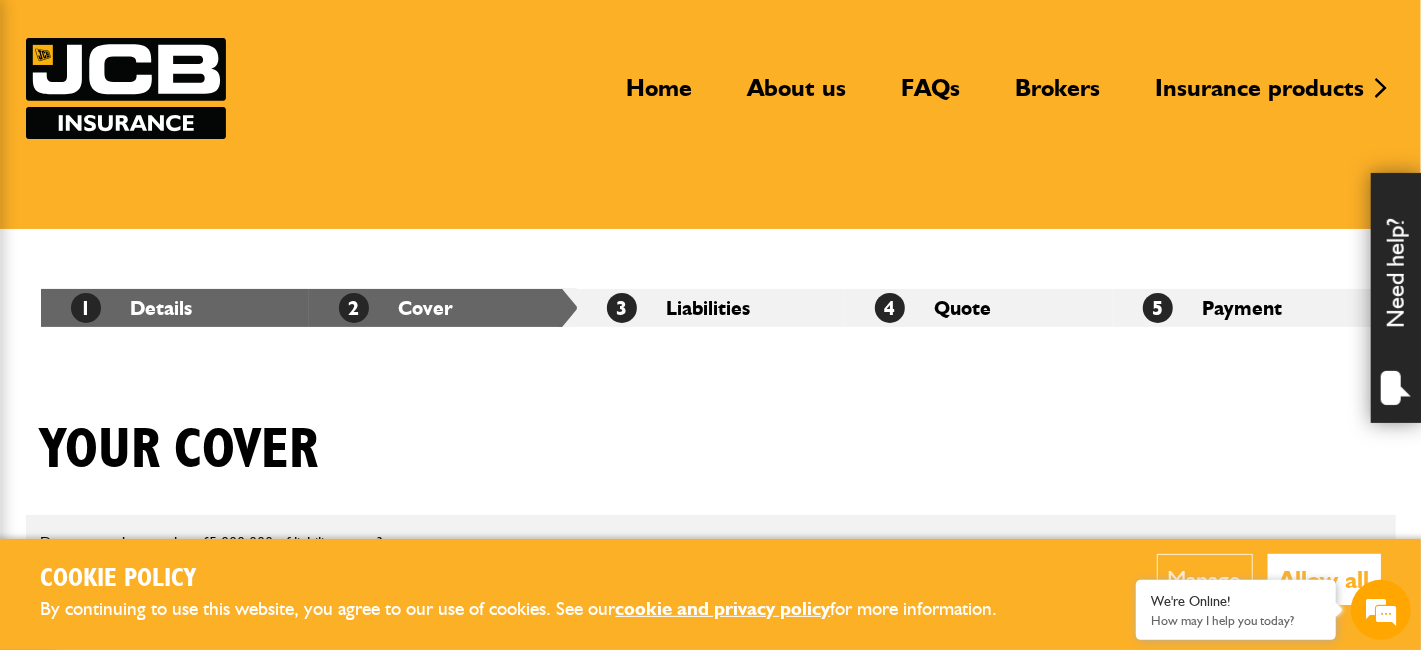scroll, scrollTop: 299, scrollLeft: 0, axis: vertical 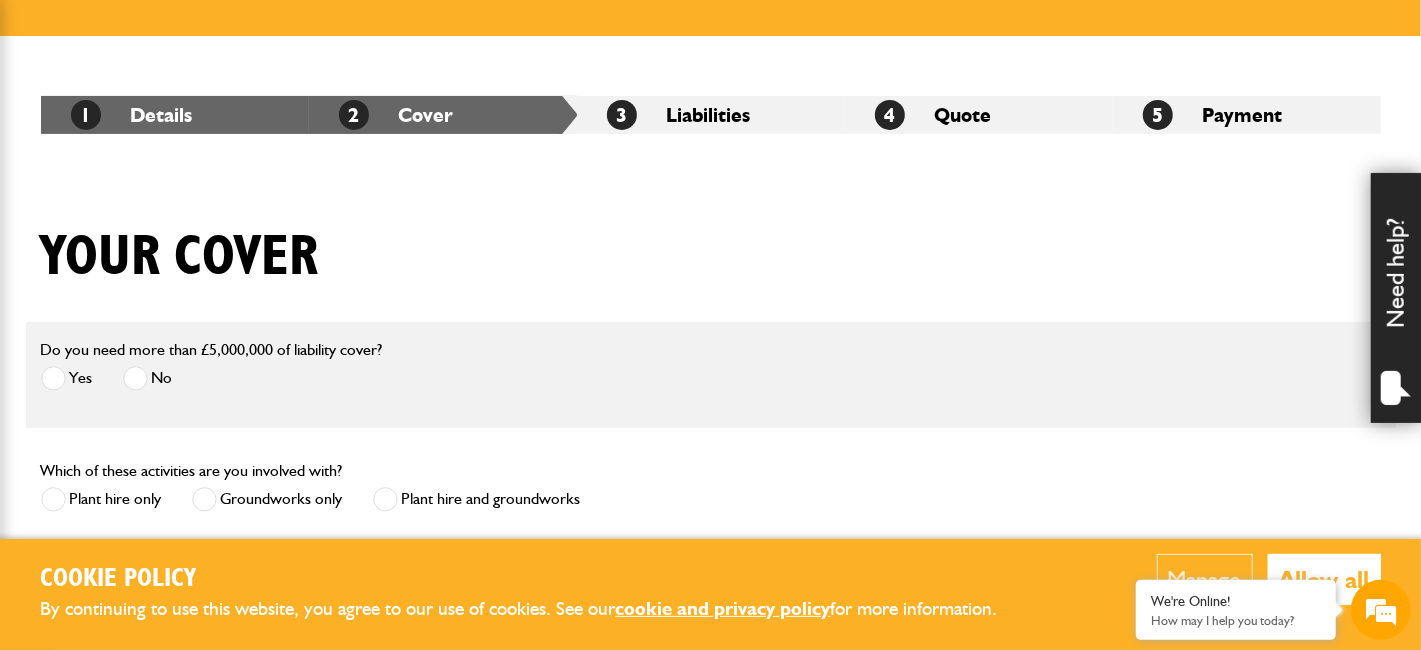 click on "1 Details" at bounding box center [175, 115] 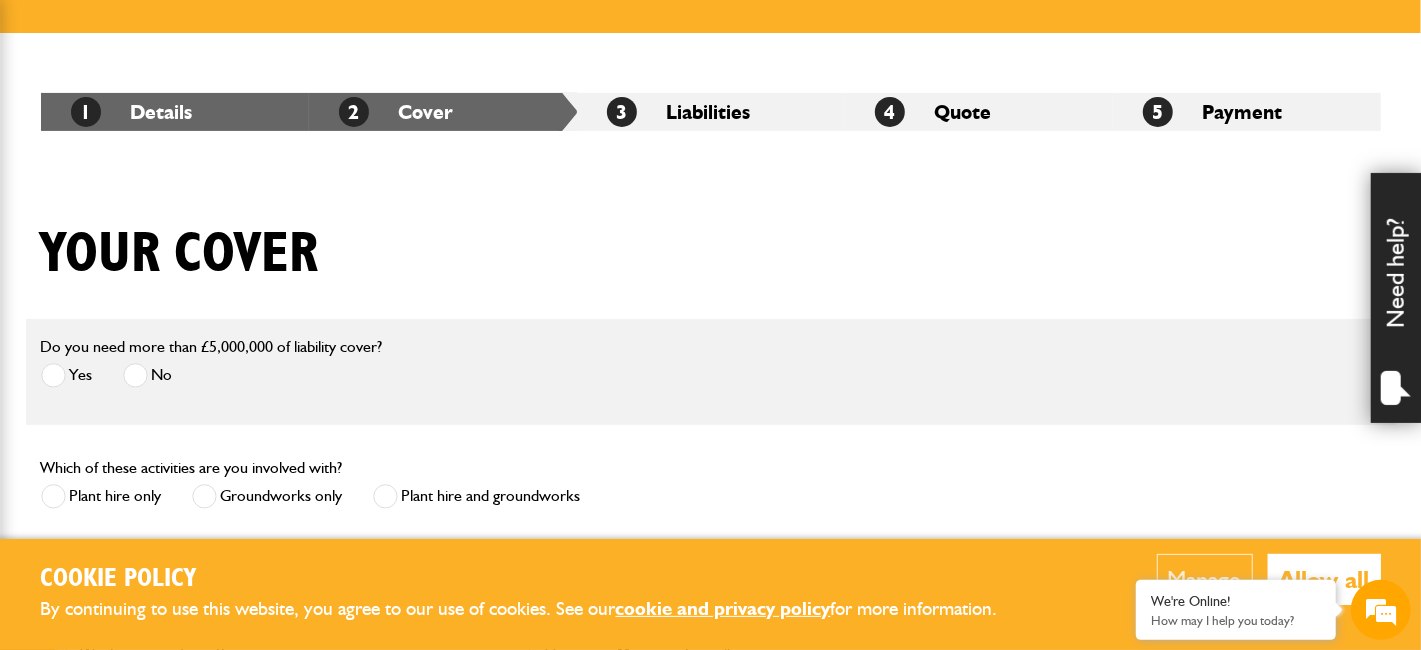 scroll, scrollTop: 299, scrollLeft: 0, axis: vertical 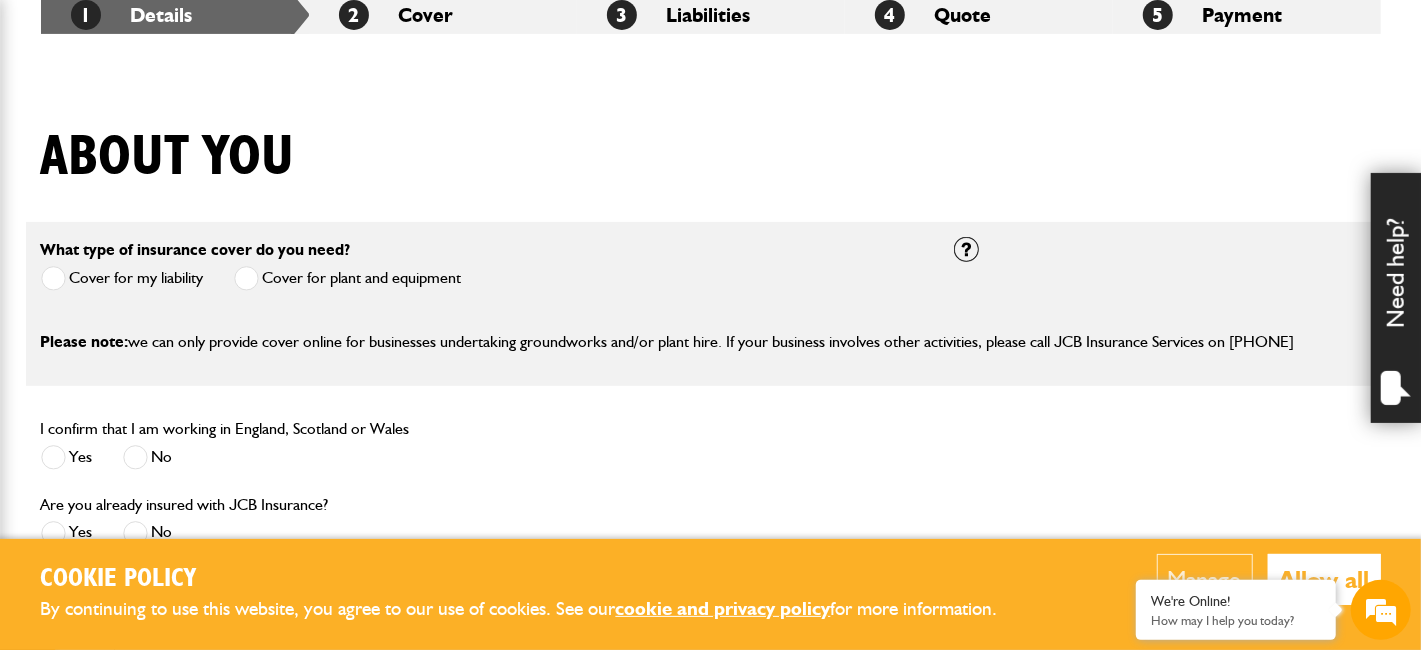 click at bounding box center [246, 278] 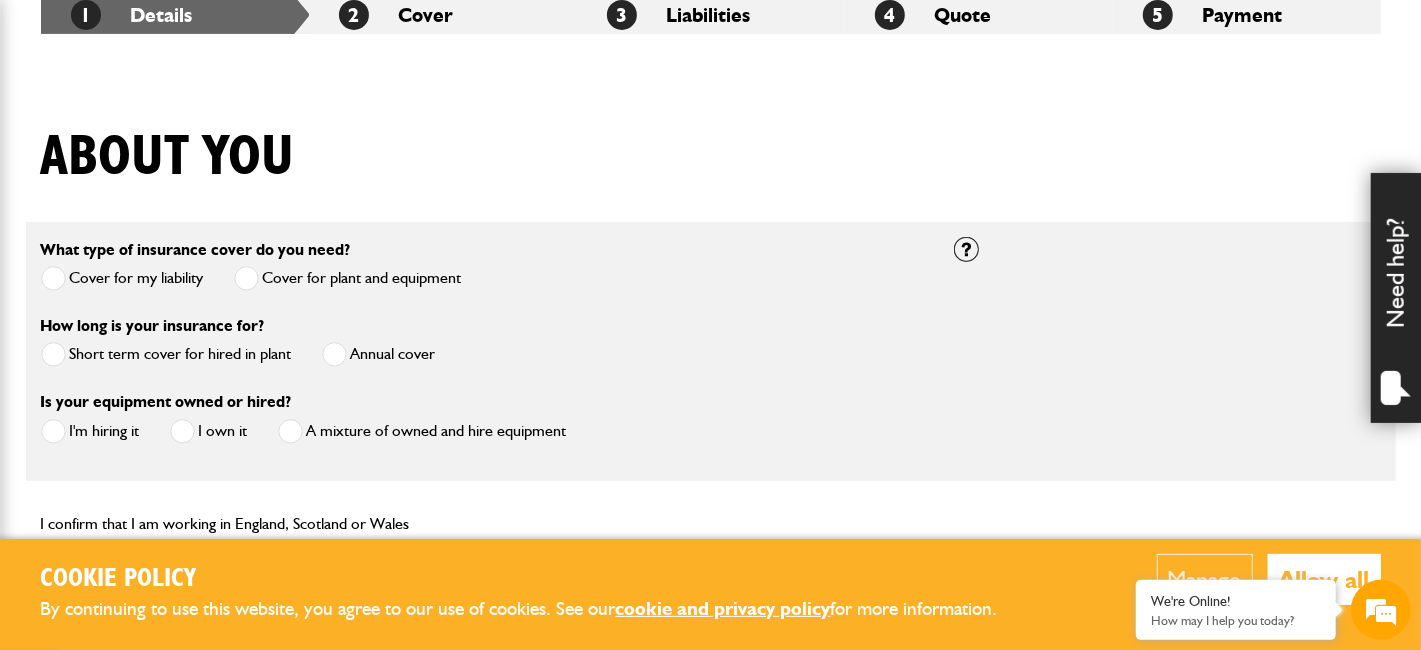 click at bounding box center [53, 354] 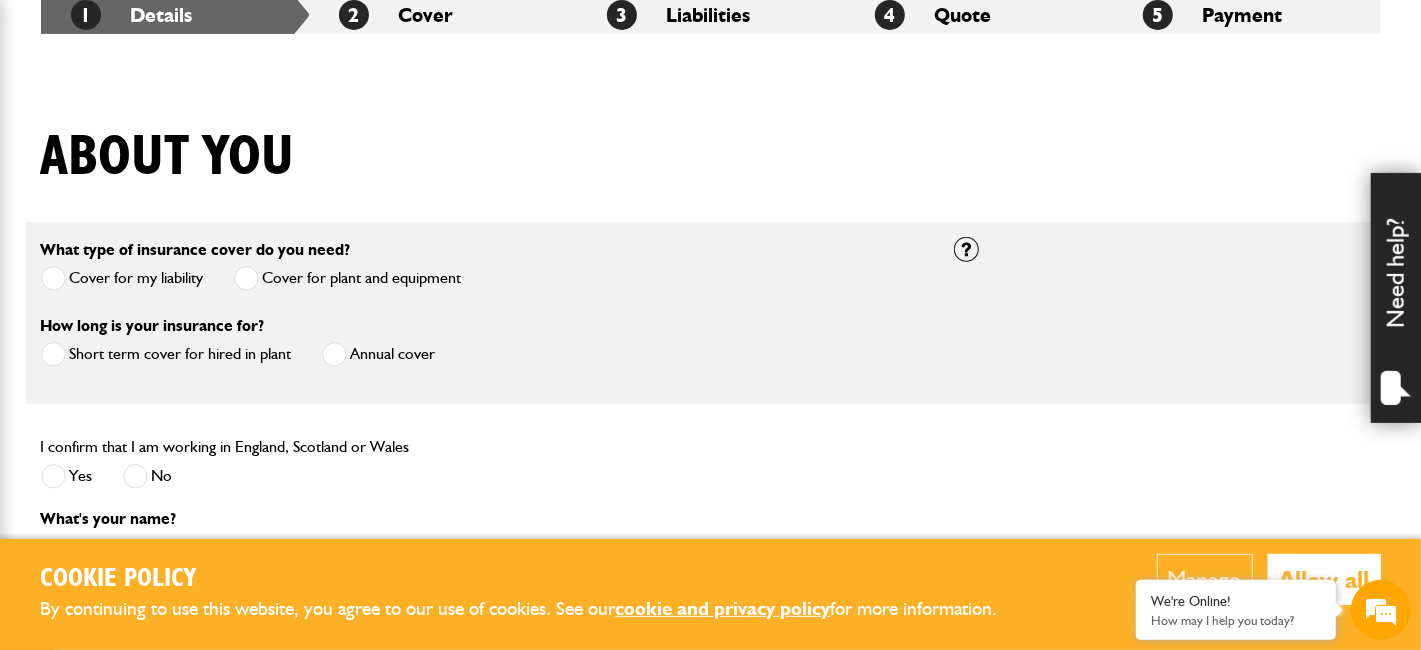 scroll, scrollTop: 0, scrollLeft: 0, axis: both 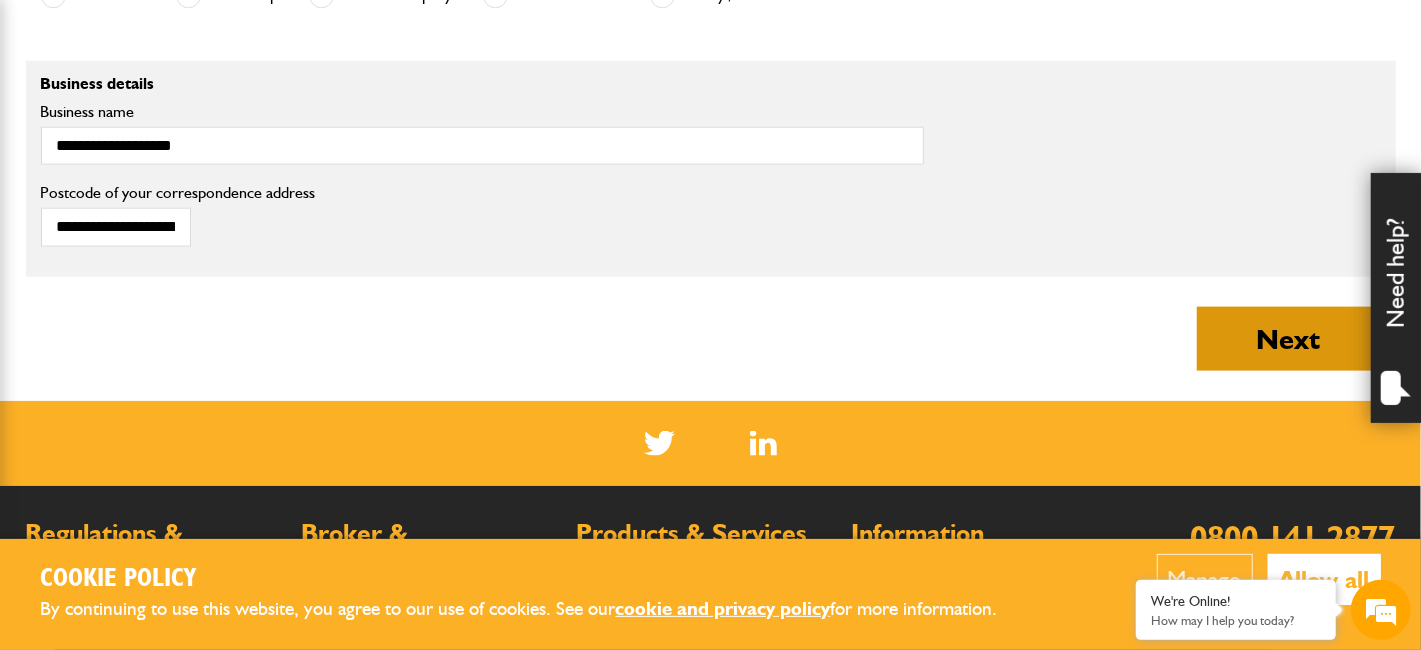 click on "Next" at bounding box center (1289, 339) 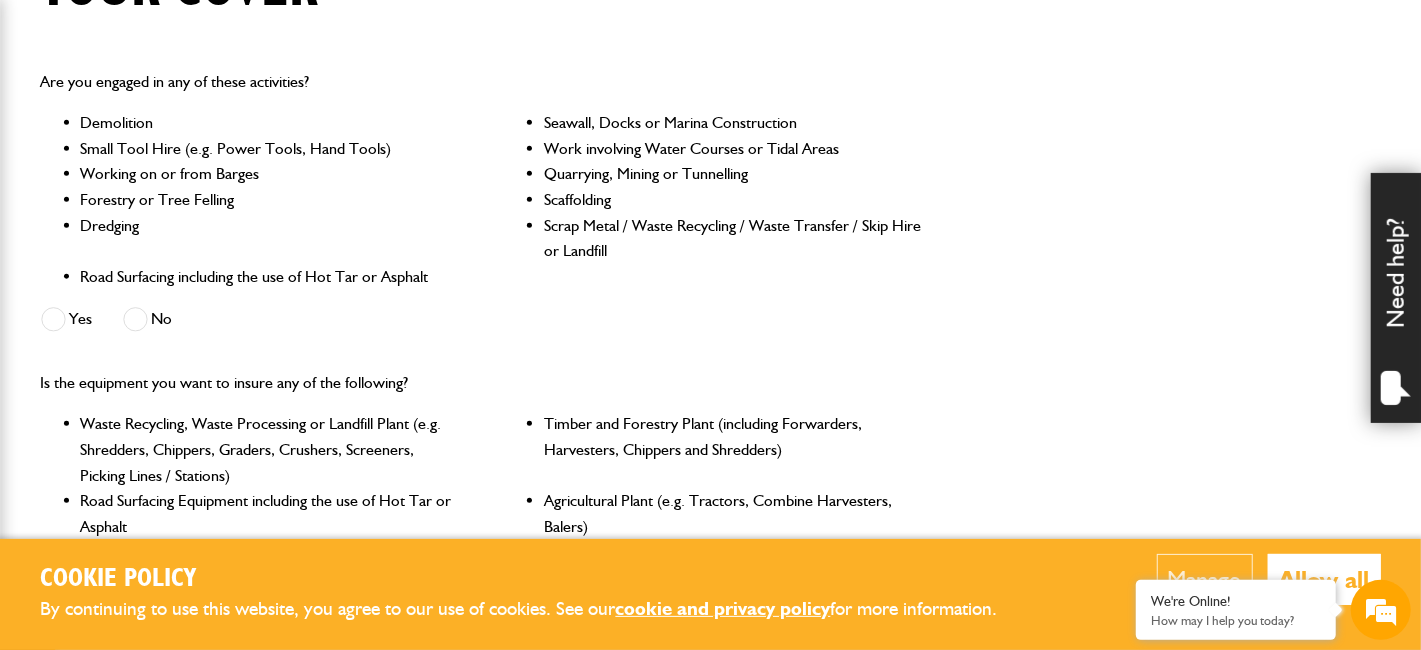 scroll, scrollTop: 600, scrollLeft: 0, axis: vertical 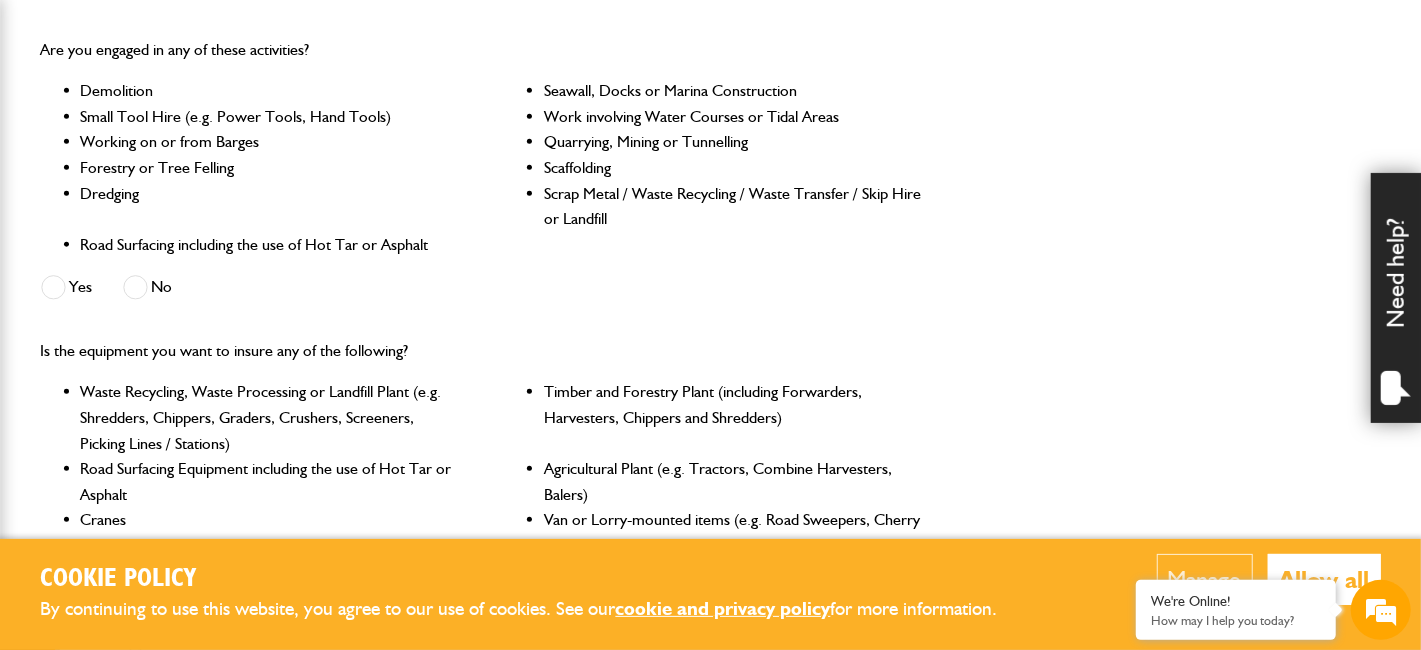 click at bounding box center (135, 287) 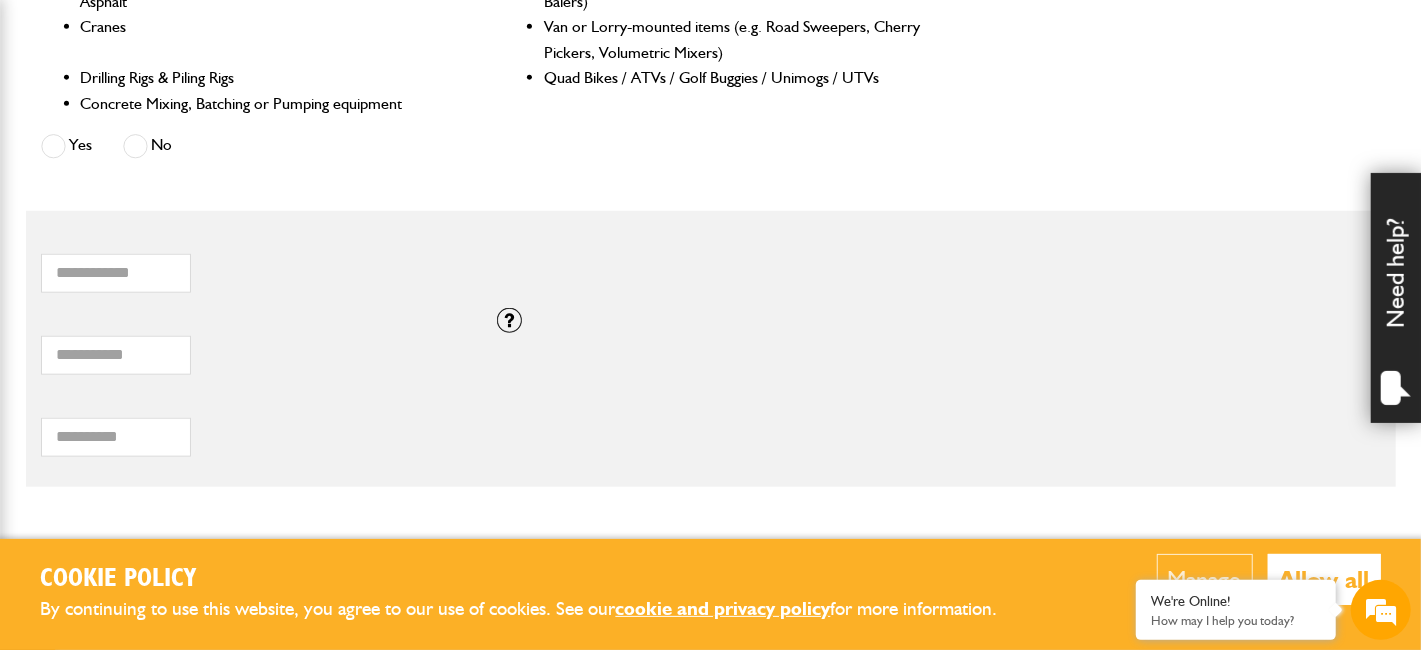 scroll, scrollTop: 1099, scrollLeft: 0, axis: vertical 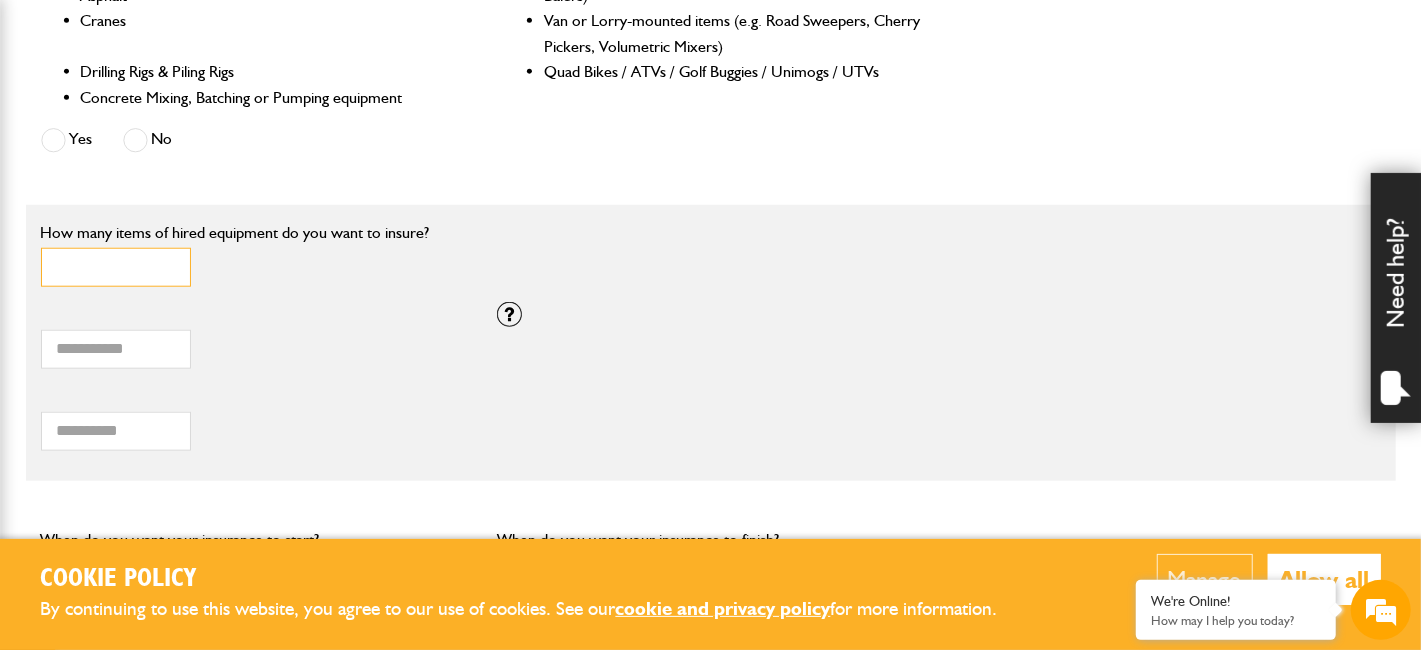 drag, startPoint x: 65, startPoint y: 264, endPoint x: 47, endPoint y: 274, distance: 20.59126 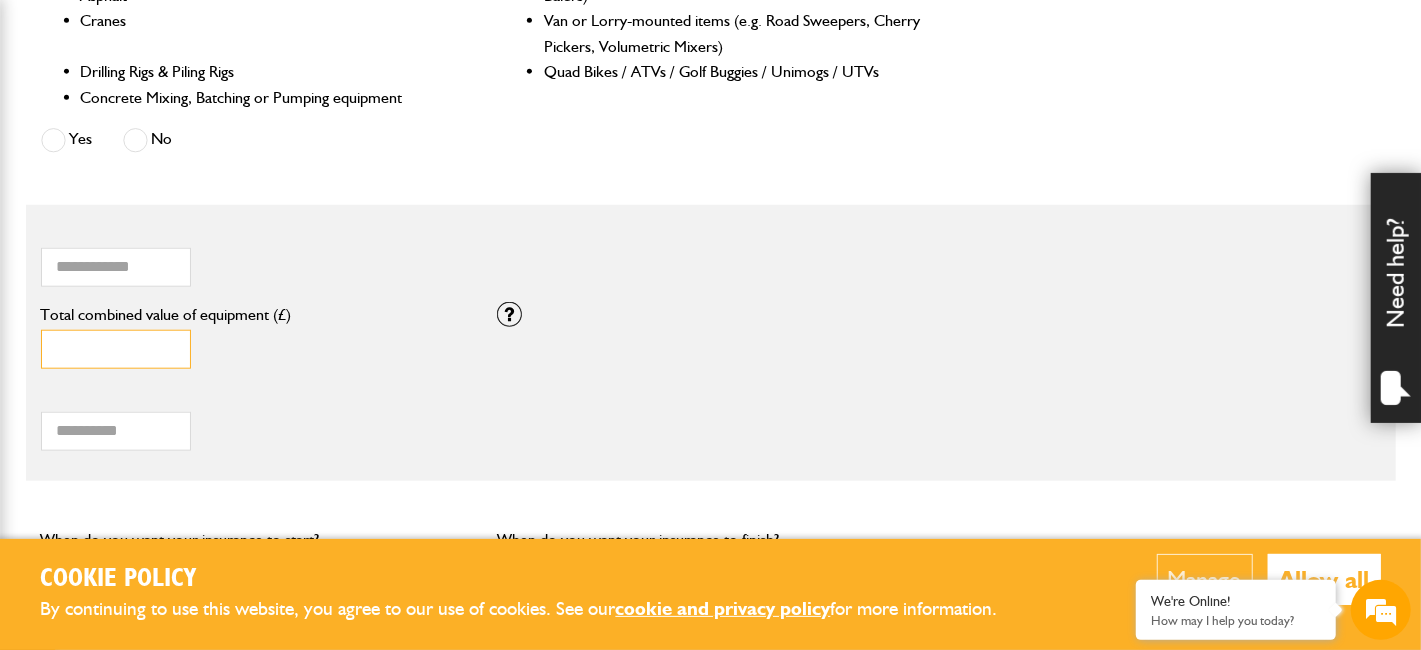 drag, startPoint x: 69, startPoint y: 349, endPoint x: 31, endPoint y: 347, distance: 38.052597 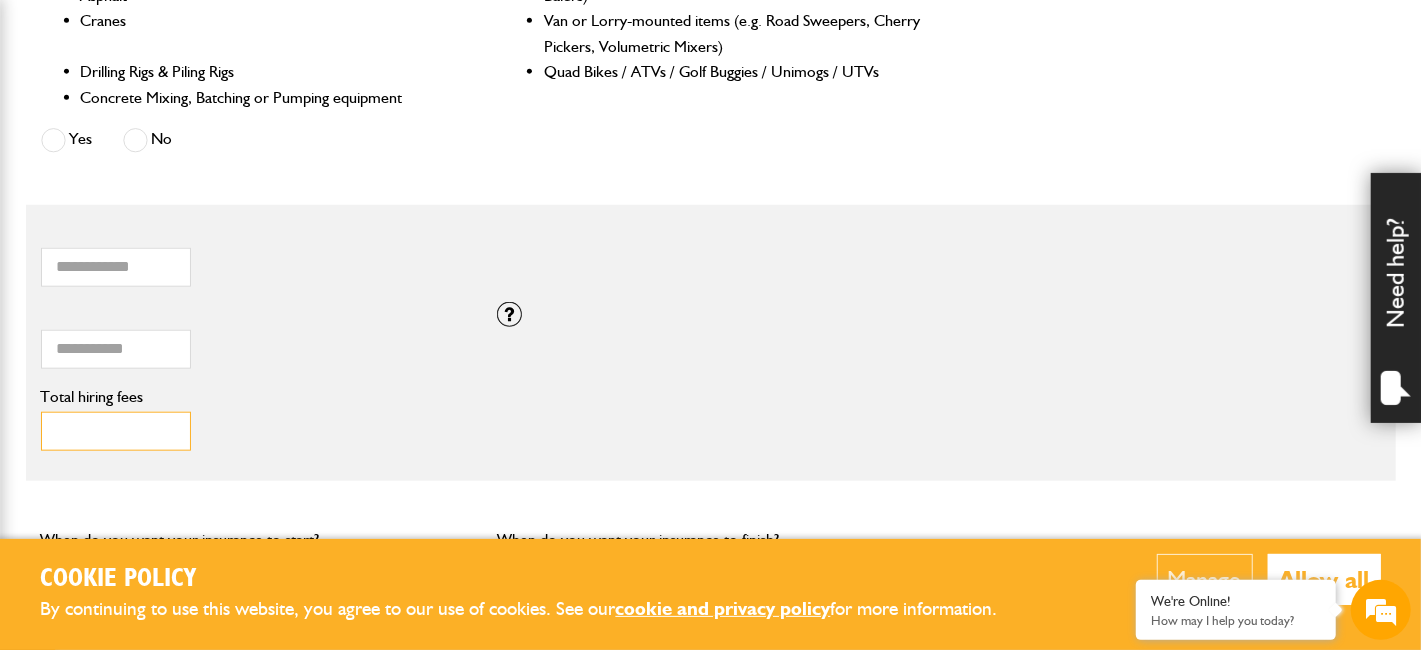 click on "Total hiring fees" at bounding box center (116, 431) 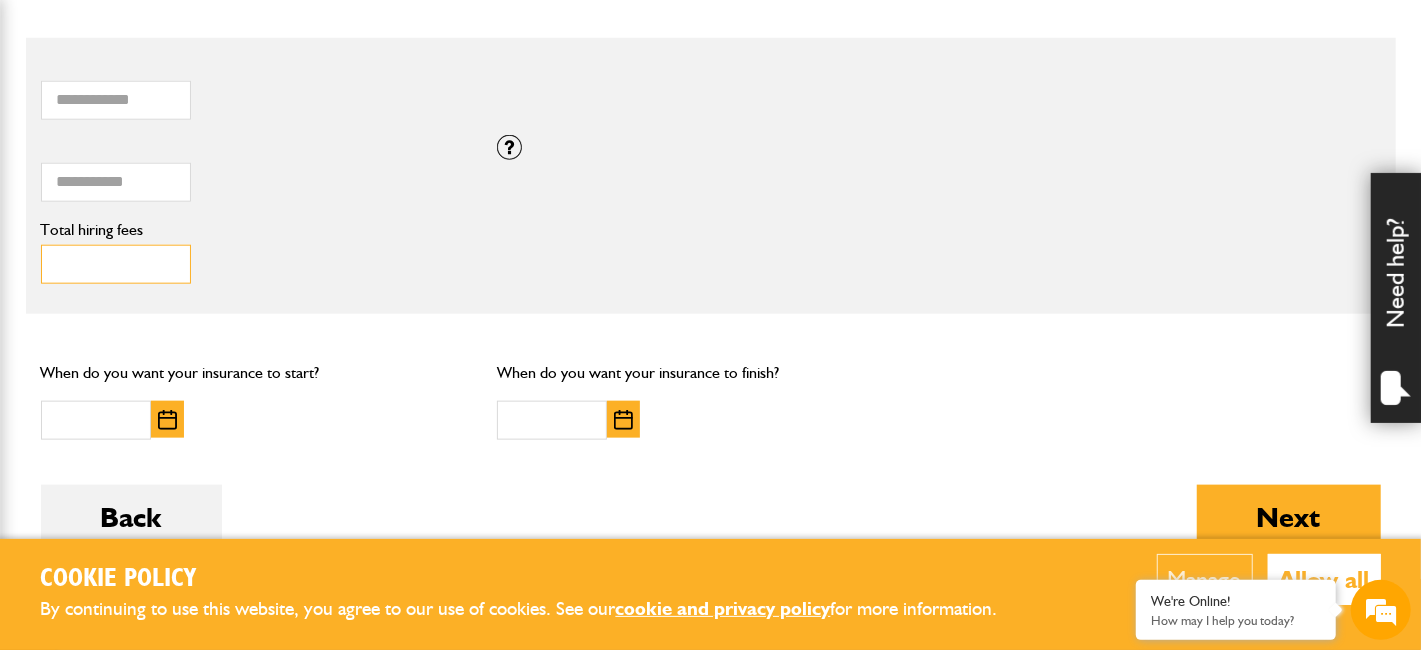 scroll, scrollTop: 1300, scrollLeft: 0, axis: vertical 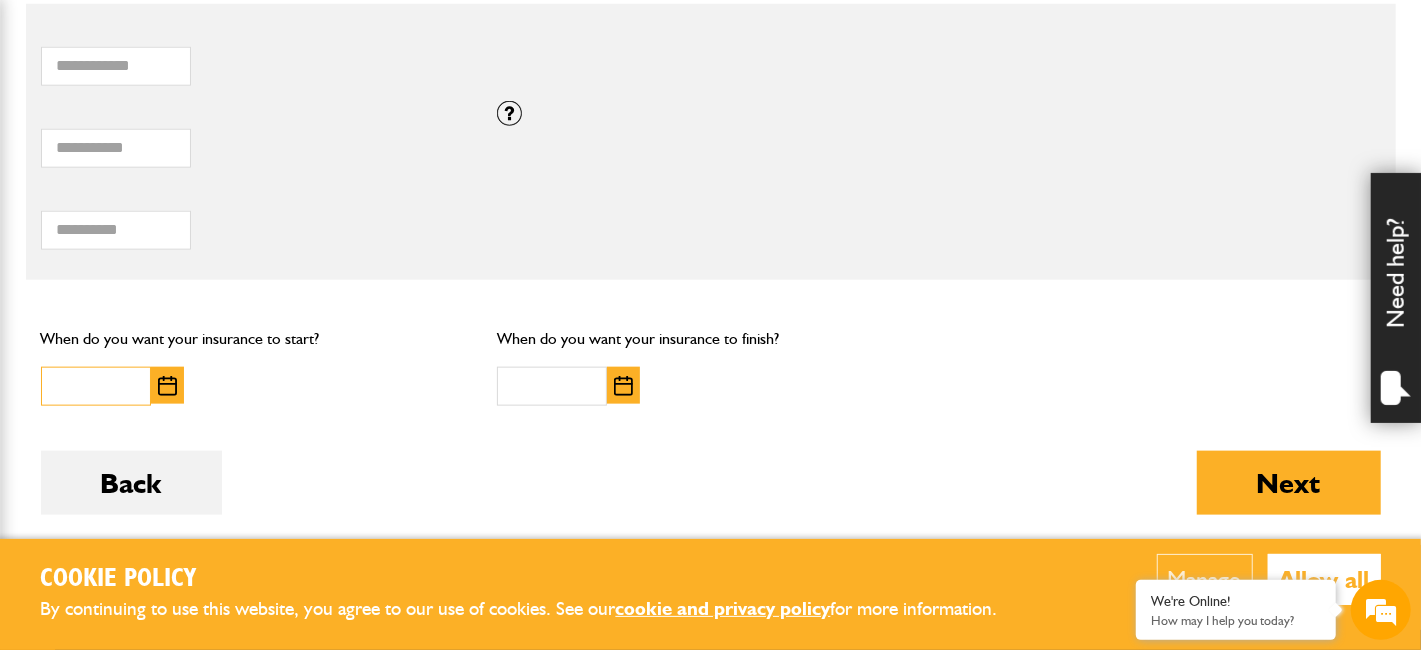 click at bounding box center (96, 386) 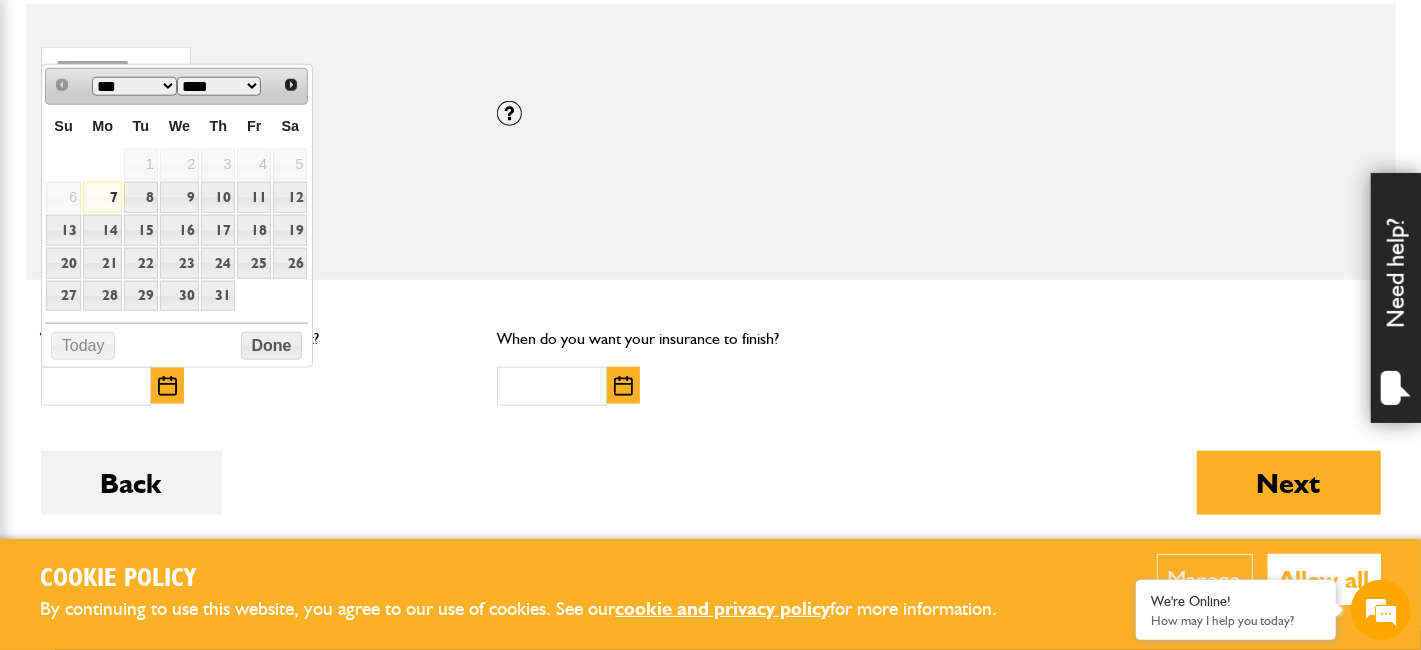 click on "When do you want your insurance to finish?" at bounding box center [710, 365] 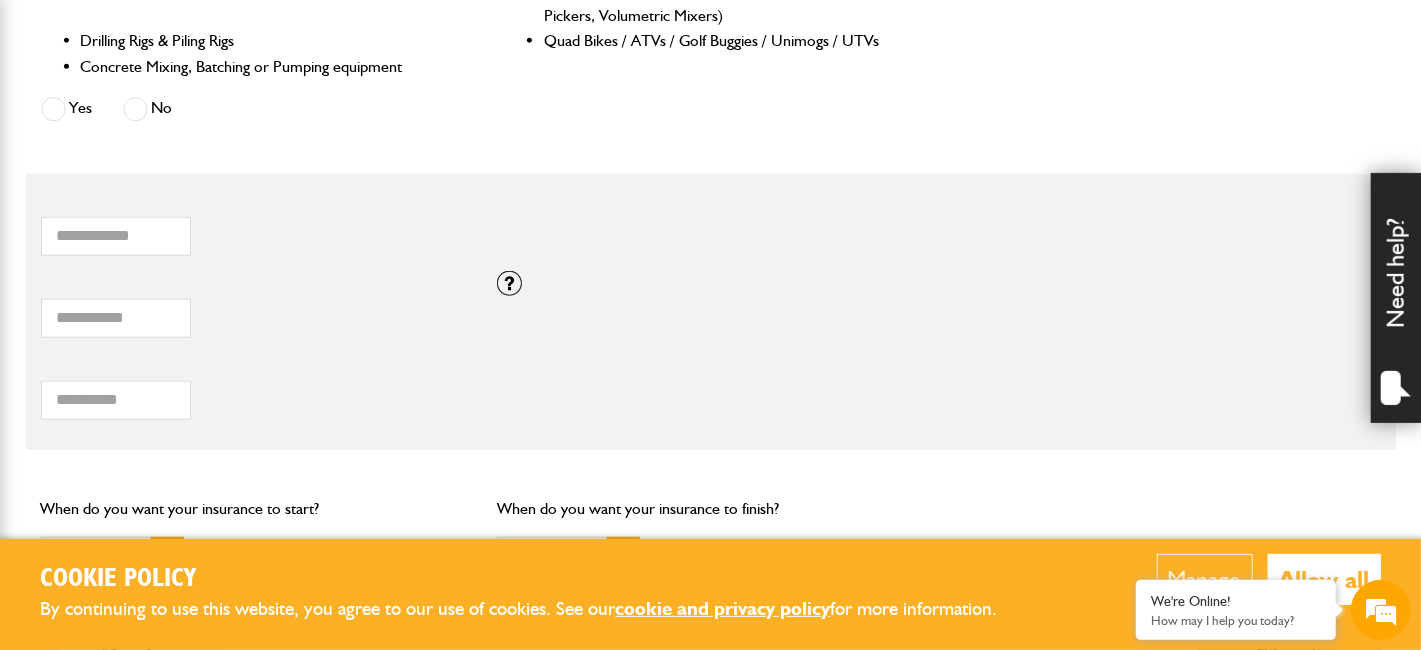 scroll, scrollTop: 1099, scrollLeft: 0, axis: vertical 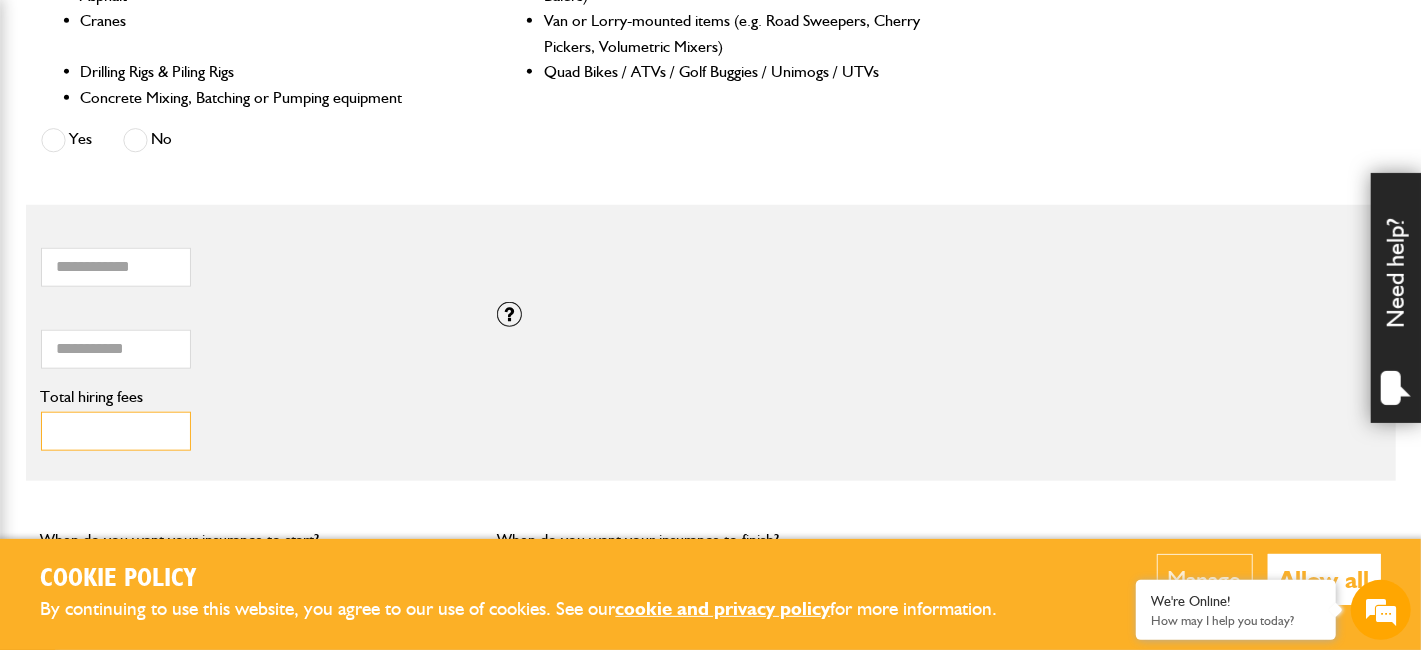 type on "**" 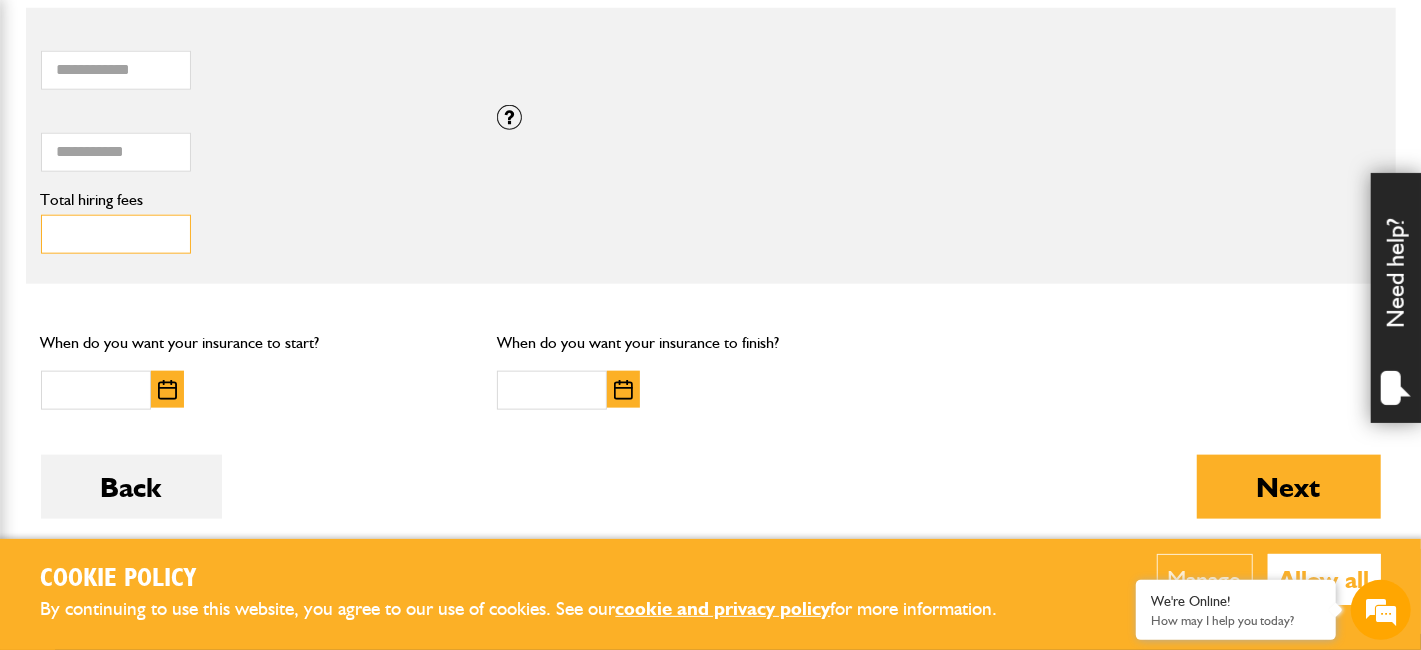 scroll, scrollTop: 1300, scrollLeft: 0, axis: vertical 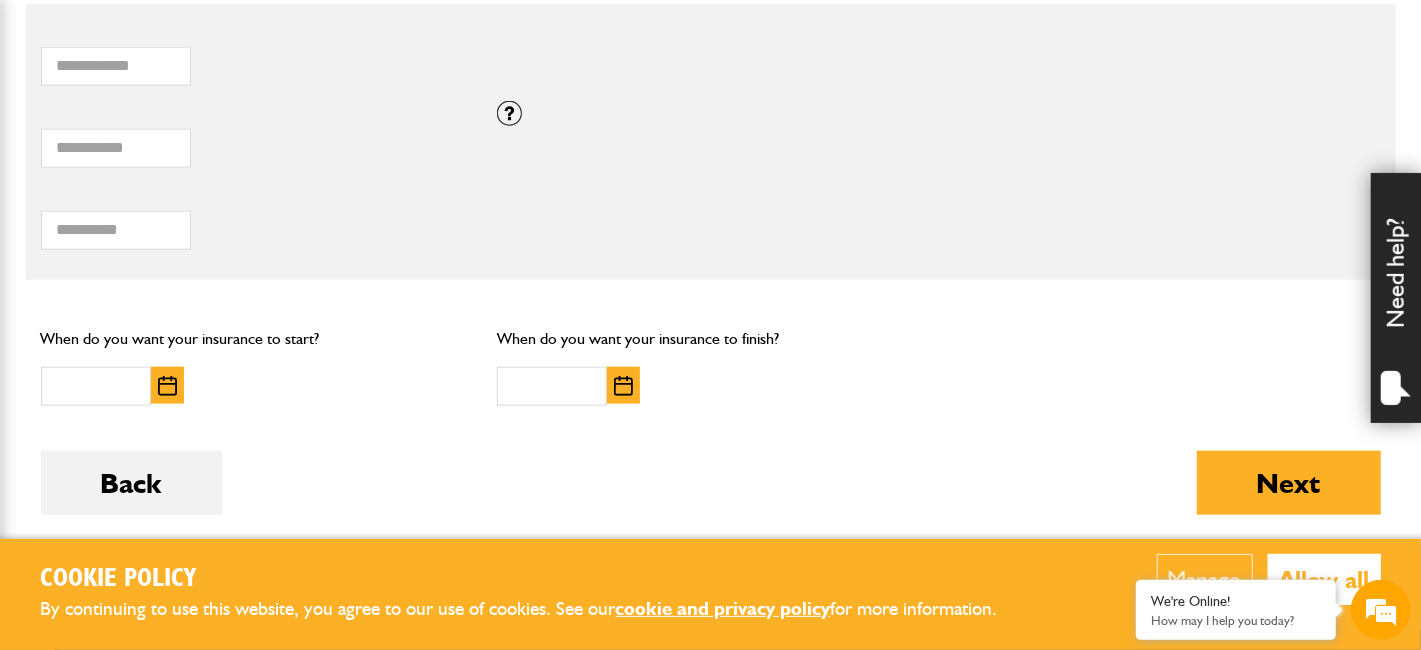 click at bounding box center [96, 386] 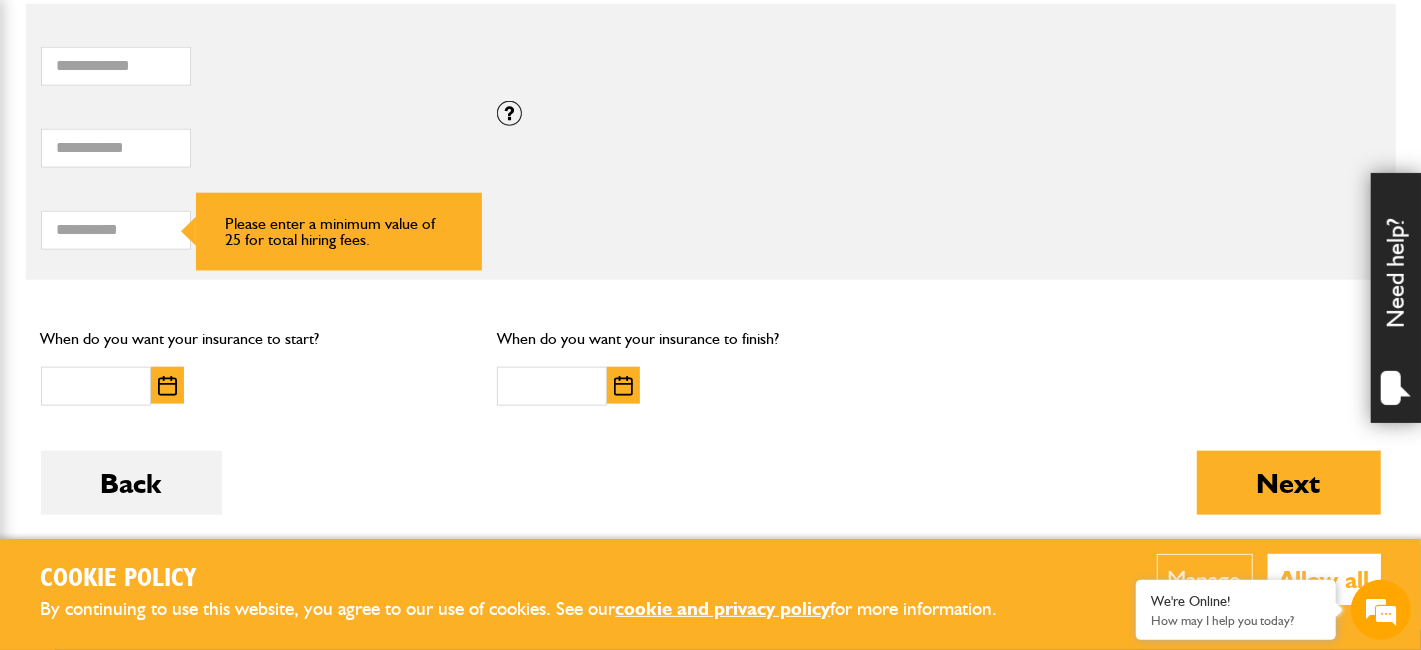 type on "***" 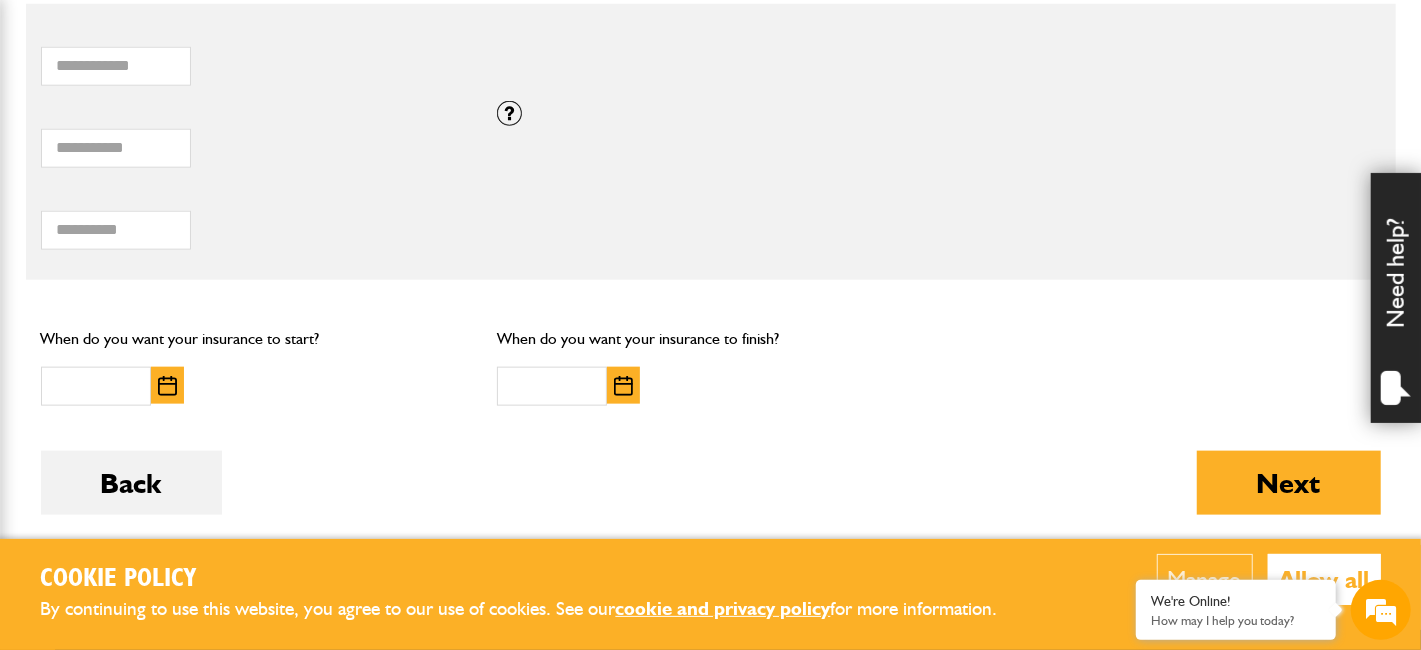 drag, startPoint x: 262, startPoint y: 383, endPoint x: 227, endPoint y: 400, distance: 38.910152 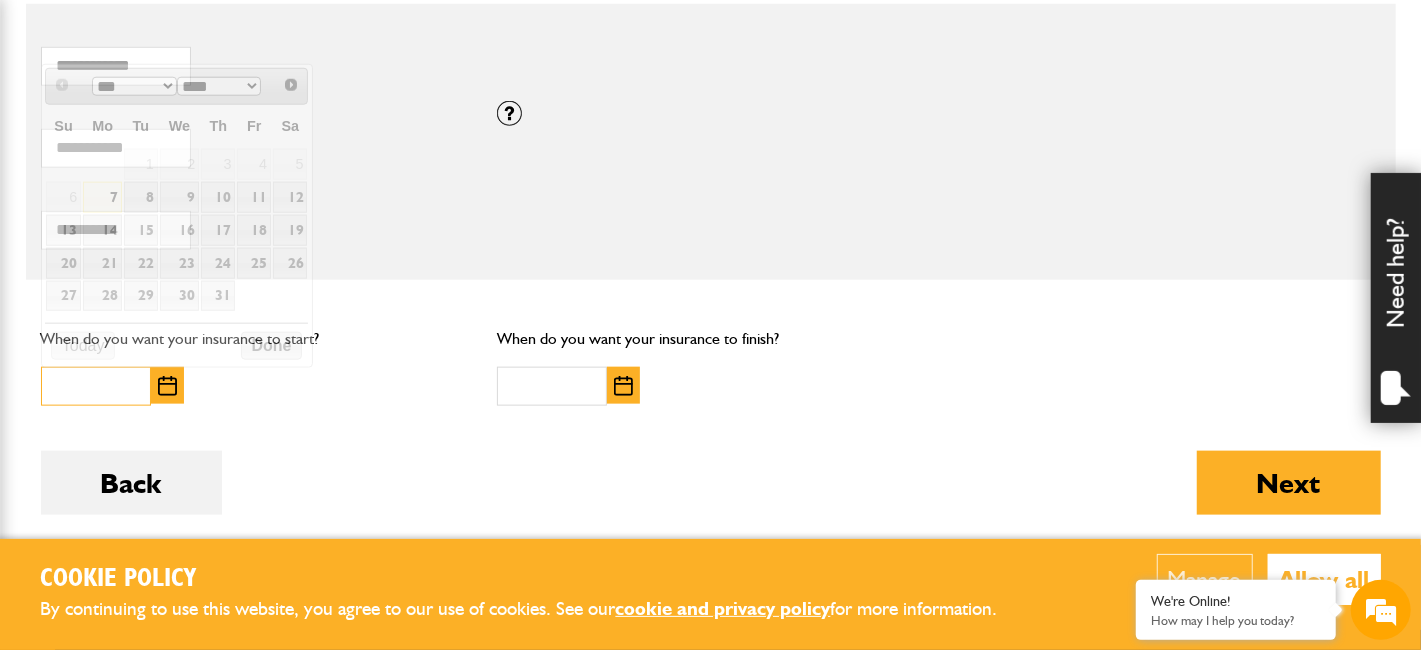 click at bounding box center (96, 386) 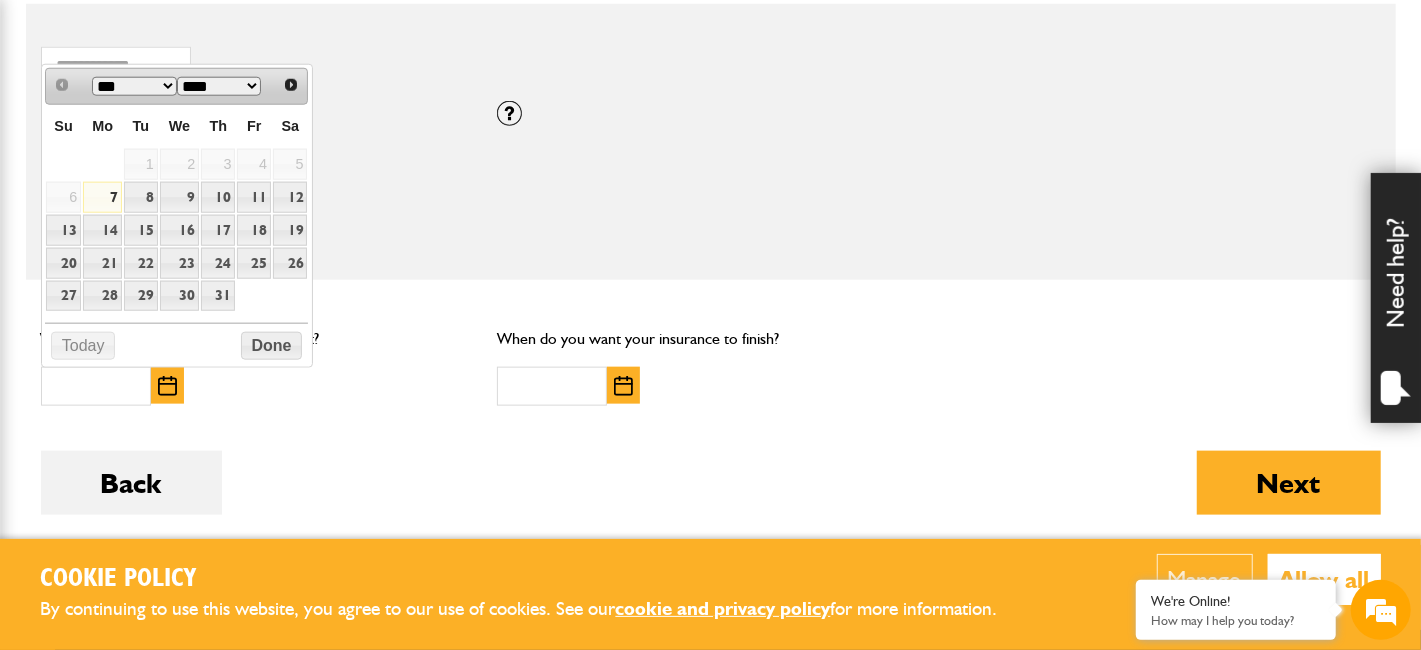 click on "7" at bounding box center [102, 197] 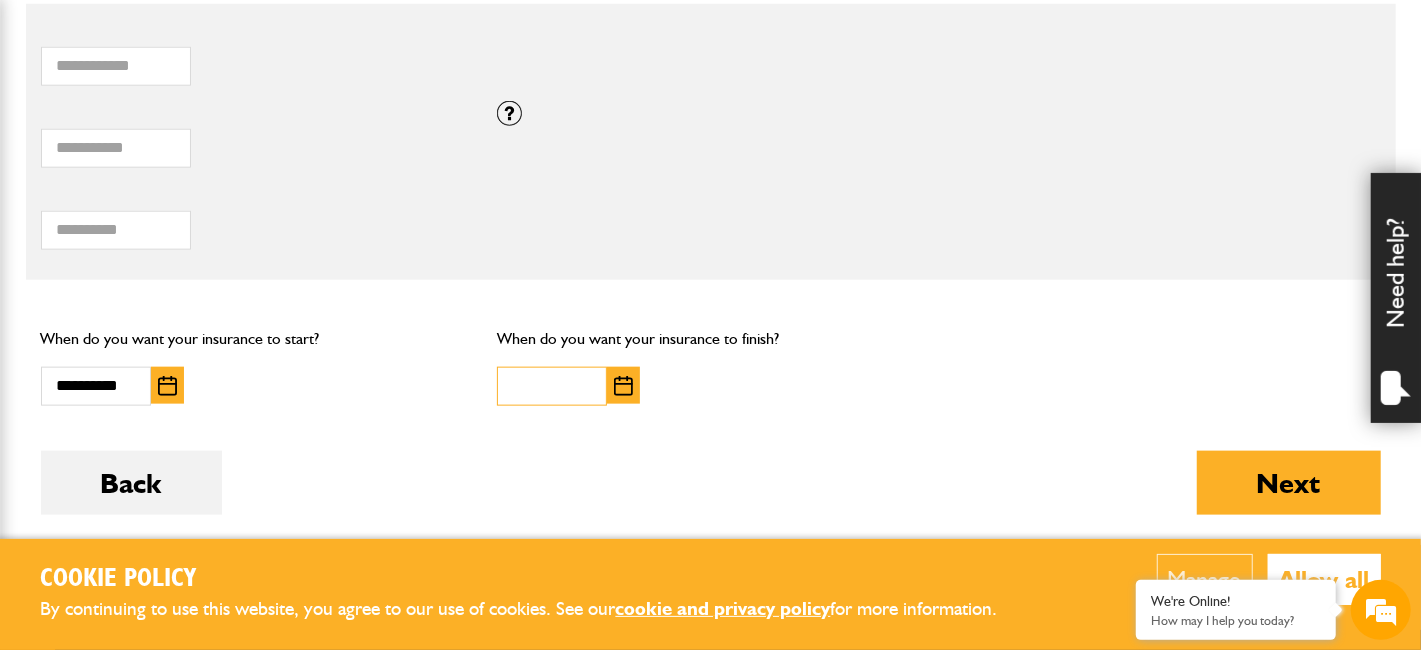 click at bounding box center [552, 386] 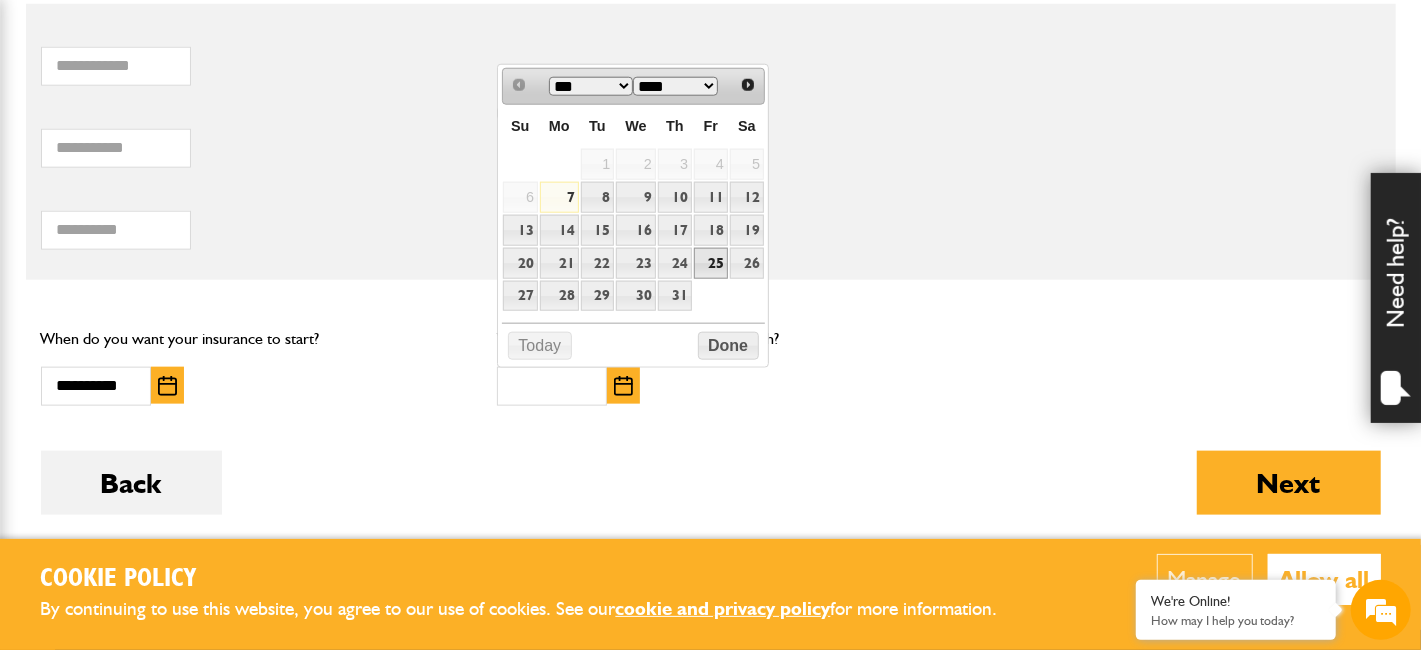 click on "25" at bounding box center [711, 263] 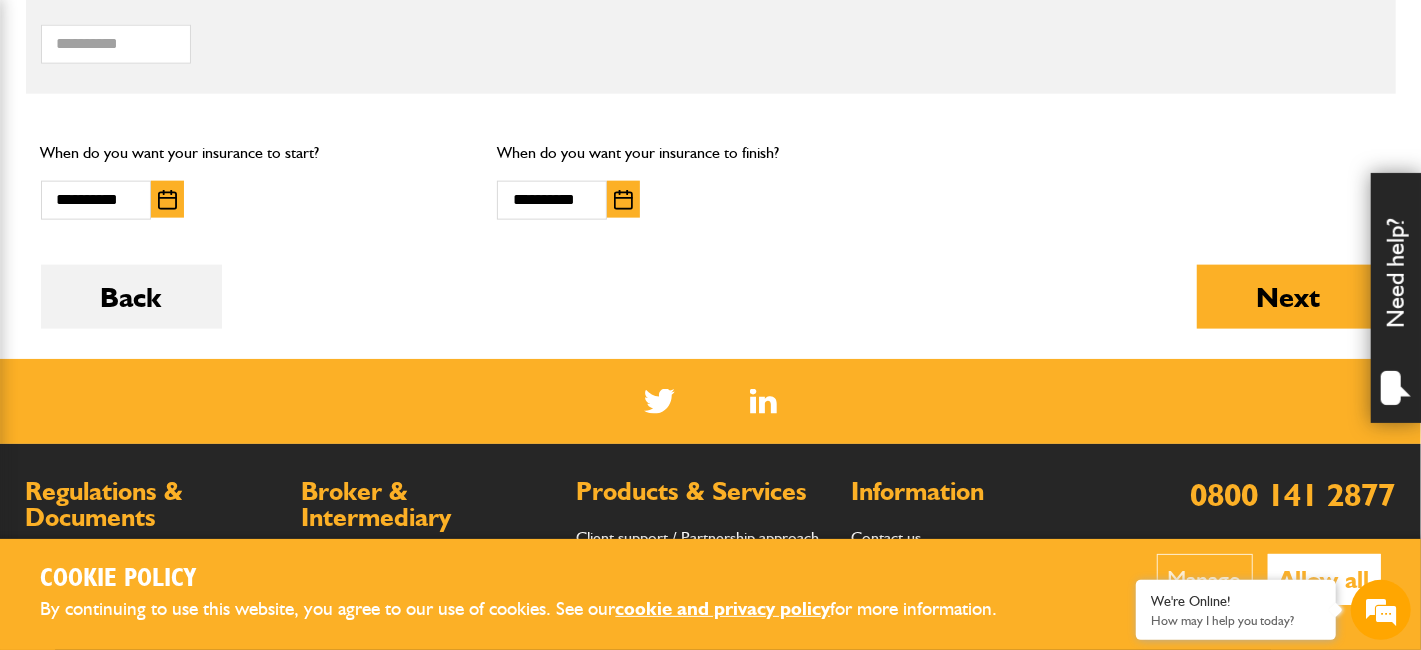 scroll, scrollTop: 1400, scrollLeft: 0, axis: vertical 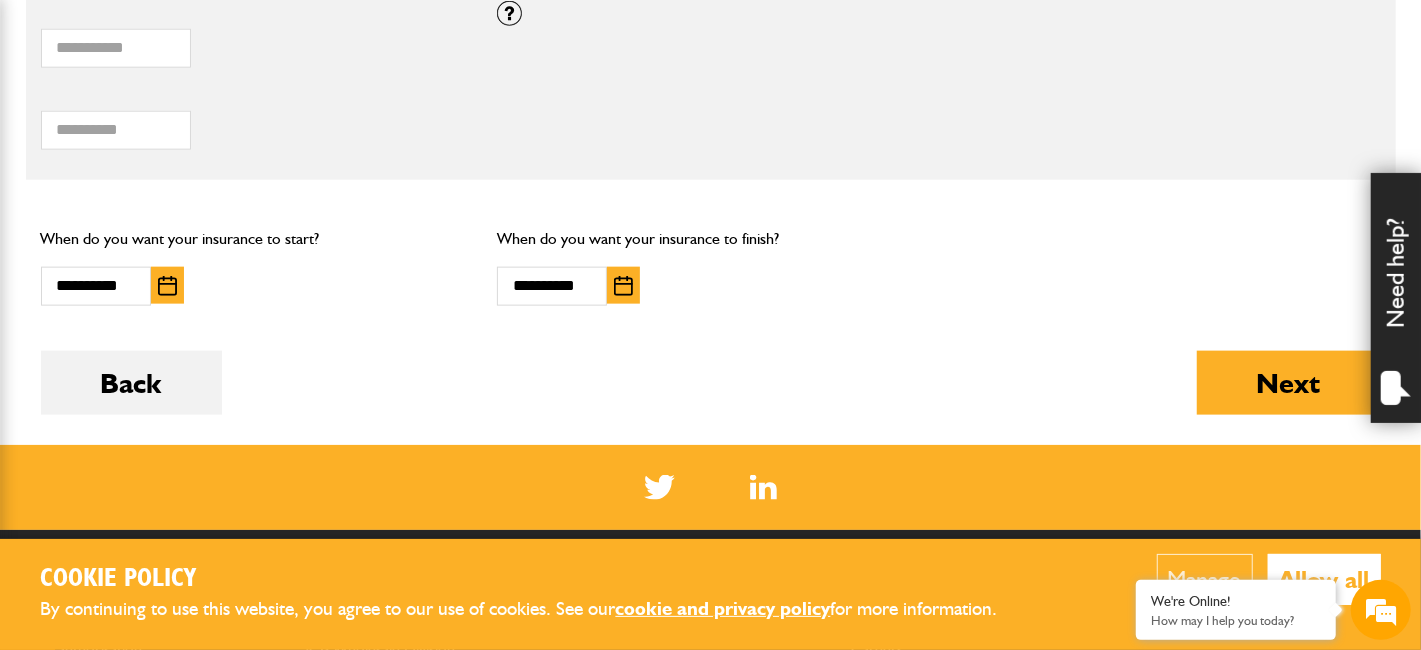 click at bounding box center (623, 286) 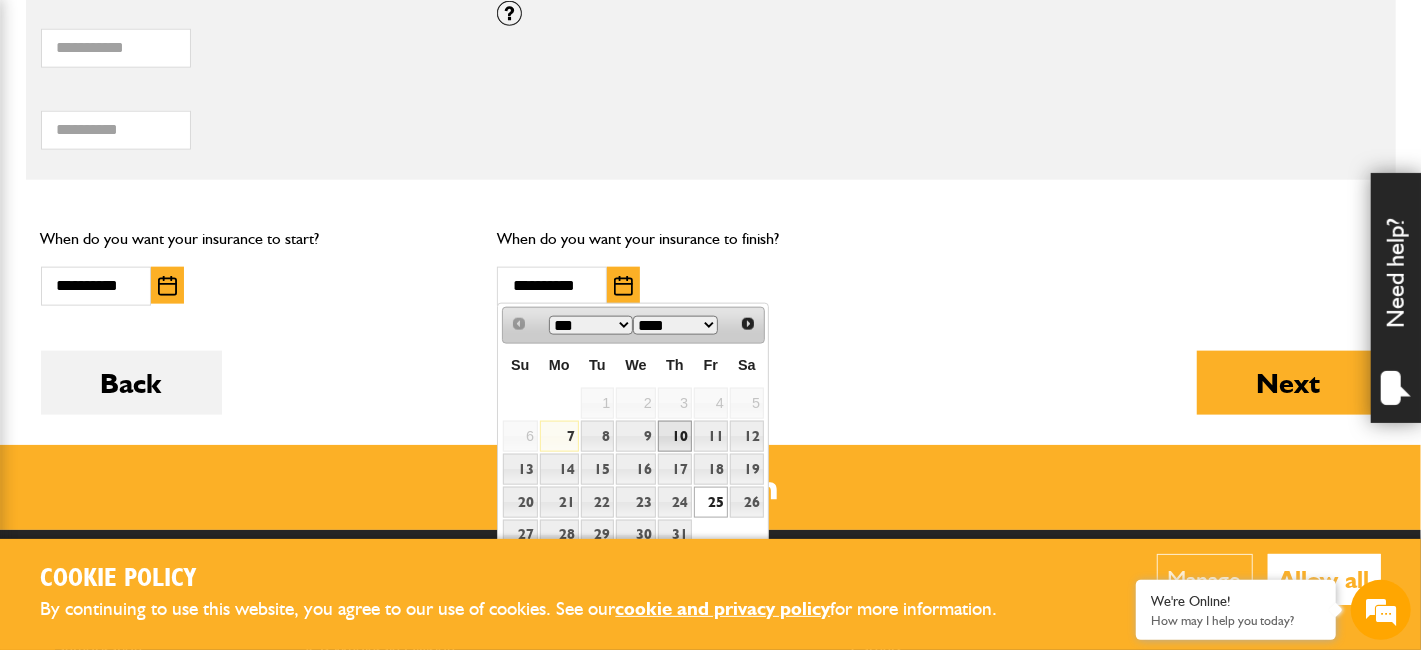 click on "10" at bounding box center (675, 436) 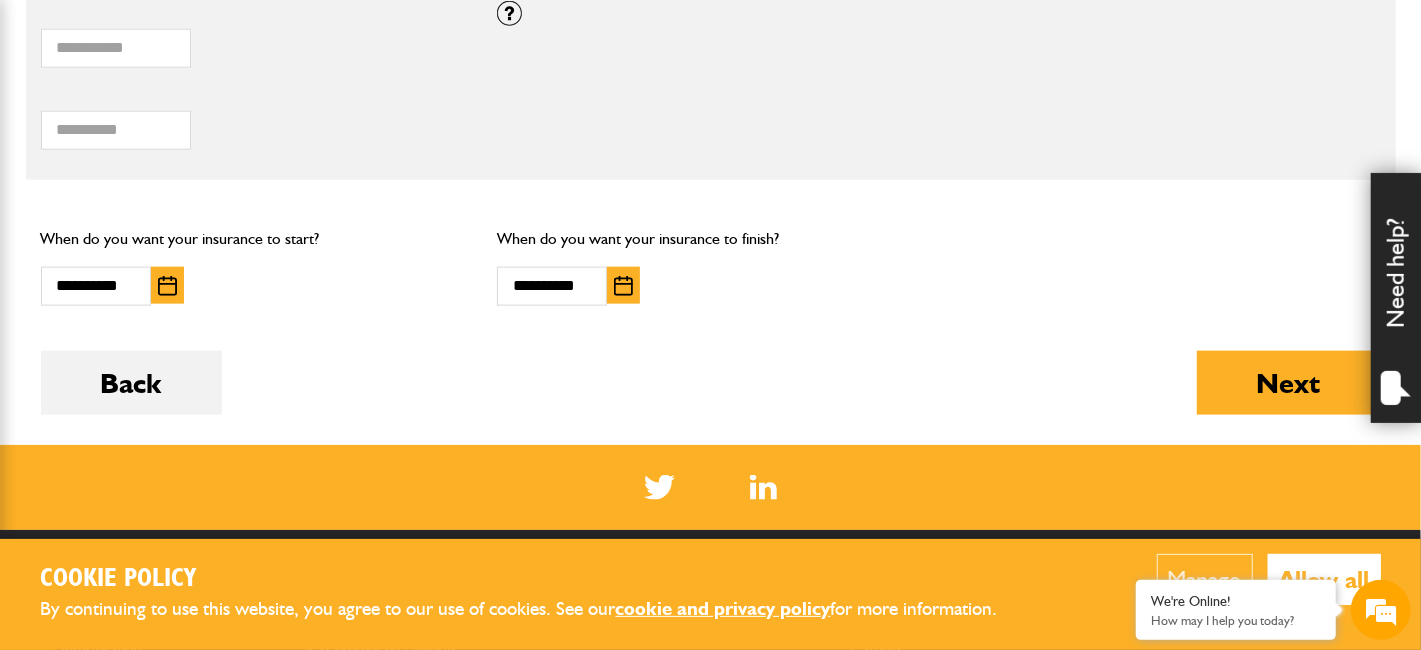 click at bounding box center [623, 286] 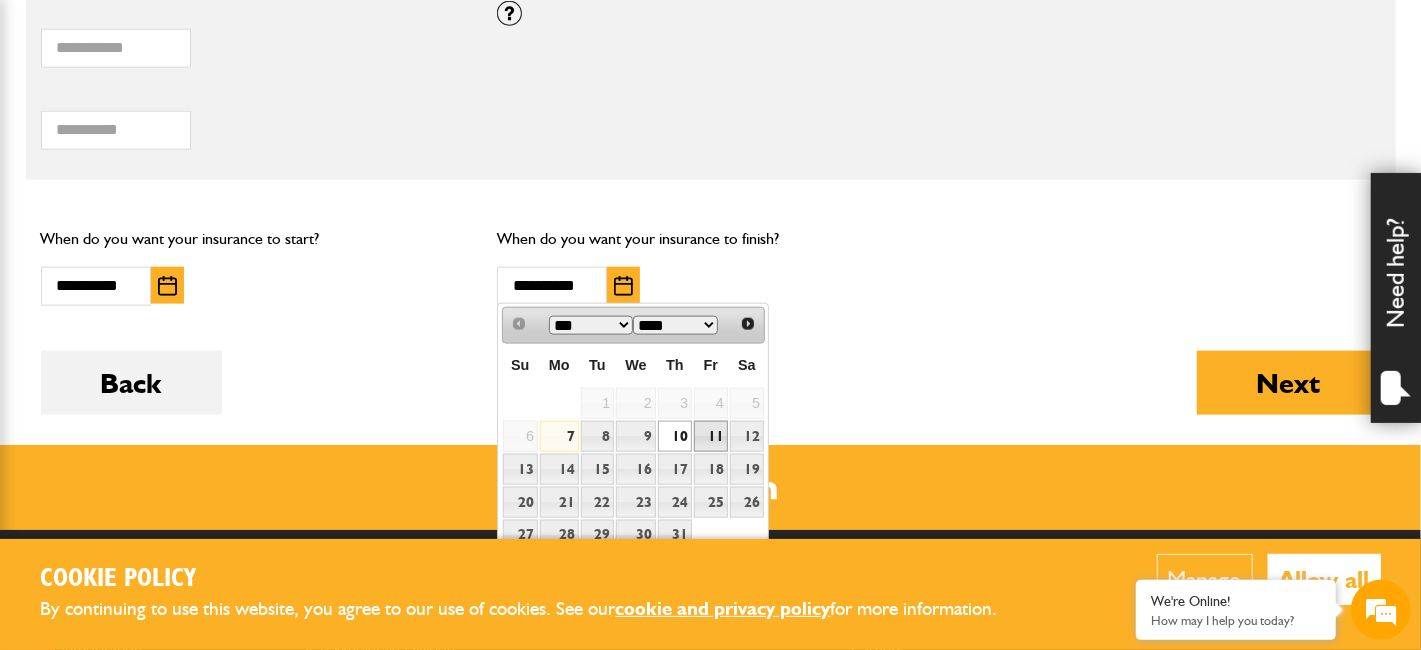 click on "11" at bounding box center (711, 436) 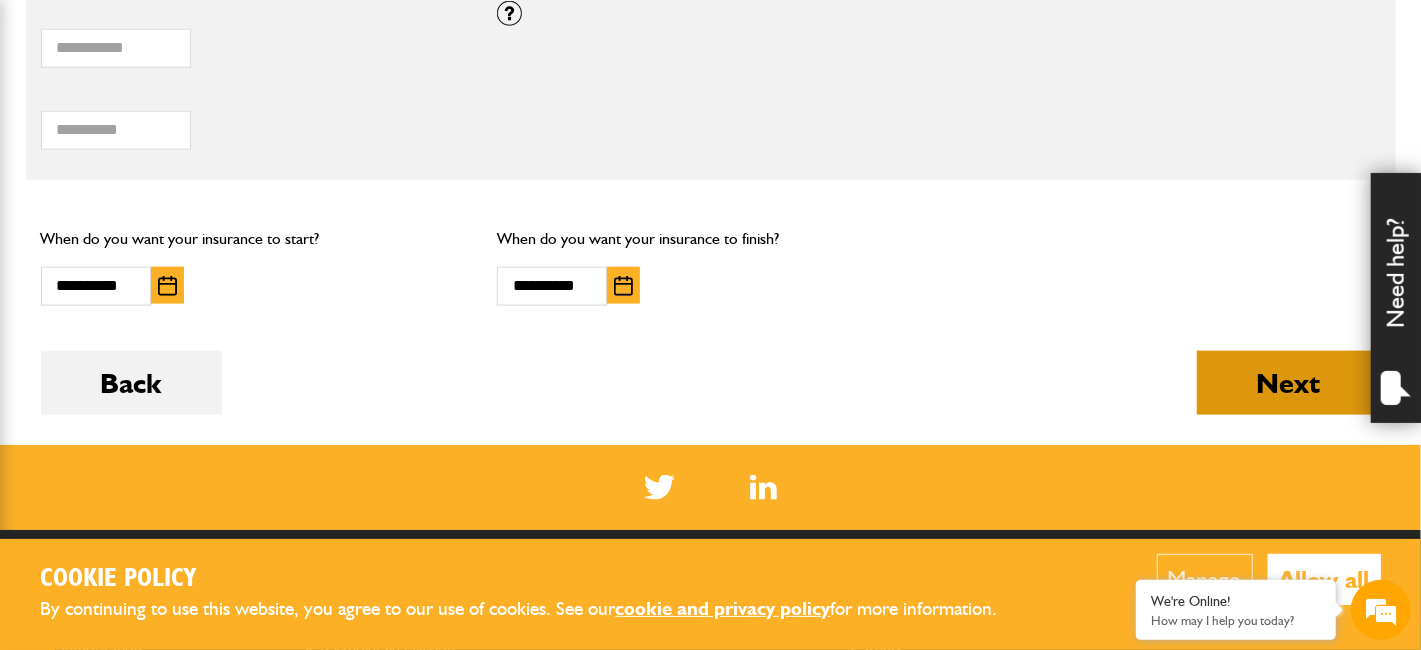 click on "Next" at bounding box center [1289, 383] 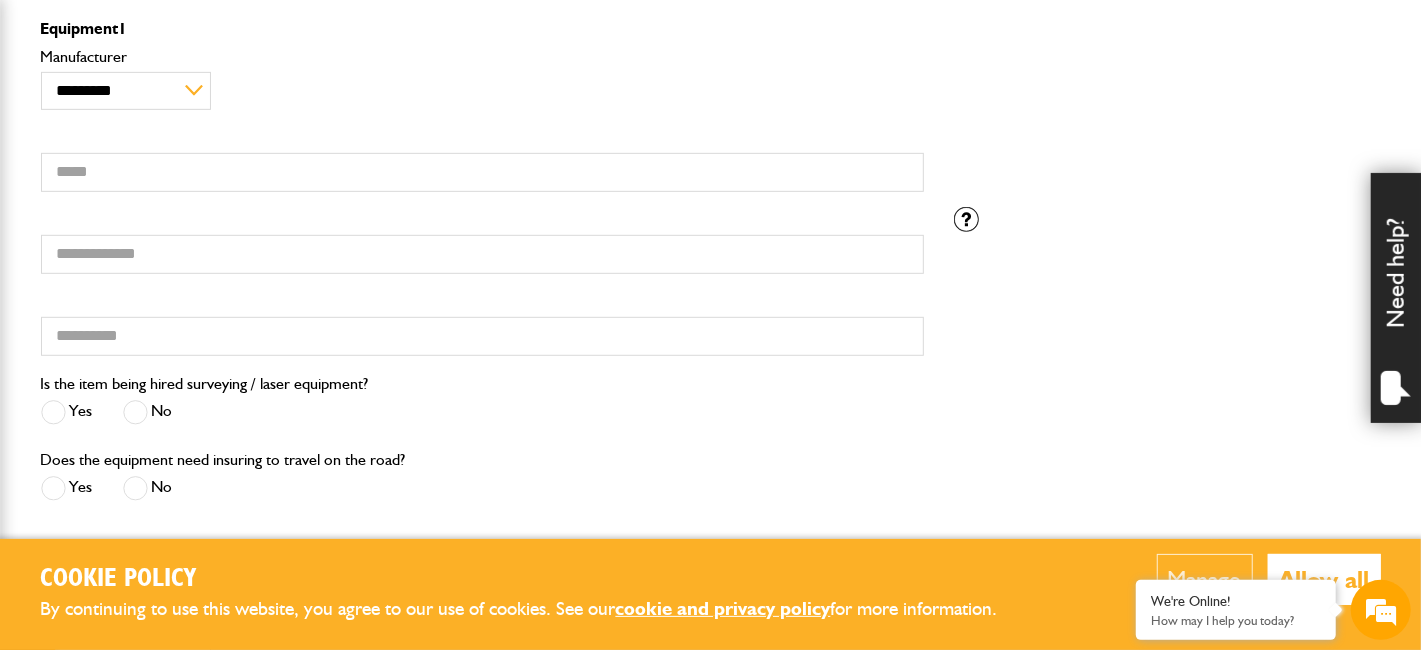 scroll, scrollTop: 500, scrollLeft: 0, axis: vertical 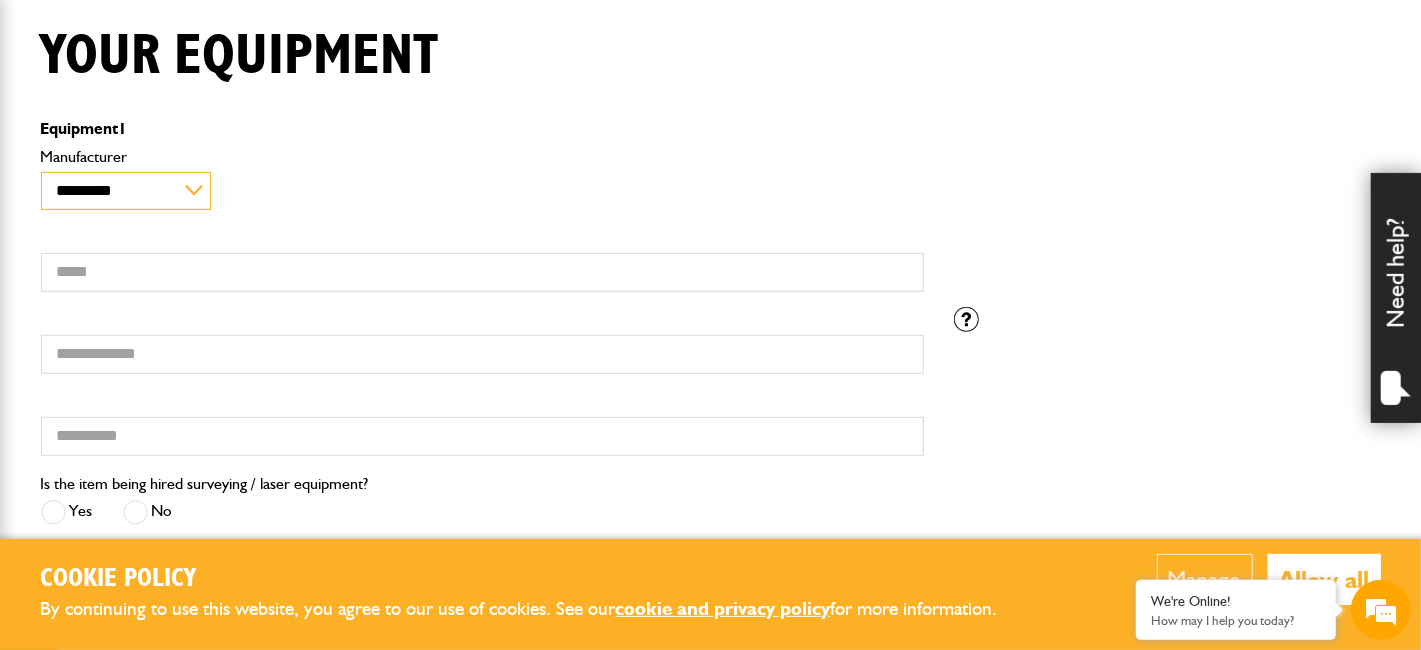 click on "**********" at bounding box center [126, 191] 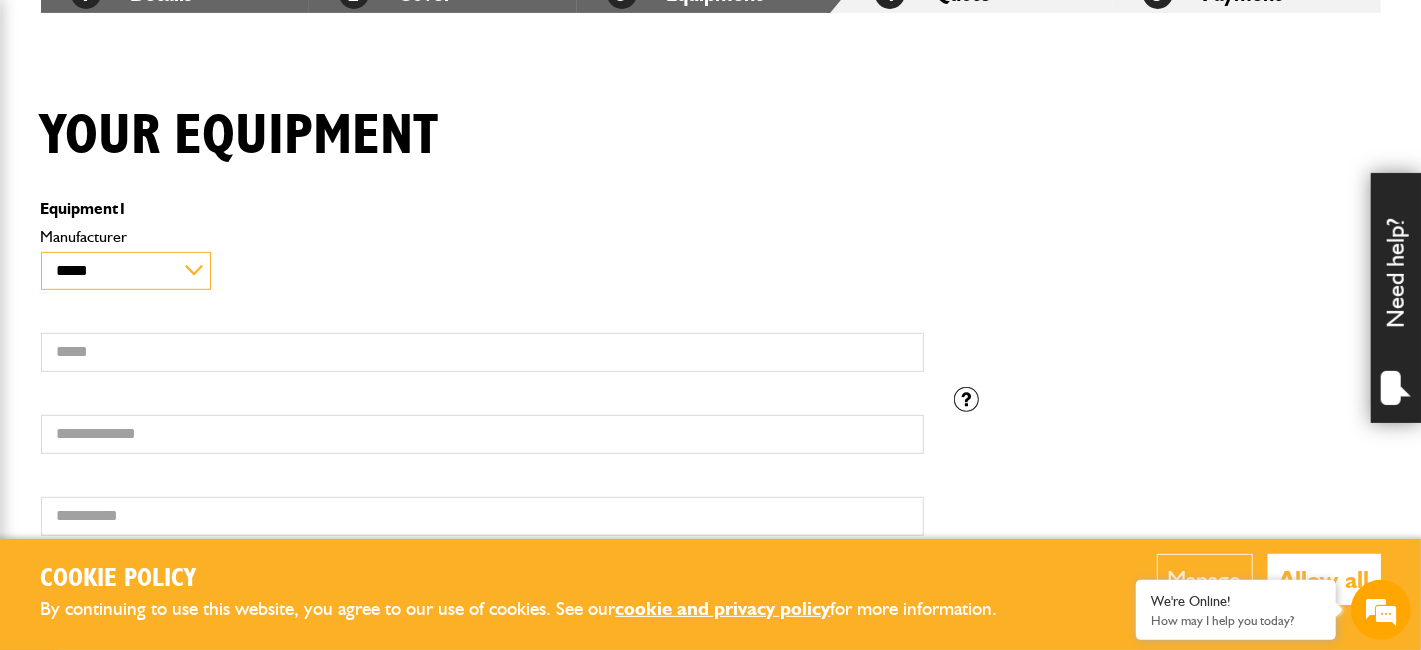 scroll, scrollTop: 399, scrollLeft: 0, axis: vertical 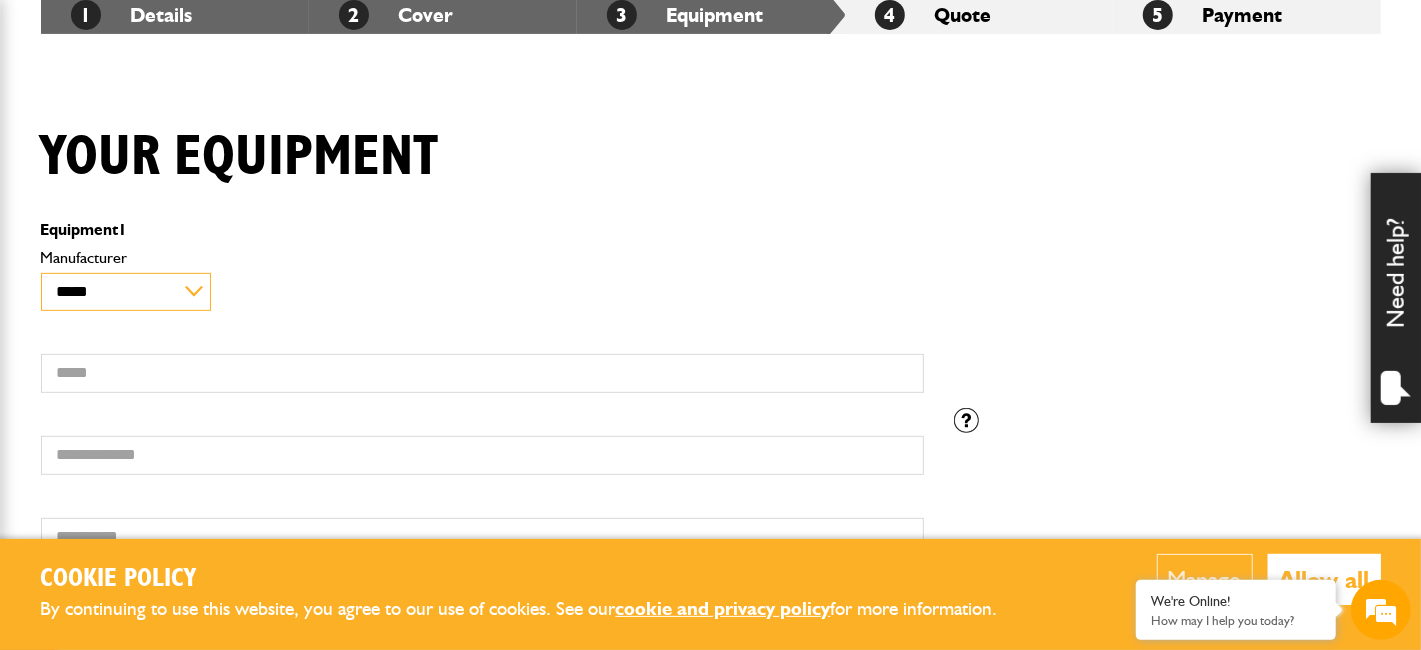 click on "**********" at bounding box center [126, 292] 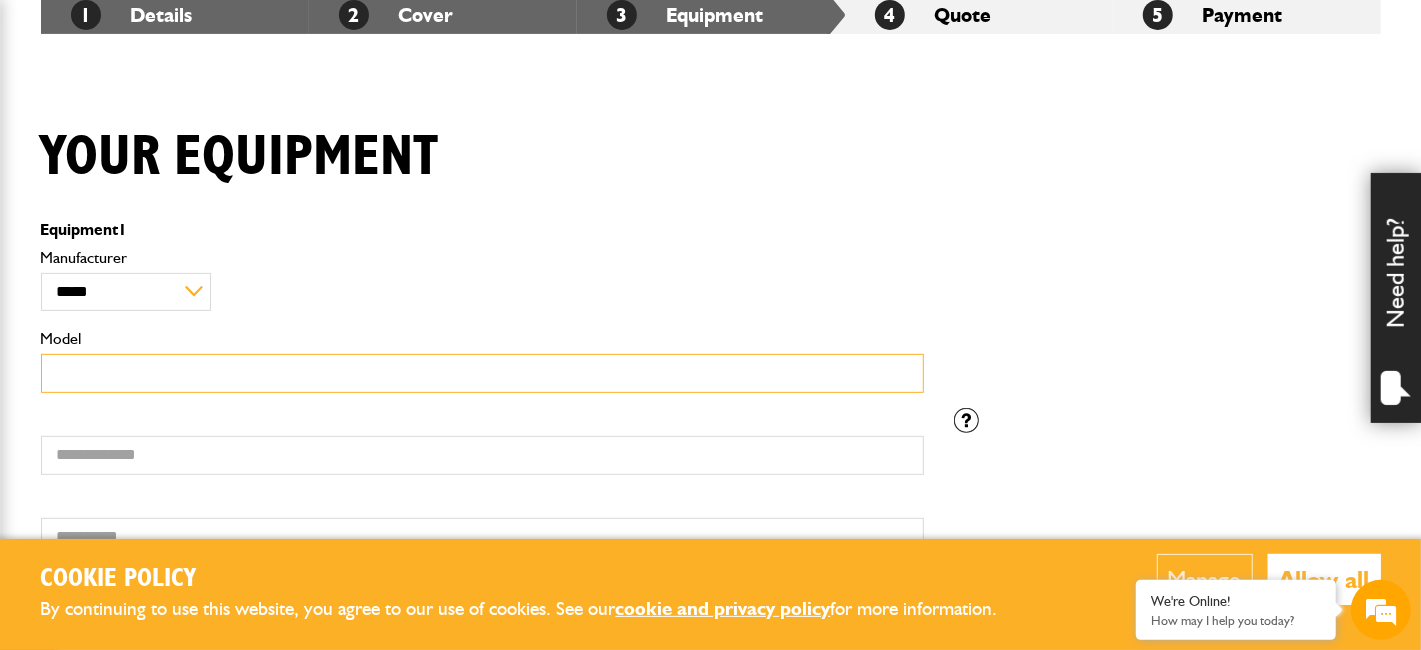 click on "Model" at bounding box center (482, 373) 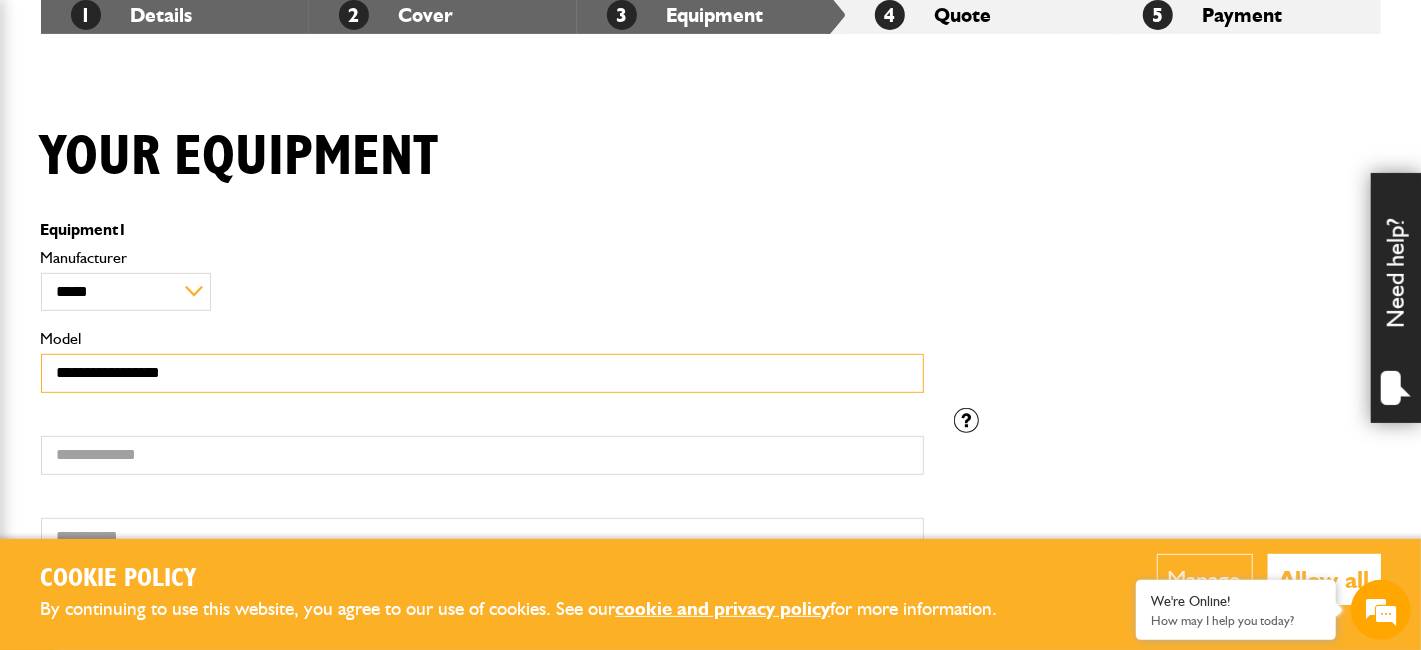 type on "**********" 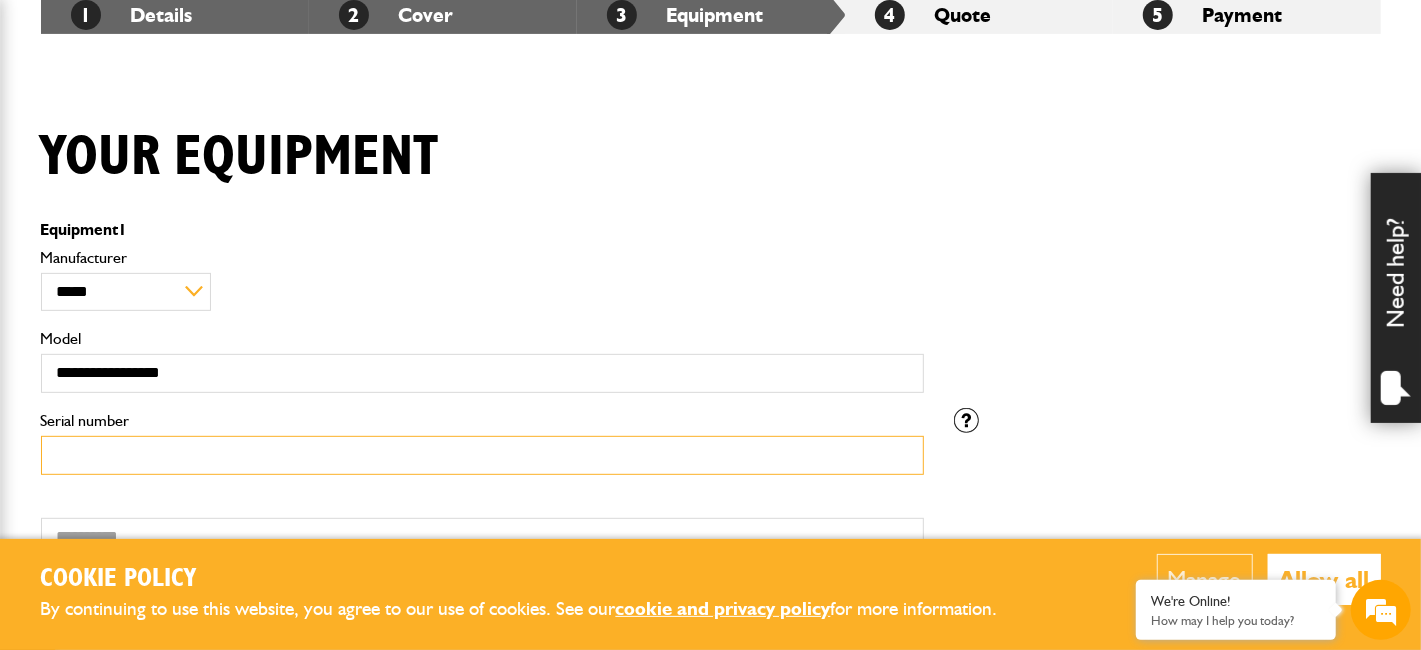 click on "Serial number" at bounding box center (482, 455) 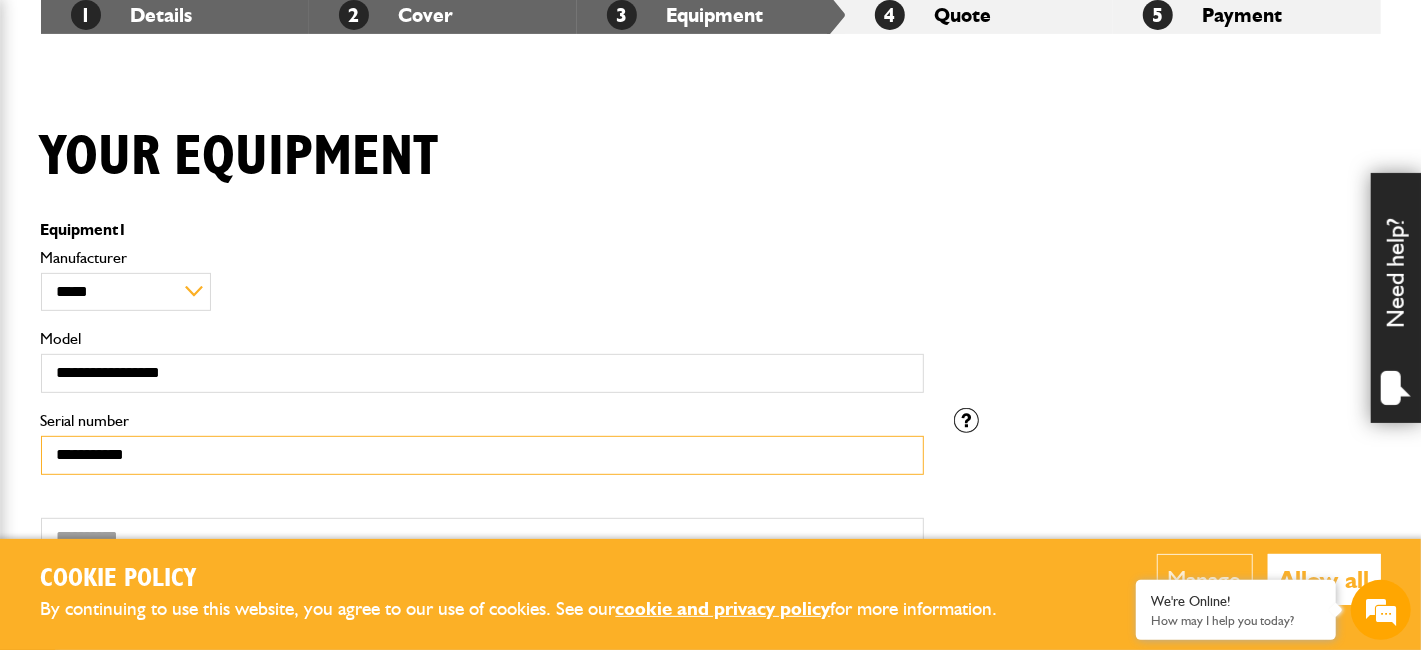 type on "**********" 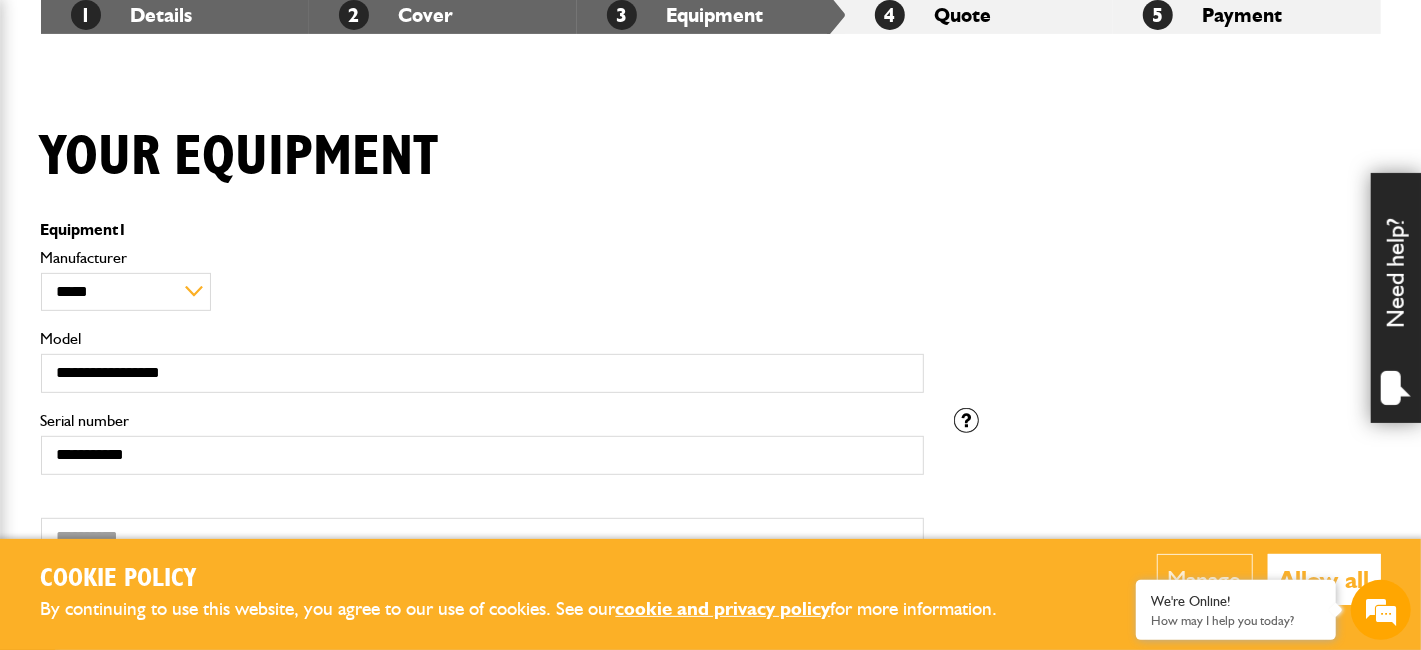 click on "**********" at bounding box center (482, 280) 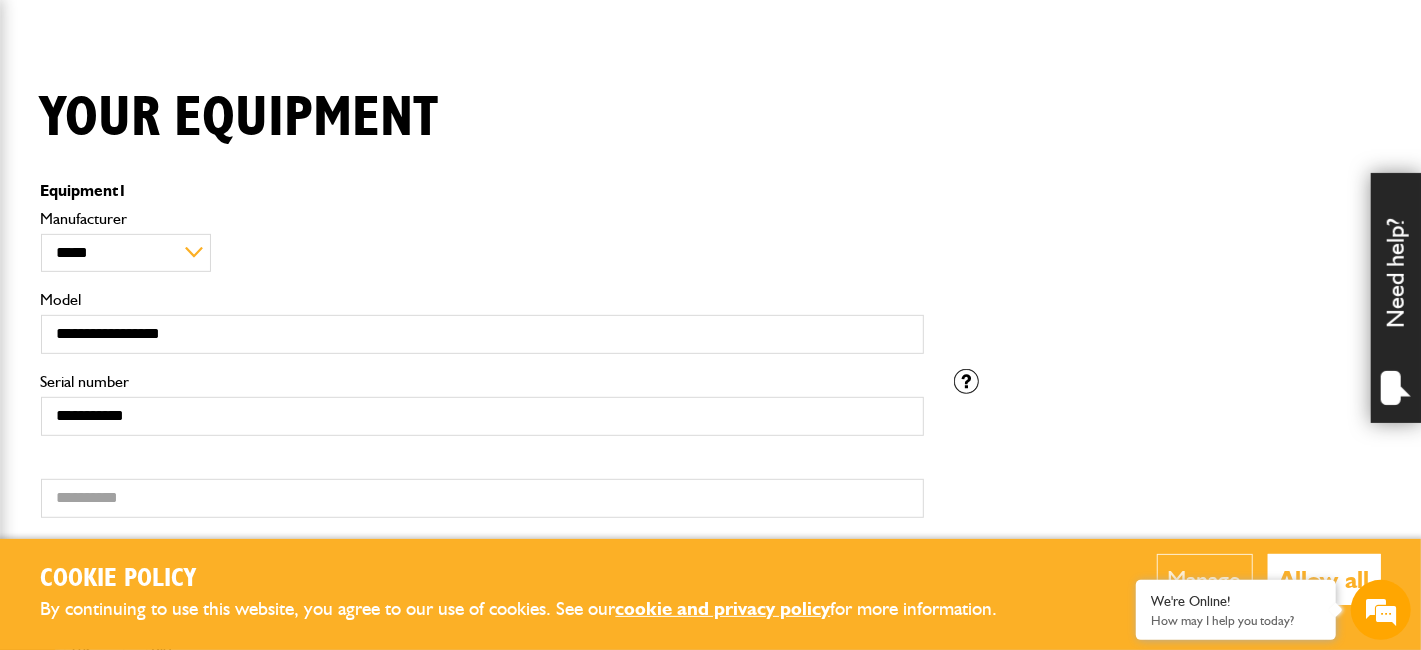 scroll, scrollTop: 500, scrollLeft: 0, axis: vertical 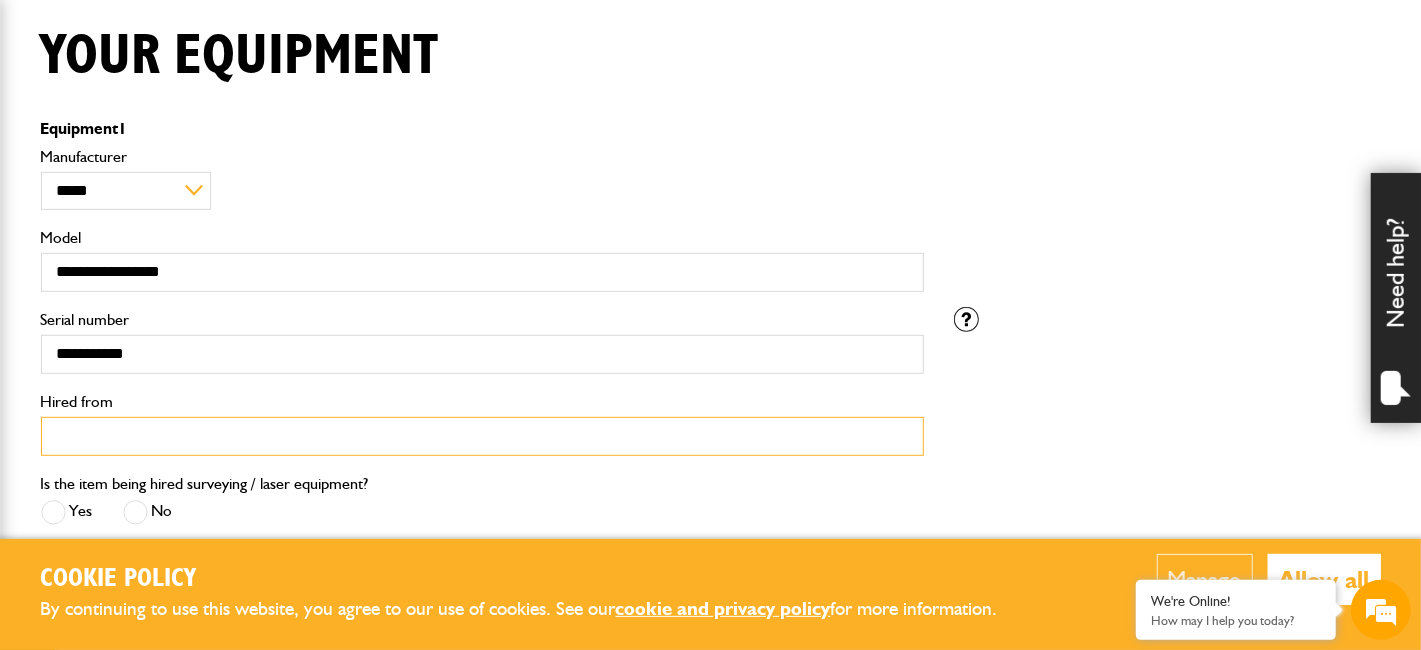 click on "Hired from" at bounding box center [482, 436] 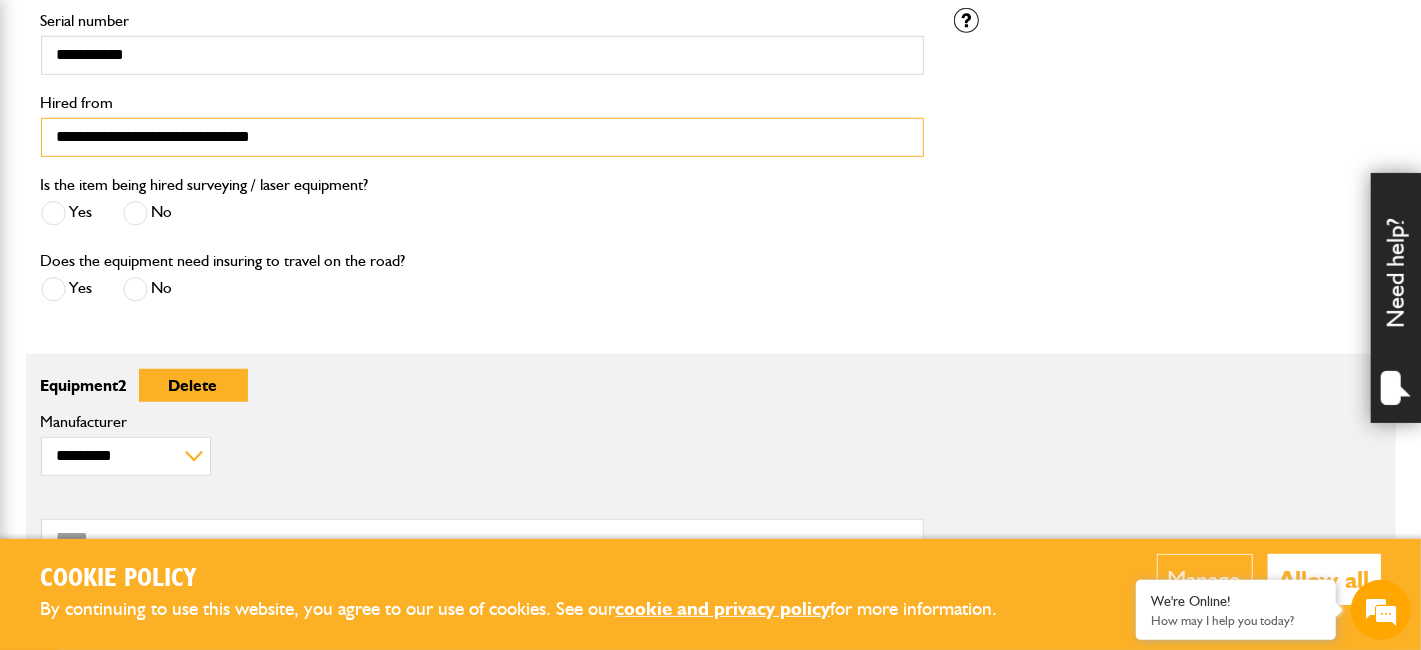 scroll, scrollTop: 799, scrollLeft: 0, axis: vertical 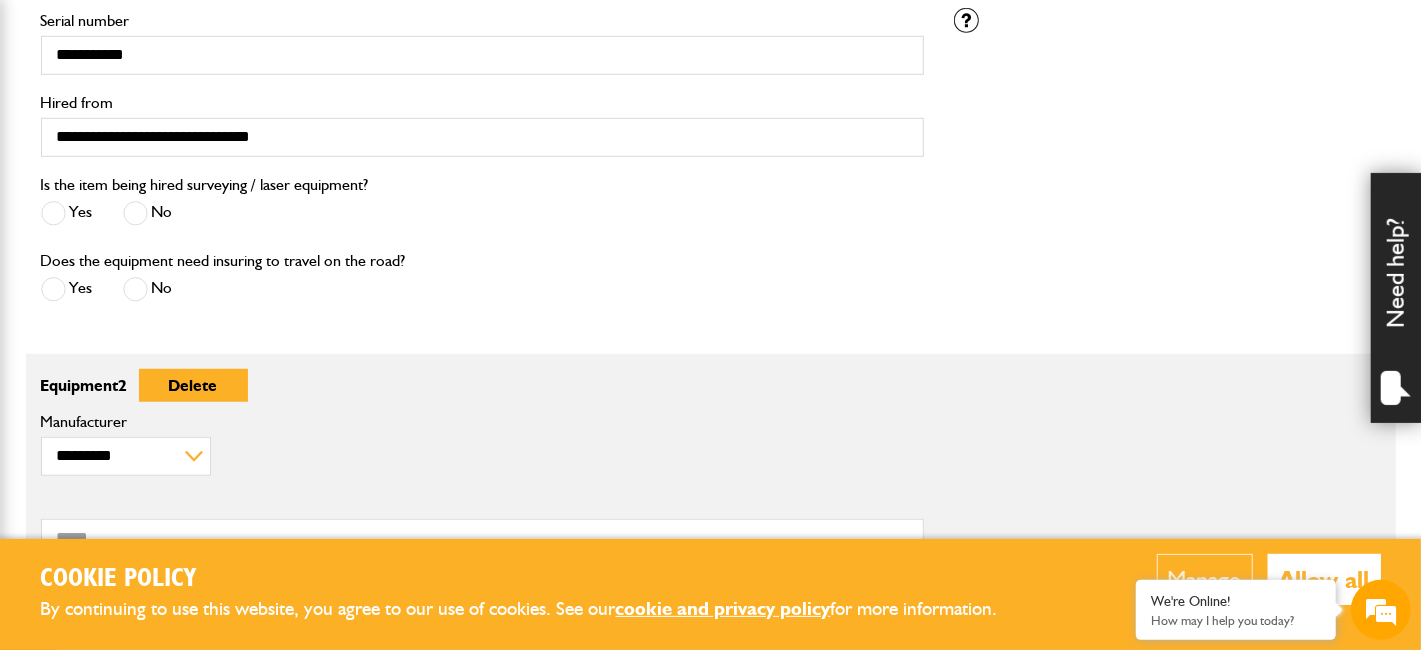 click at bounding box center (53, 213) 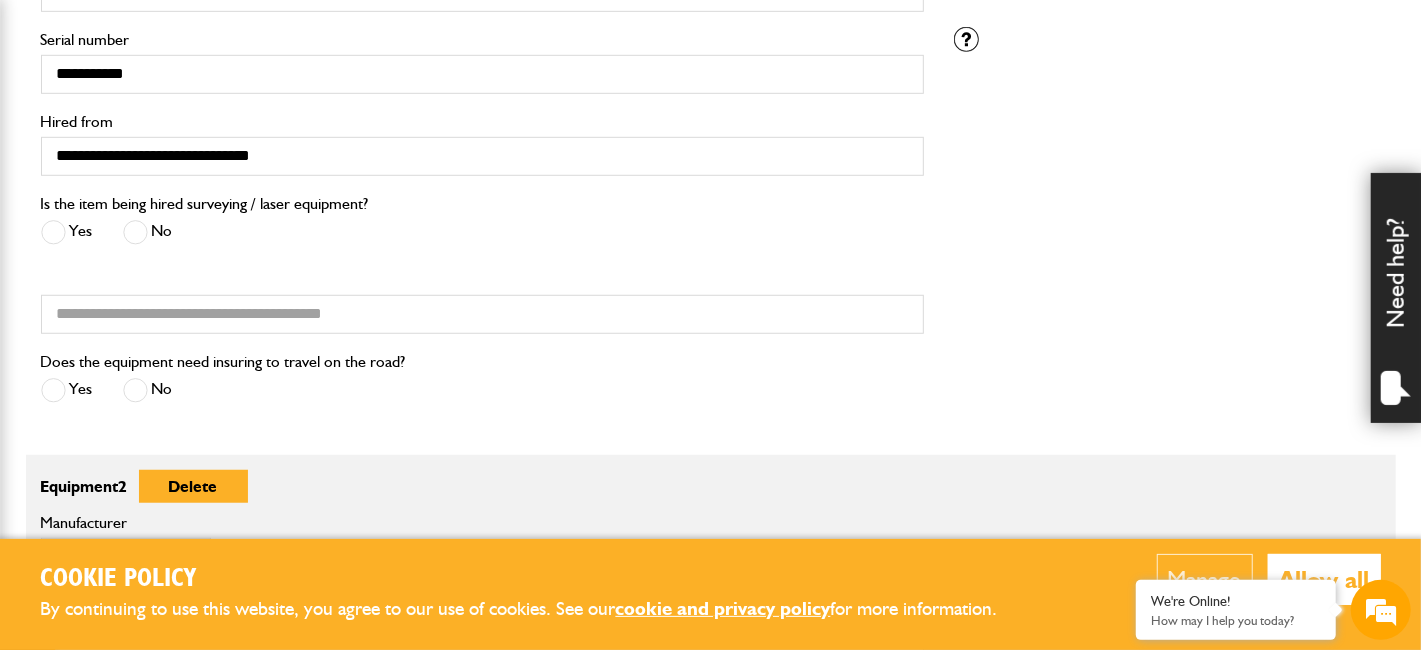 scroll, scrollTop: 681, scrollLeft: 0, axis: vertical 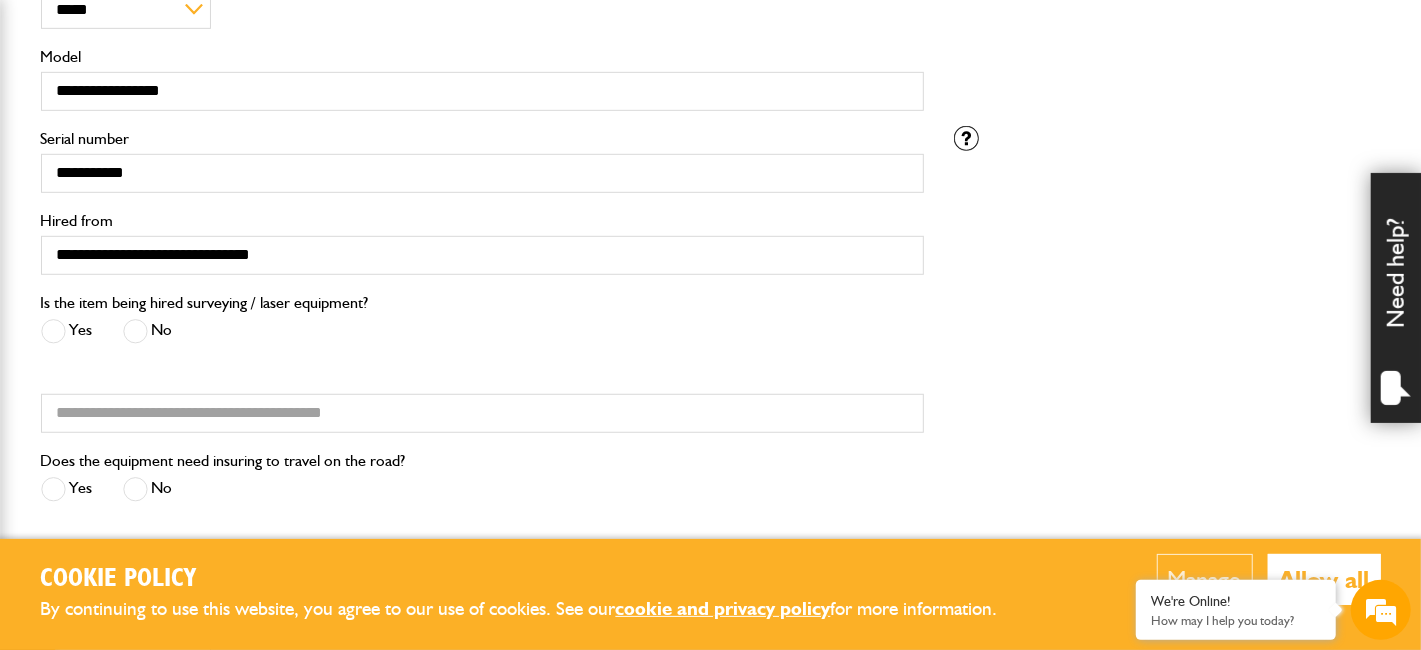 click at bounding box center (135, 331) 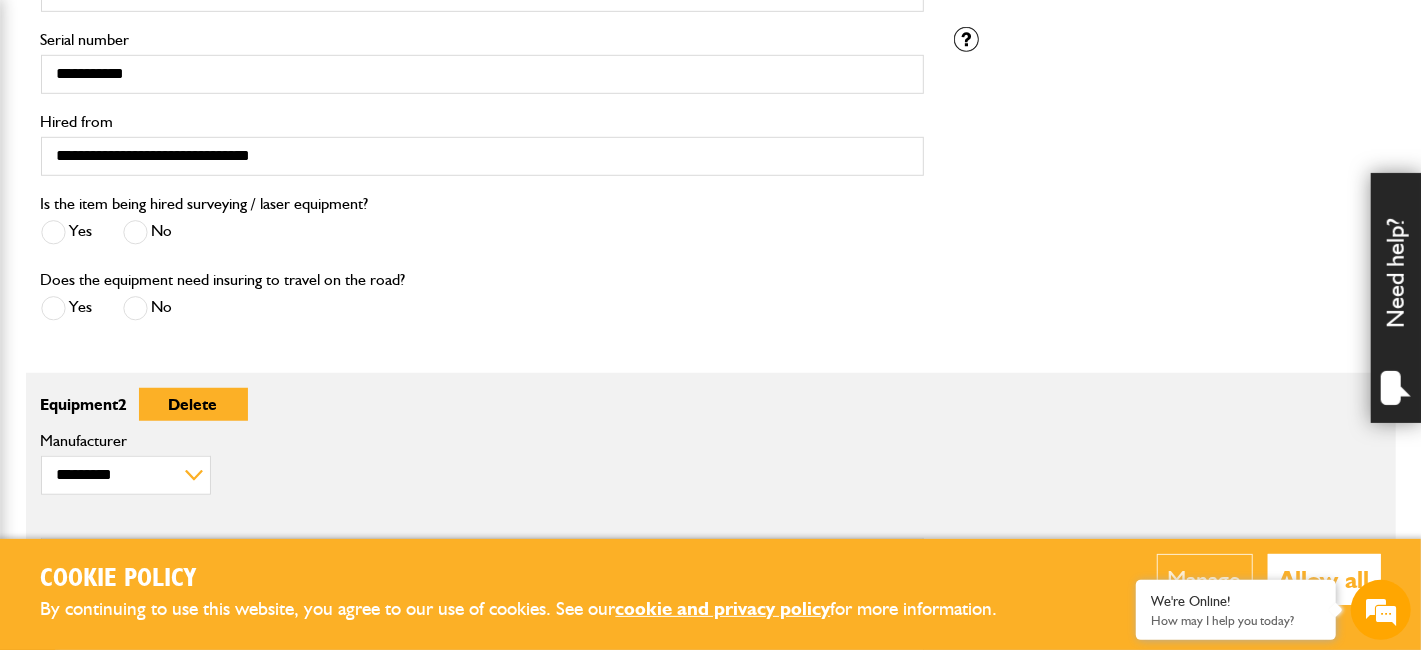 scroll, scrollTop: 799, scrollLeft: 0, axis: vertical 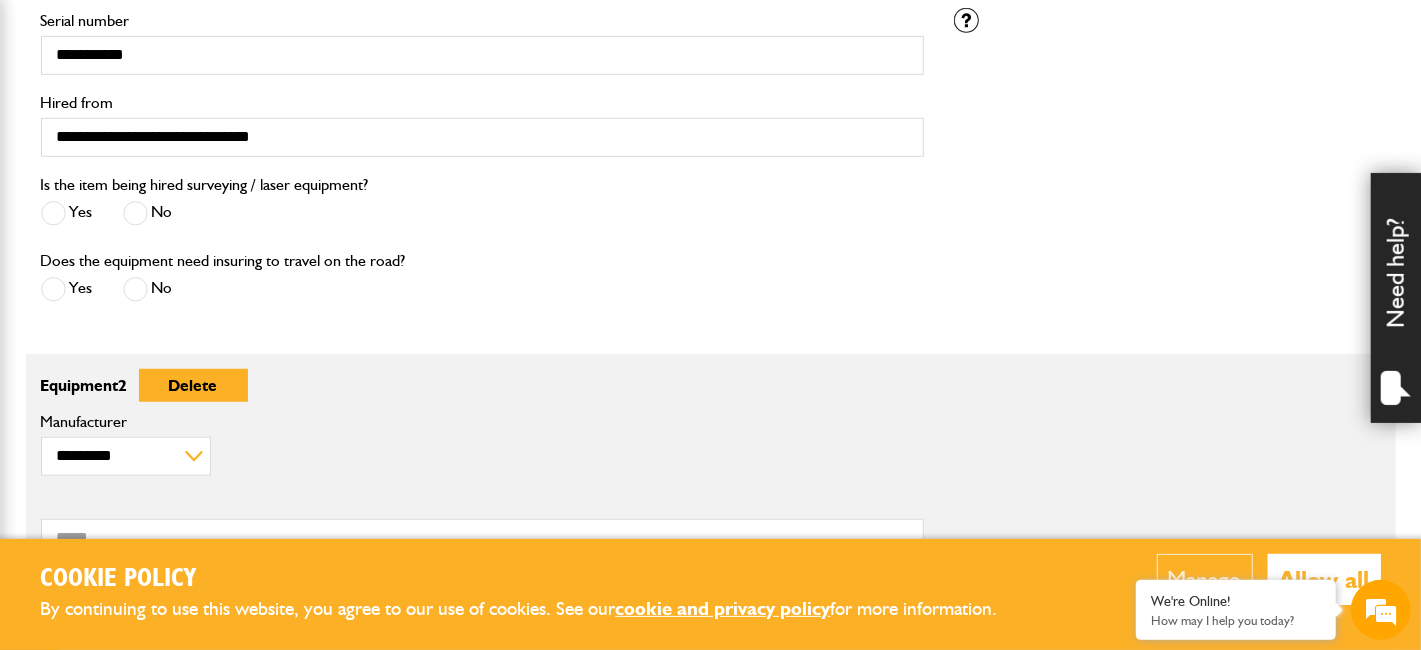 click at bounding box center [135, 289] 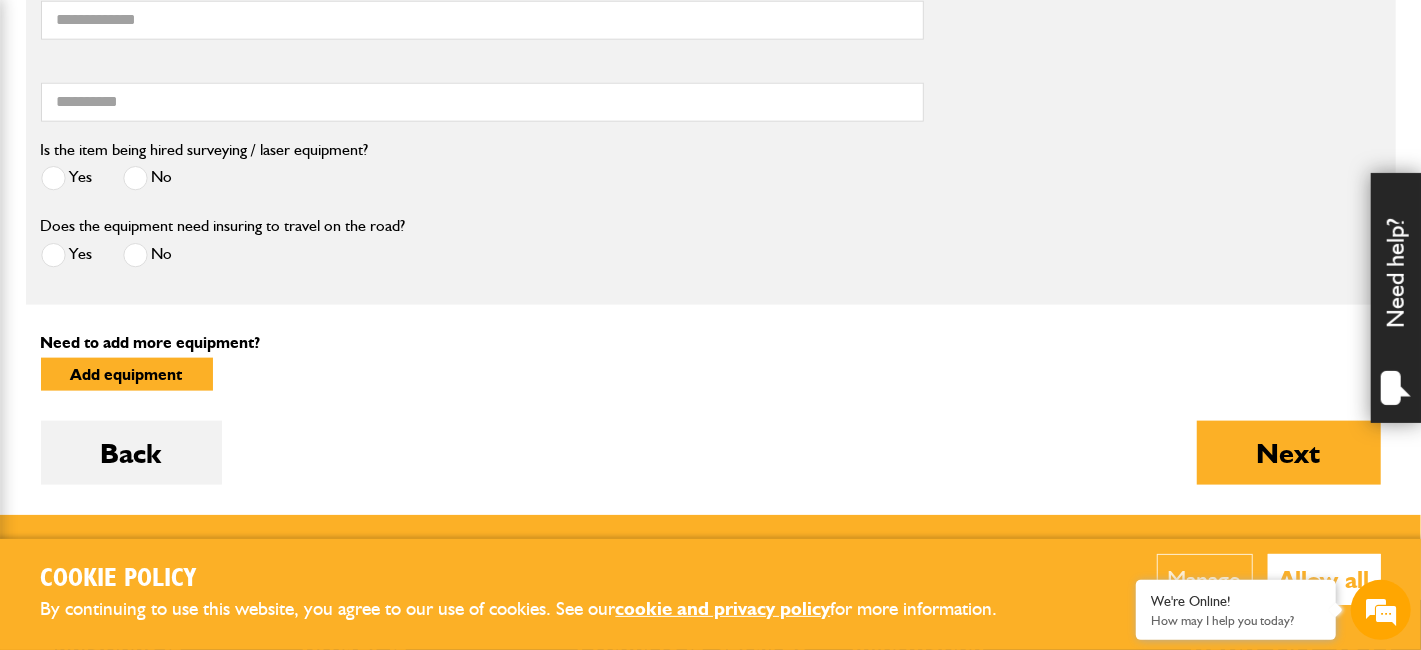 scroll, scrollTop: 1400, scrollLeft: 0, axis: vertical 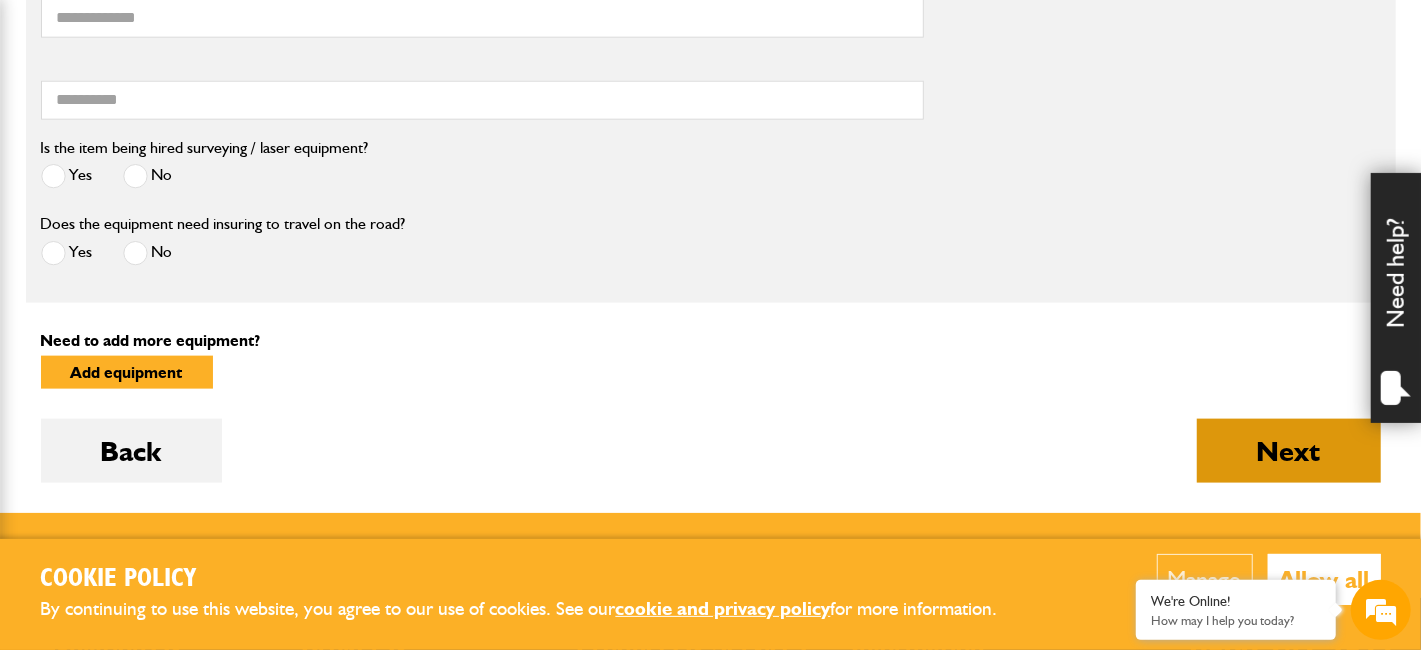 click on "Next" at bounding box center (1289, 451) 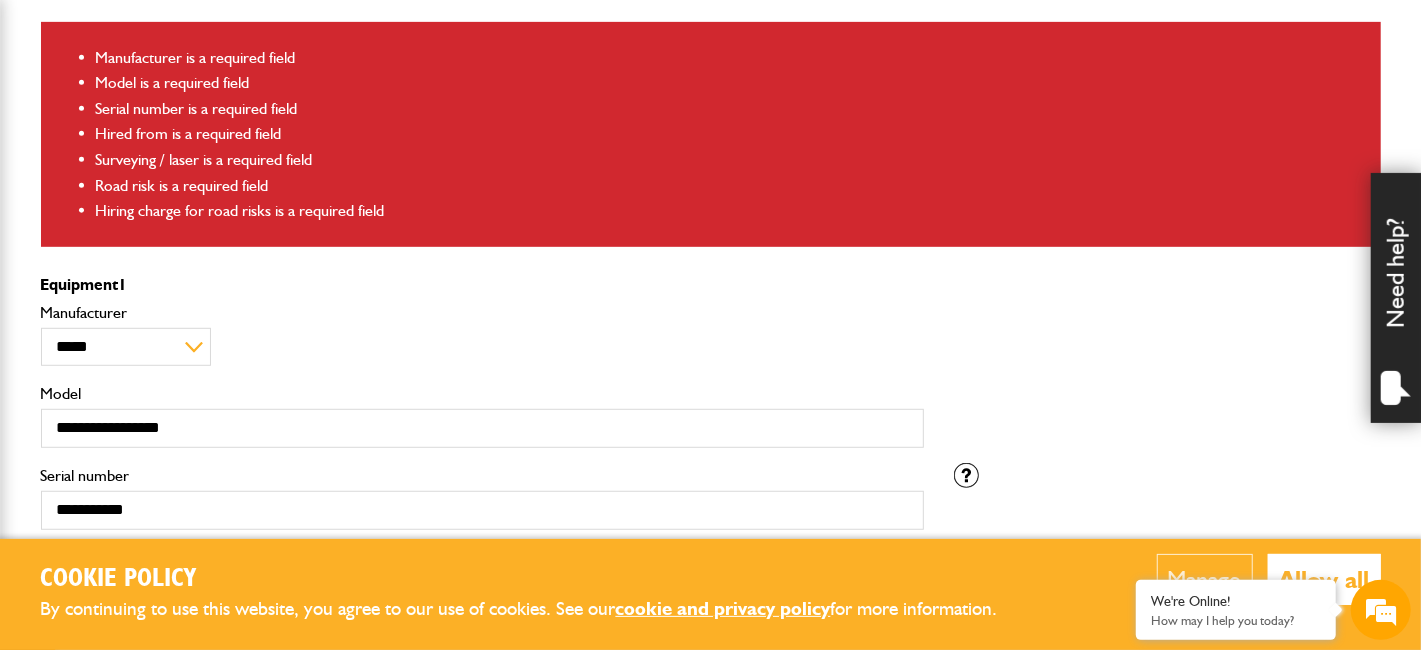 scroll, scrollTop: 600, scrollLeft: 0, axis: vertical 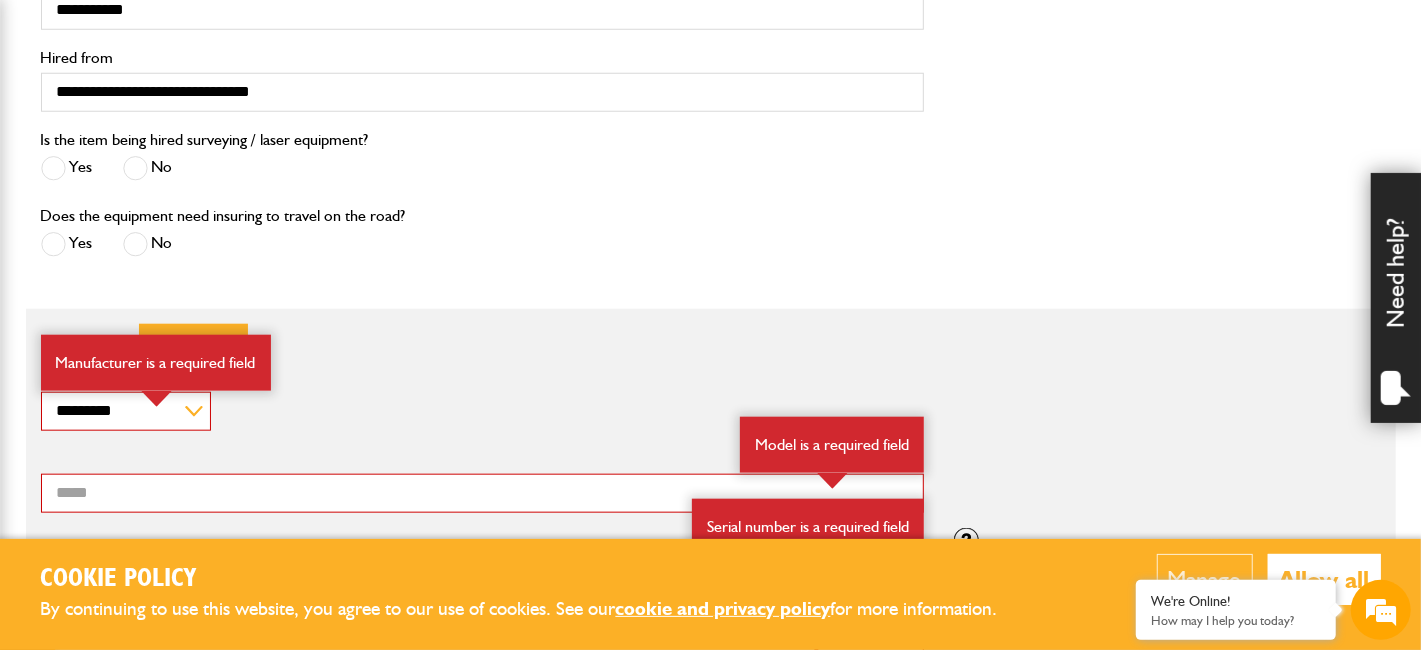 click on "**********" at bounding box center (482, 399) 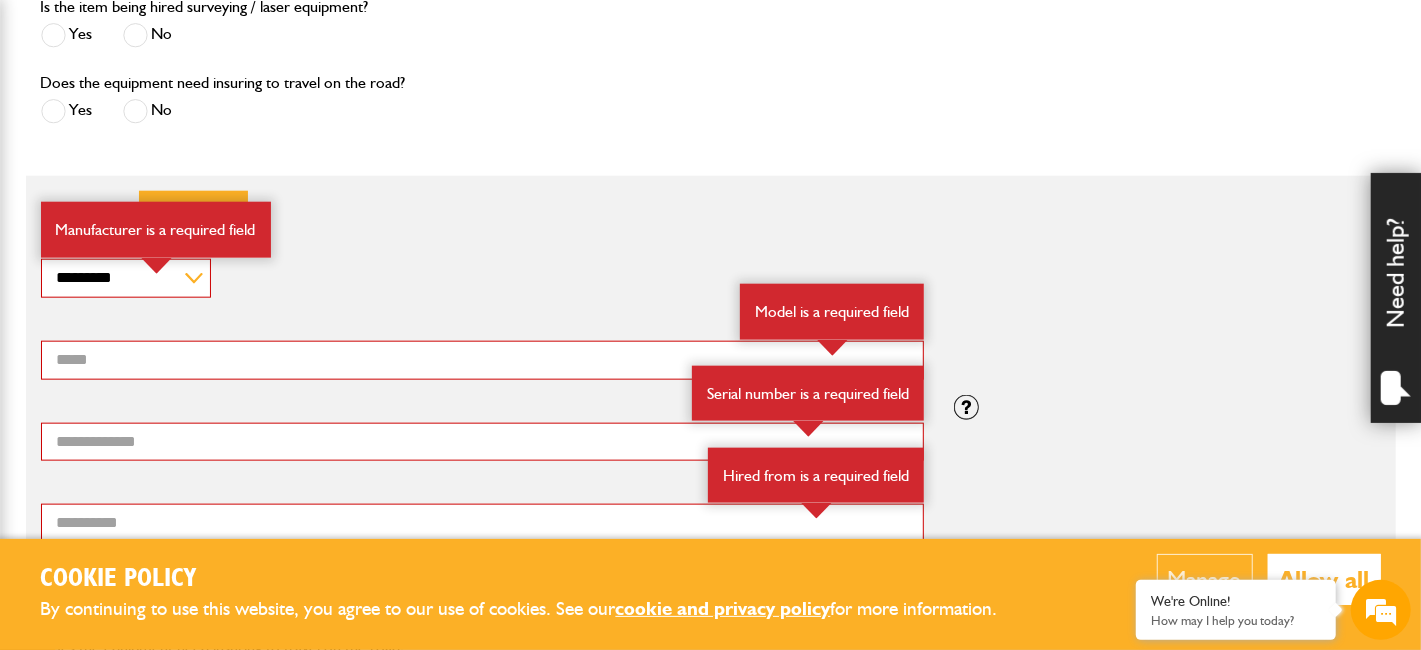 scroll, scrollTop: 1199, scrollLeft: 0, axis: vertical 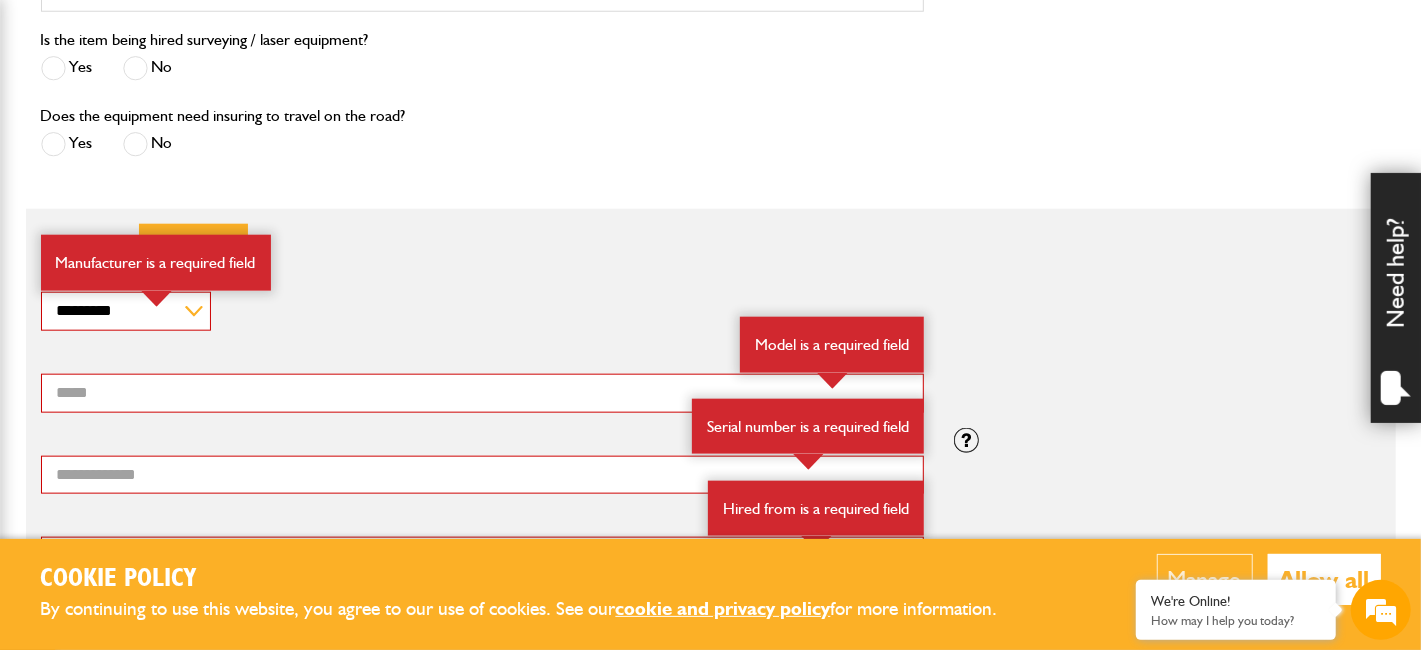 click on "**********" at bounding box center (482, 299) 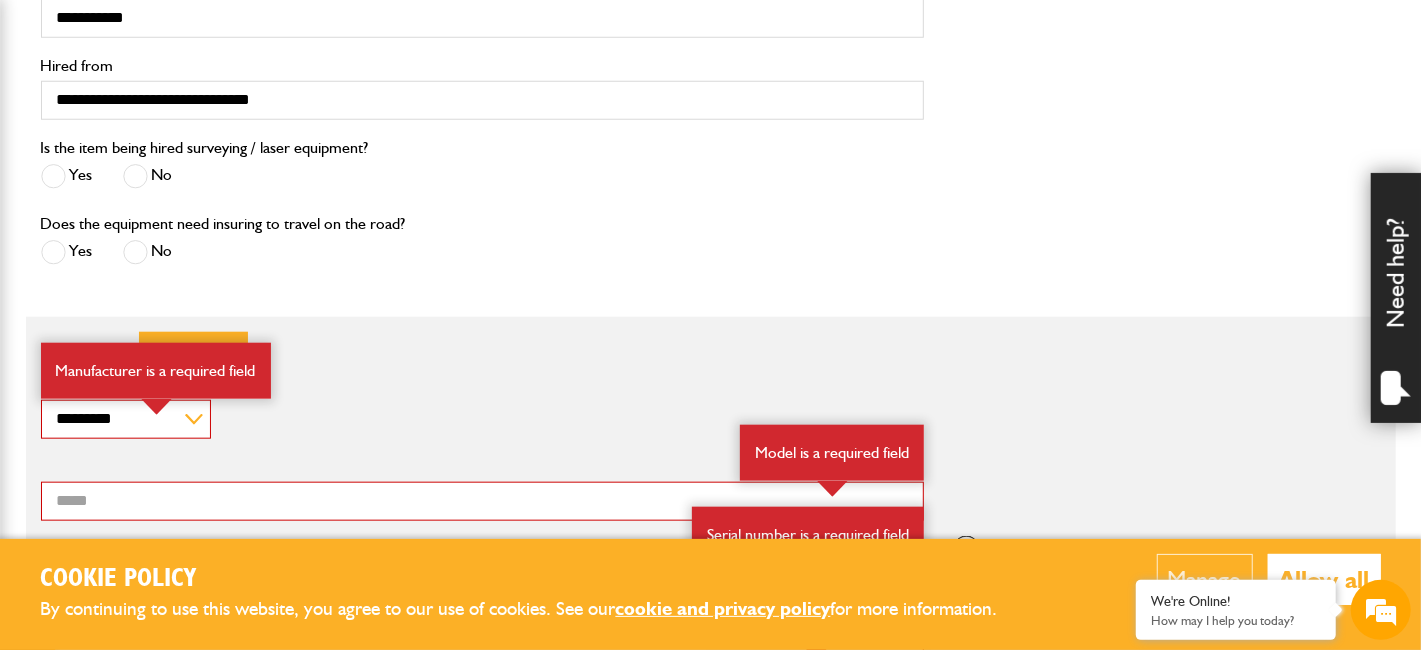 scroll, scrollTop: 1099, scrollLeft: 0, axis: vertical 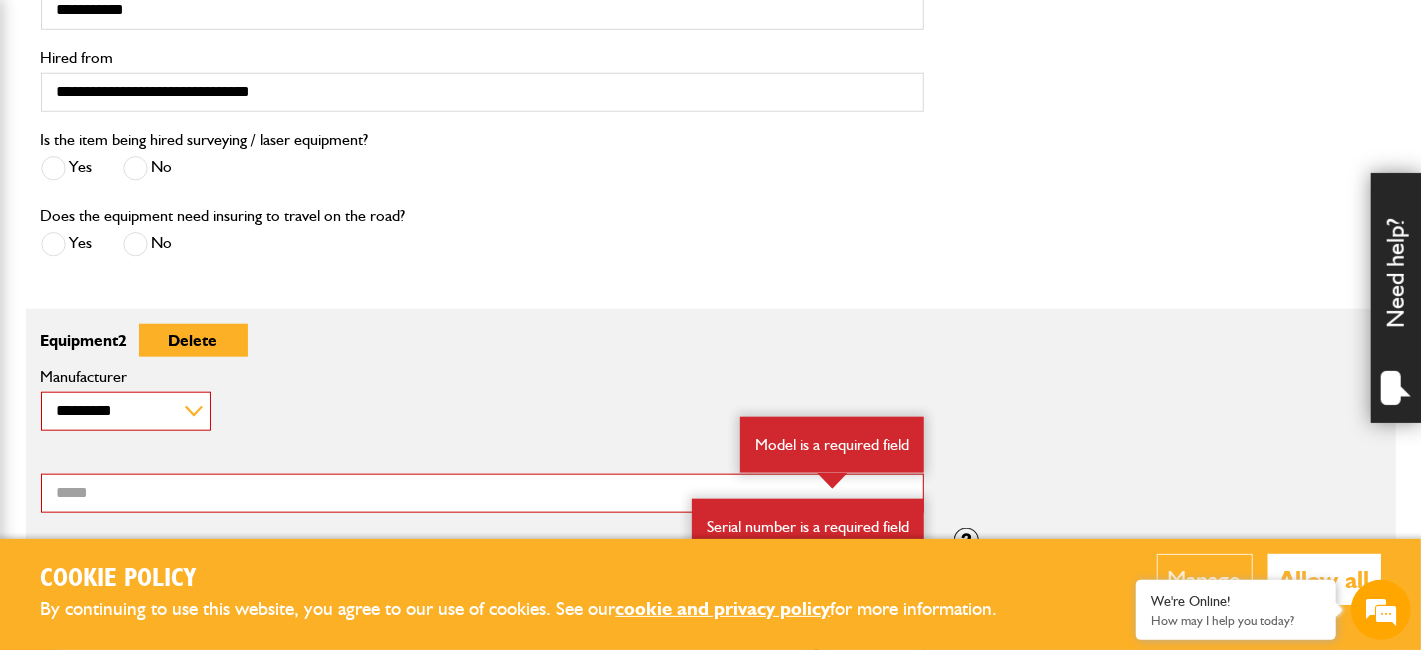 click on "**********" at bounding box center [126, 411] 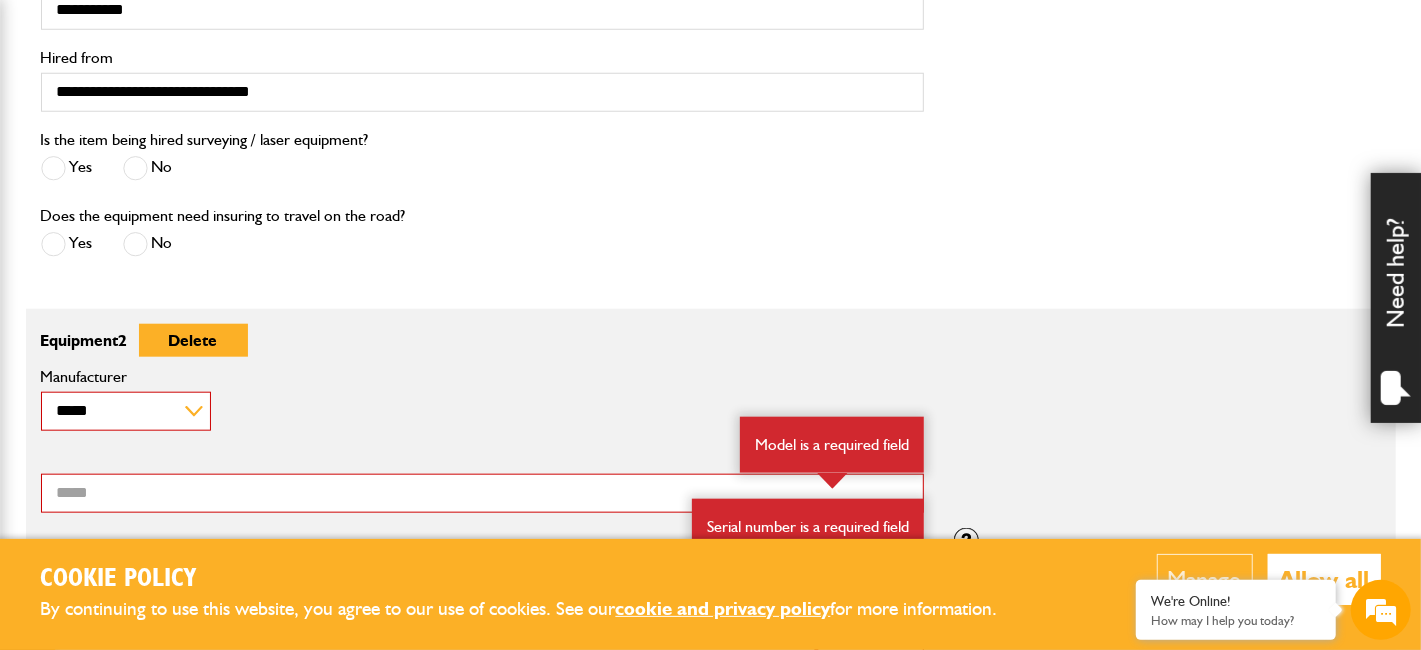click on "**********" at bounding box center [126, 411] 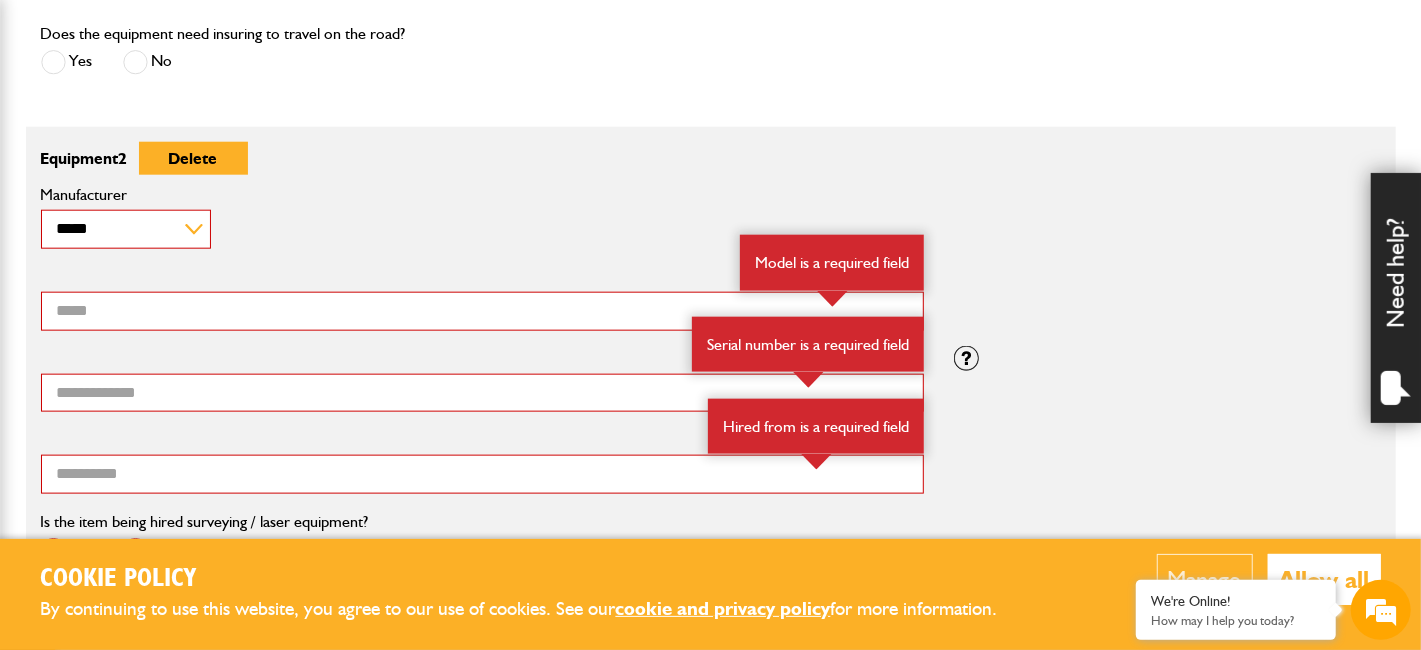 scroll, scrollTop: 1300, scrollLeft: 0, axis: vertical 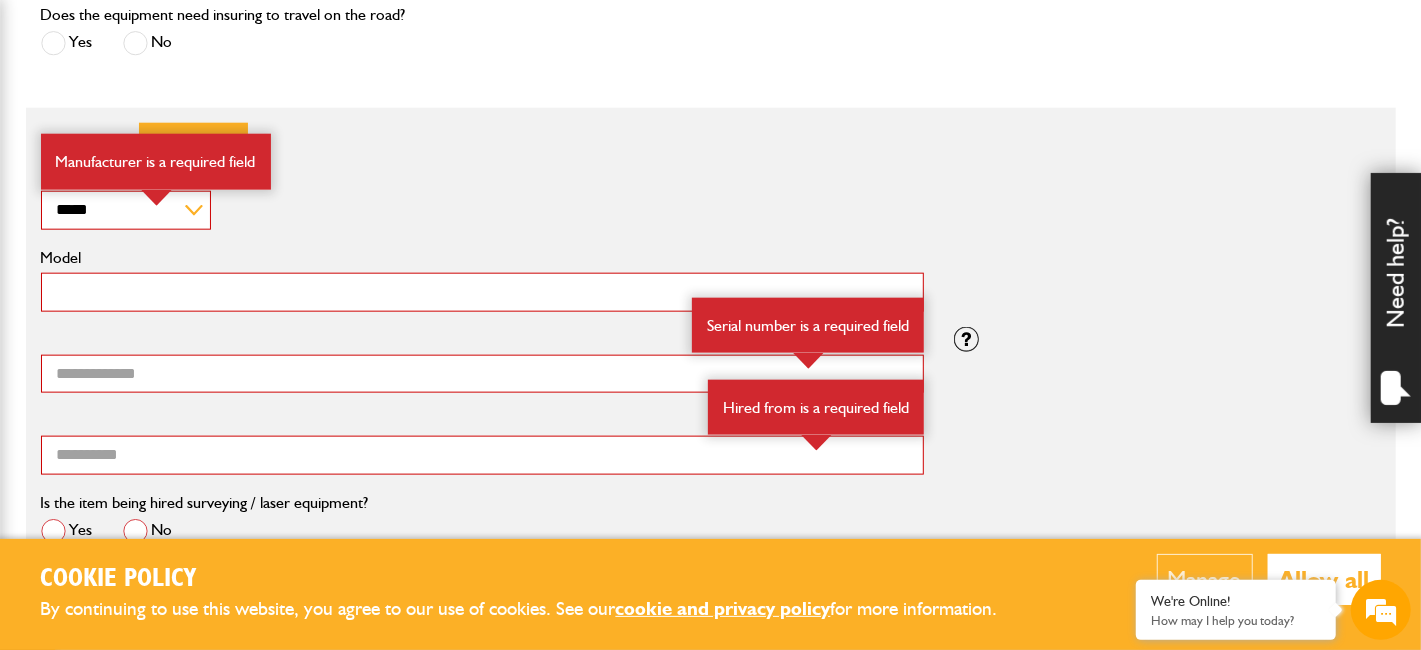 click on "Model" at bounding box center (482, 292) 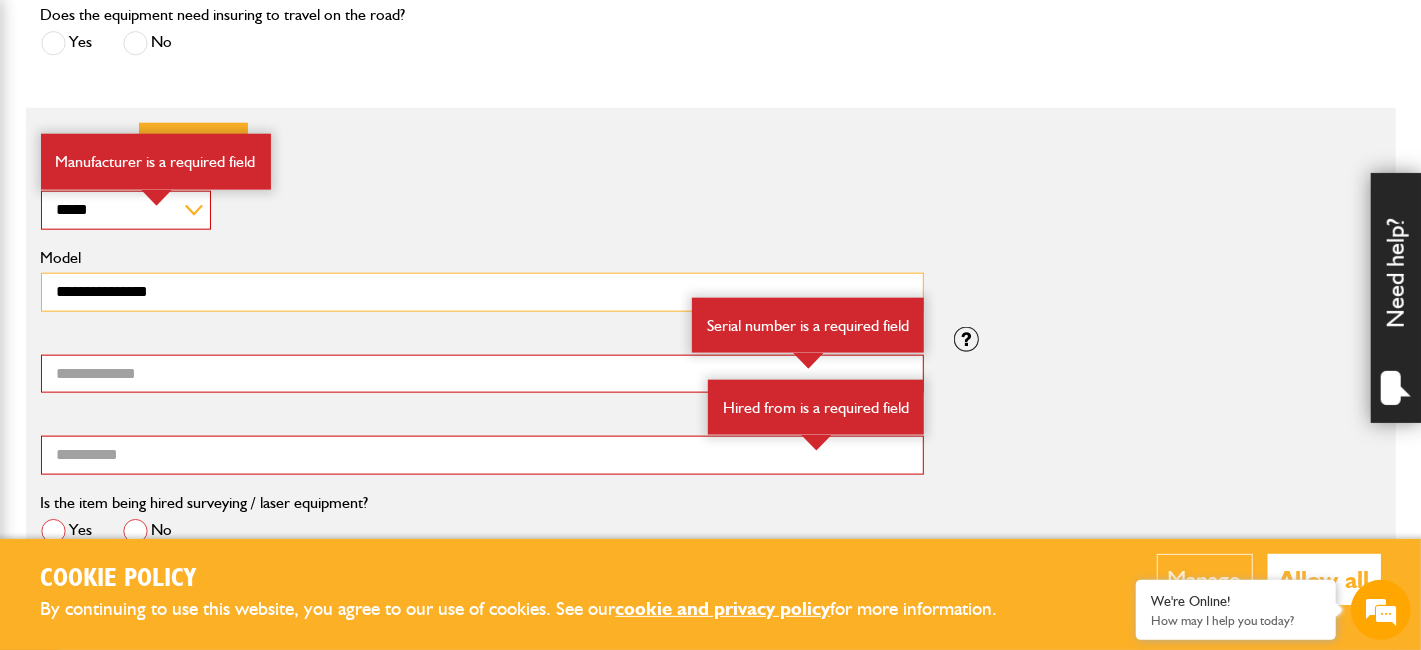 type on "**********" 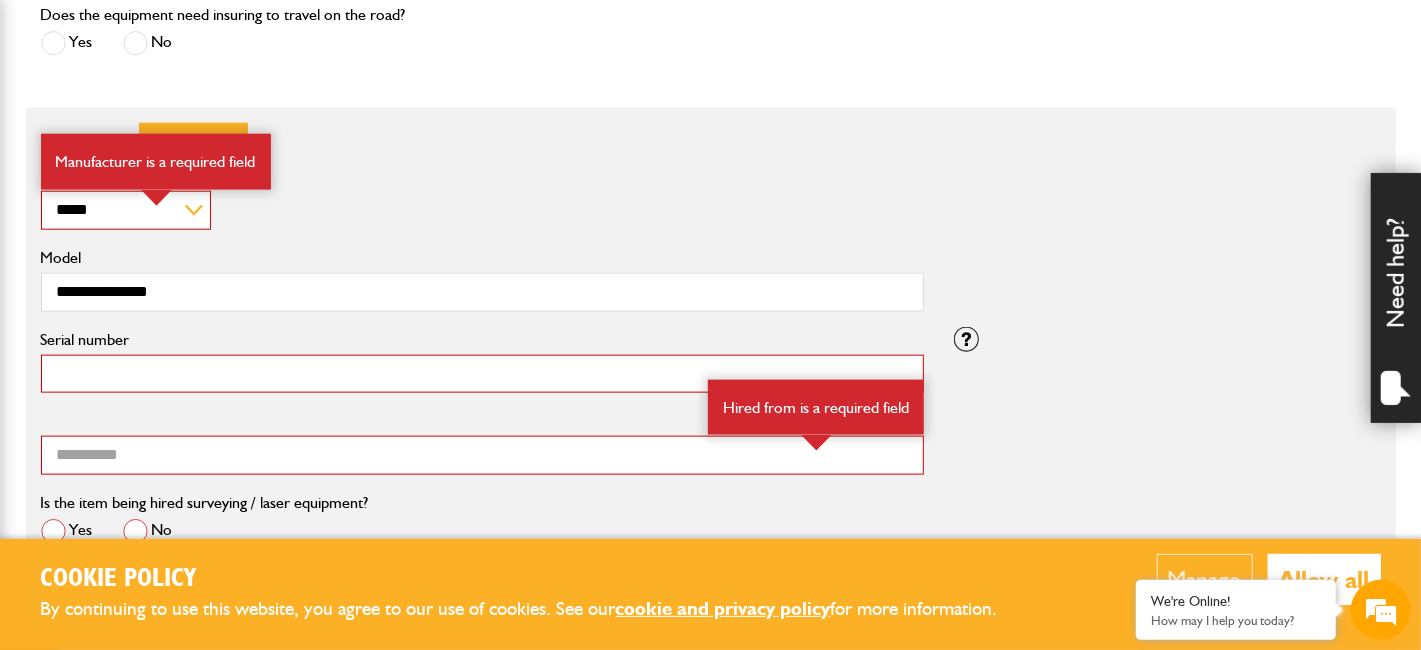 click on "Serial number" at bounding box center (482, 374) 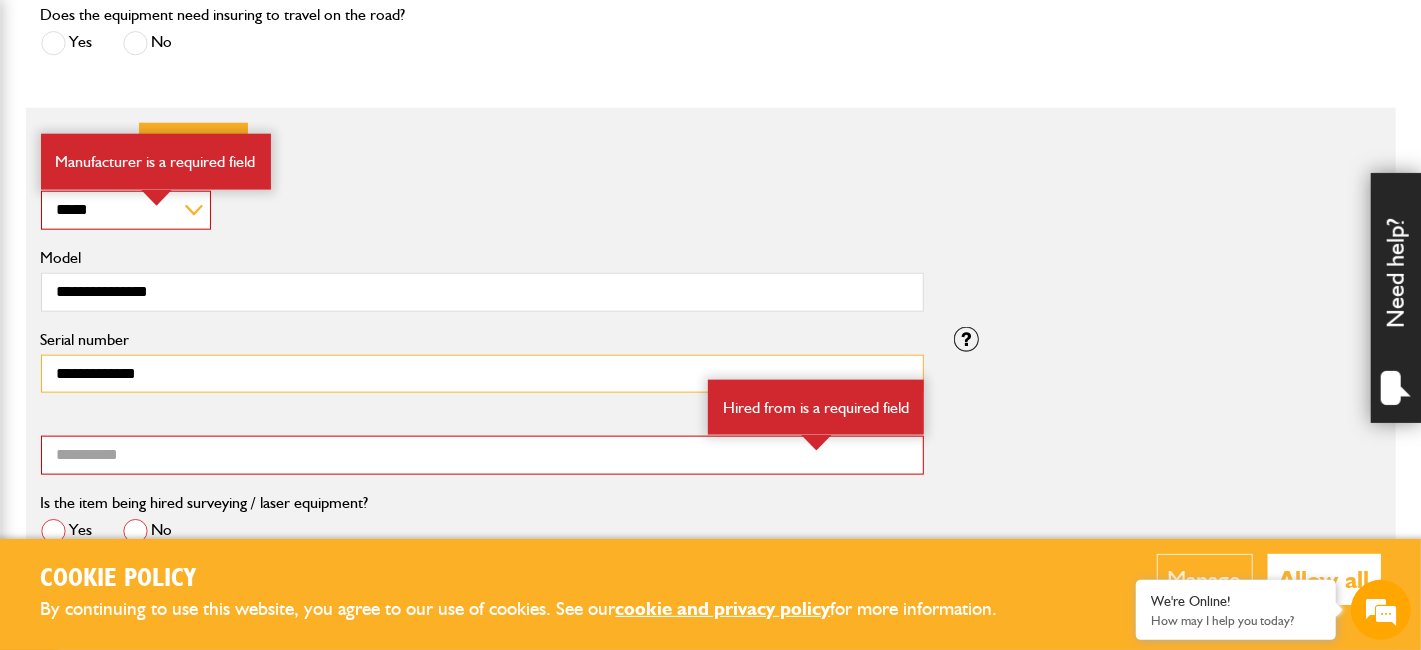 type on "**********" 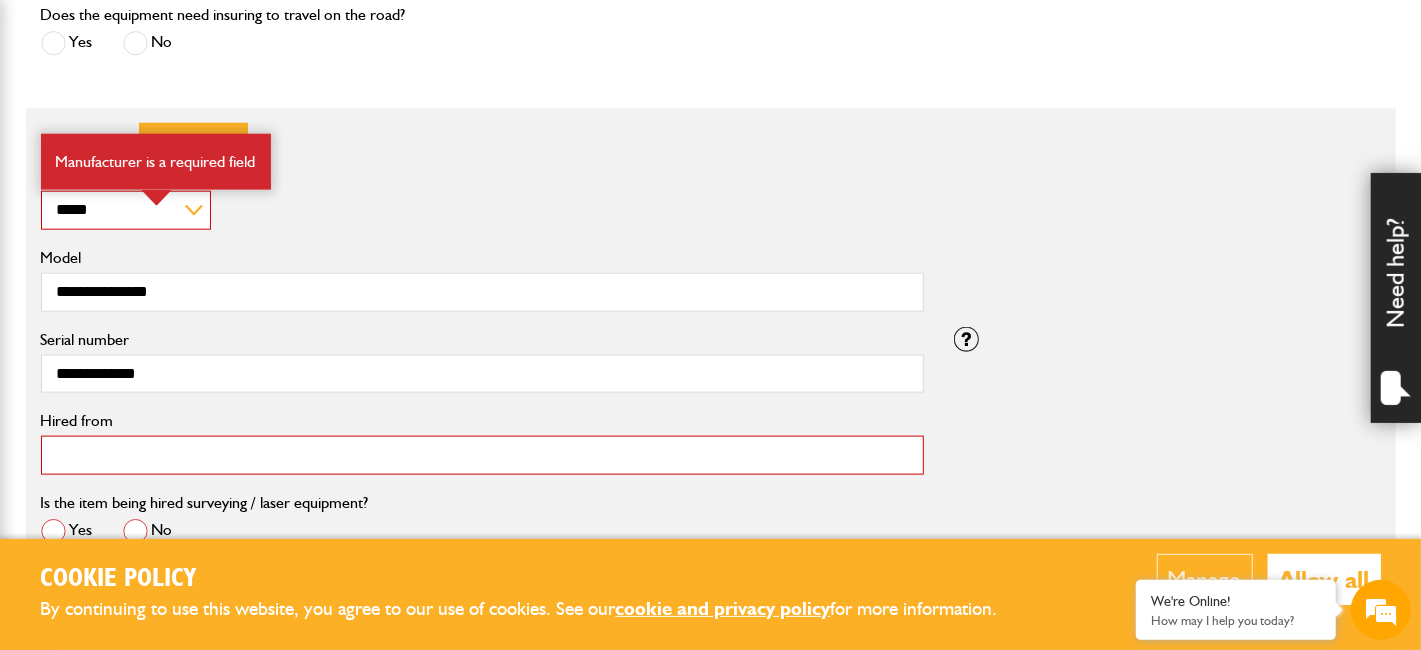 click on "Hired from" at bounding box center (482, 455) 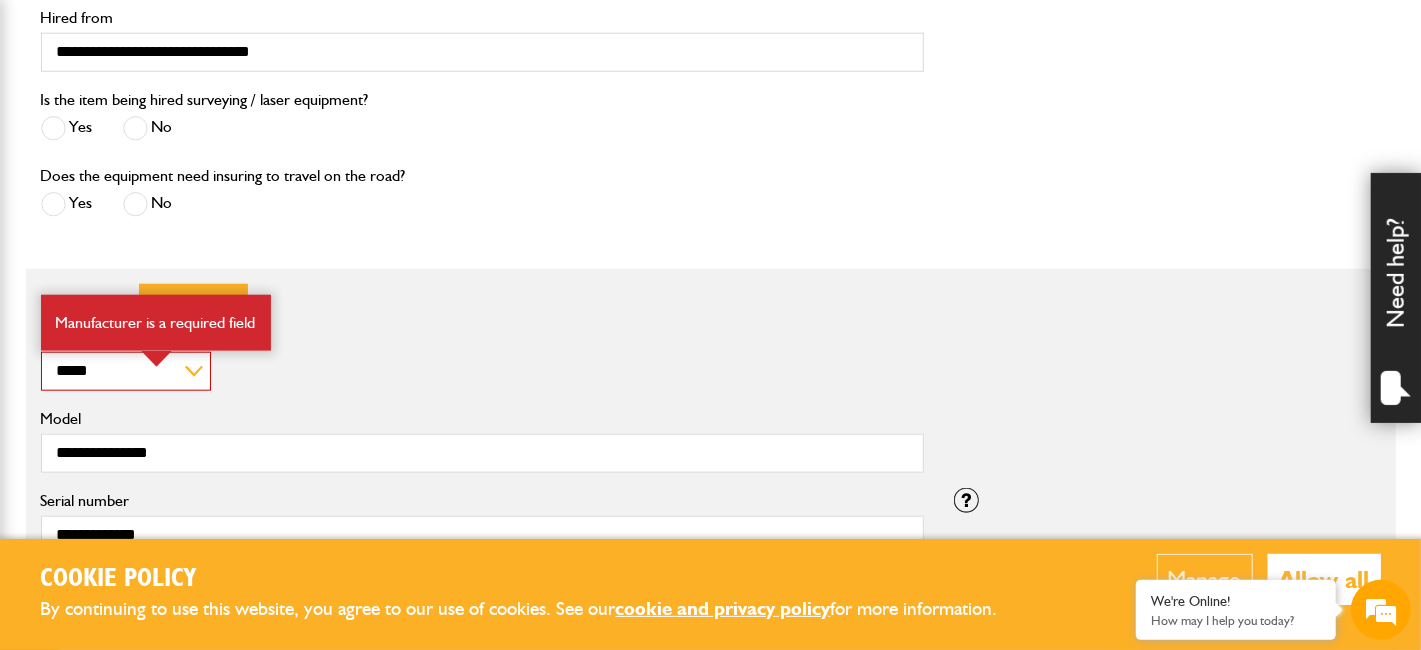 scroll, scrollTop: 900, scrollLeft: 0, axis: vertical 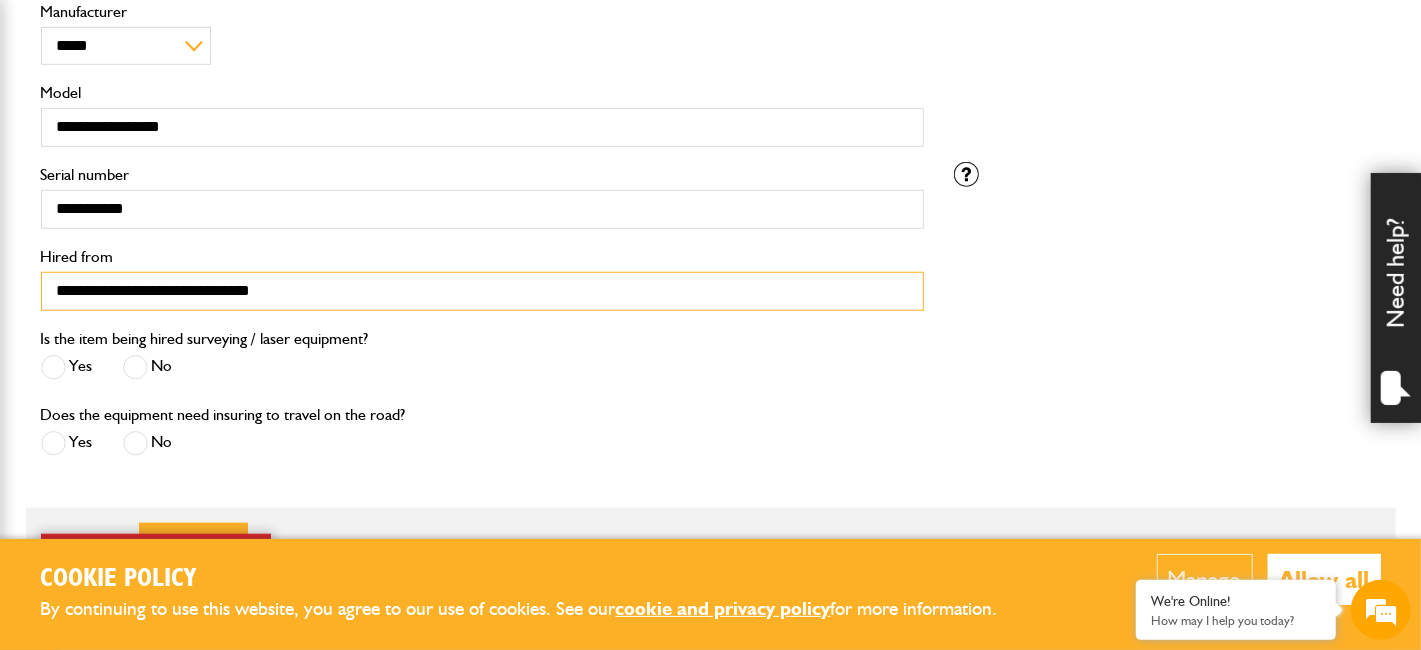 drag, startPoint x: 298, startPoint y: 287, endPoint x: 81, endPoint y: 279, distance: 217.14742 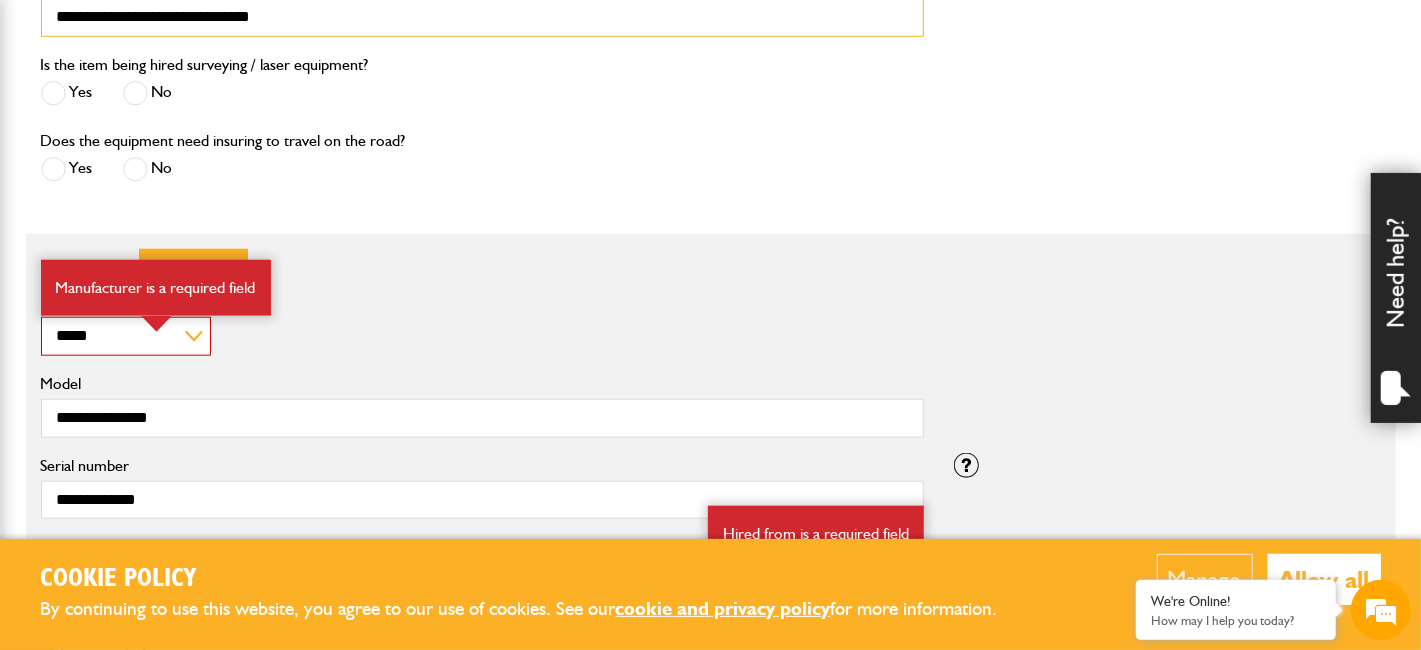 scroll, scrollTop: 1400, scrollLeft: 0, axis: vertical 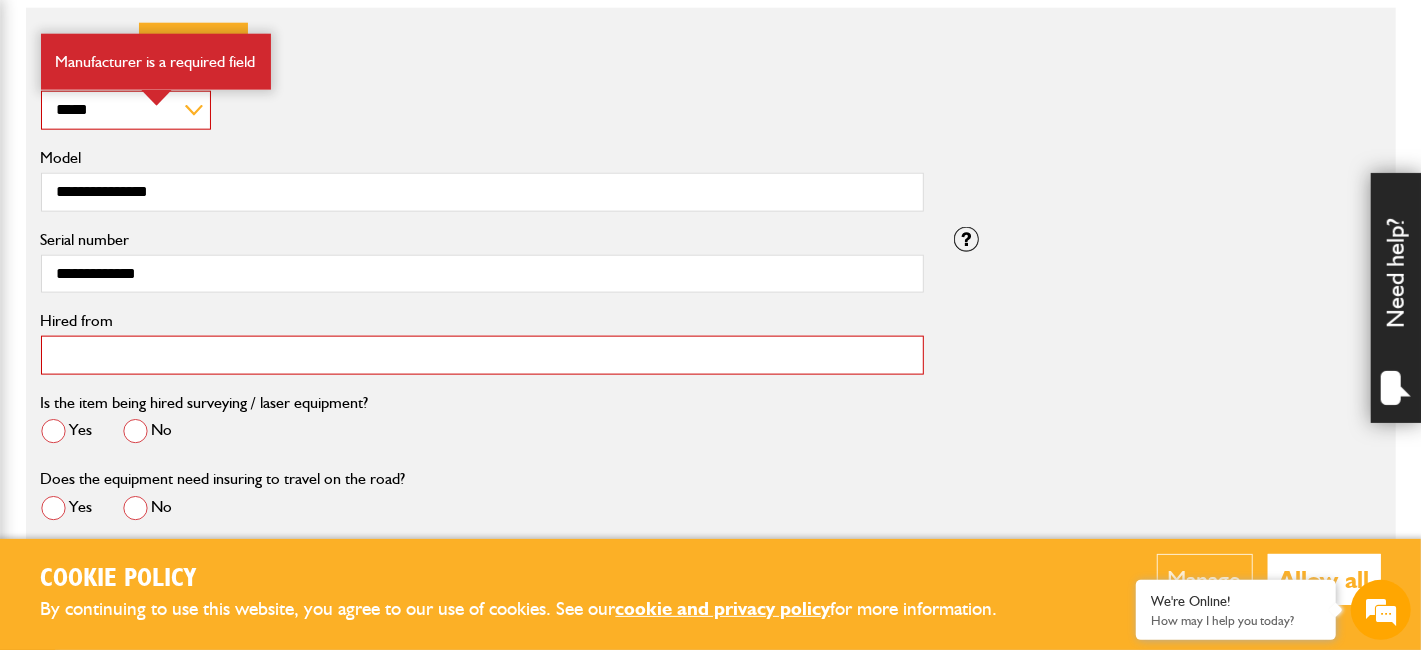 click on "Hired from" at bounding box center [482, 355] 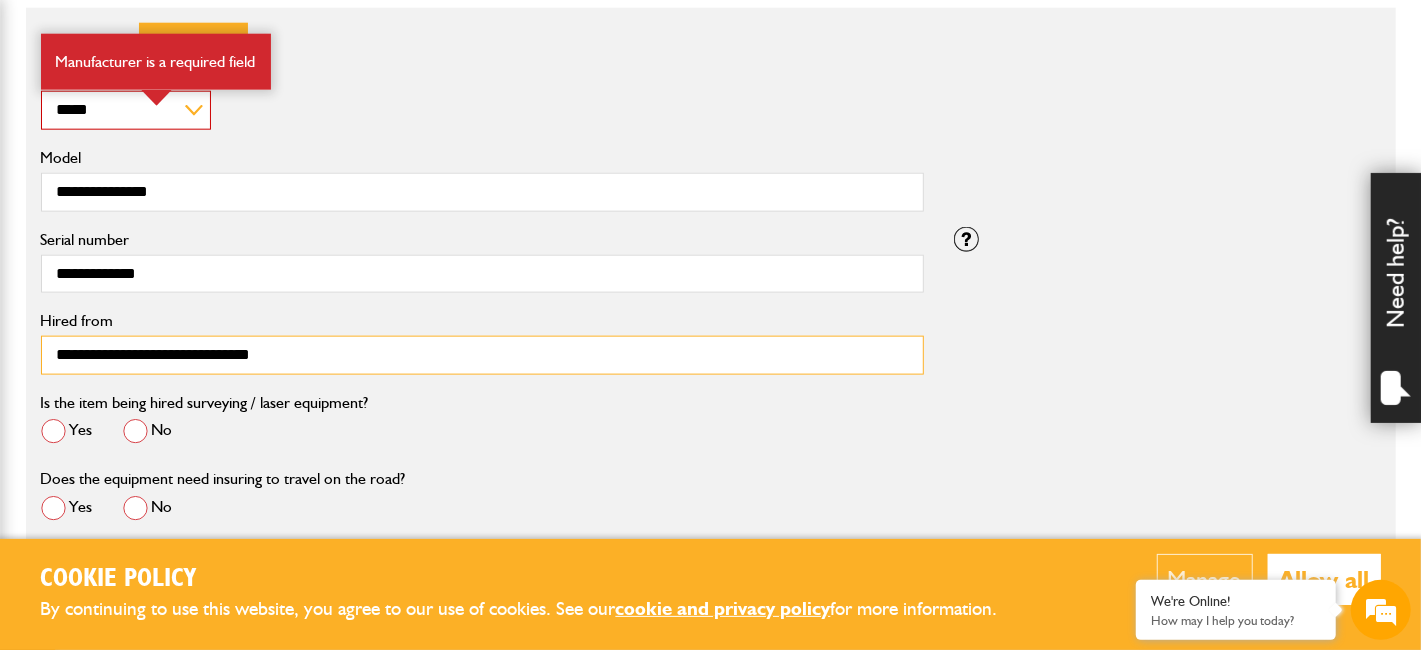 type on "**********" 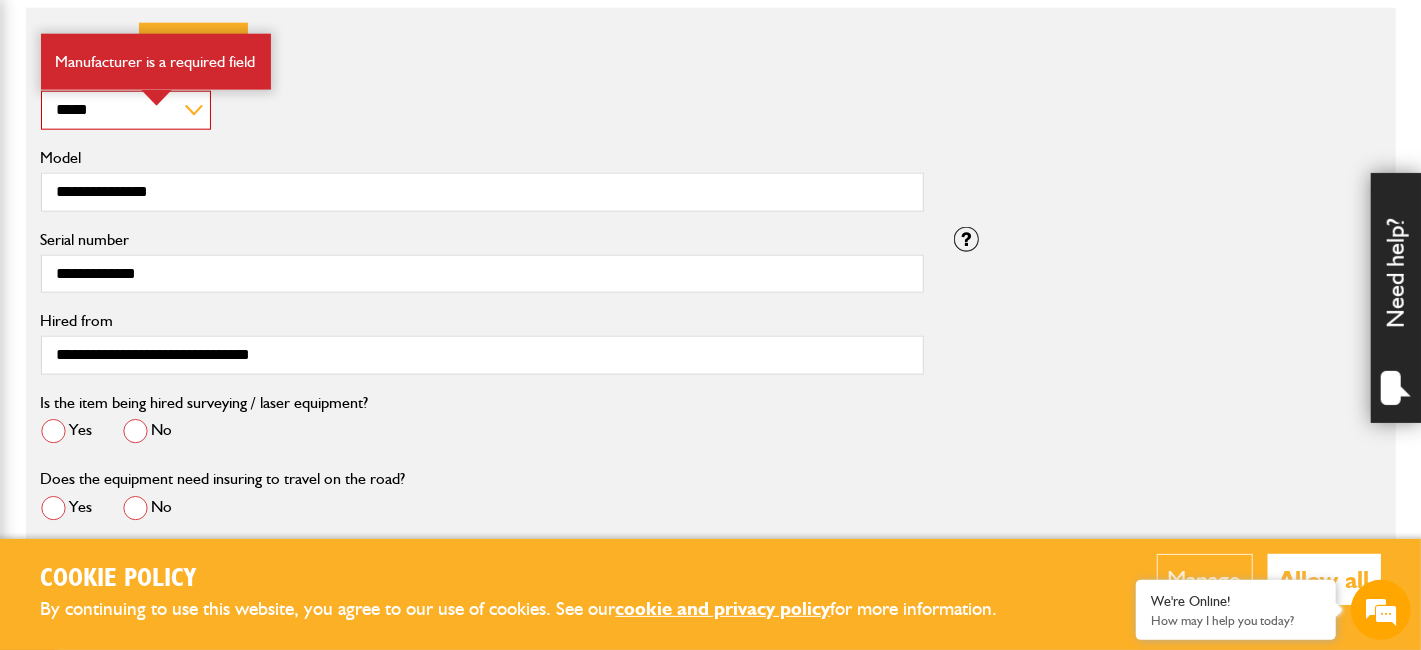 drag, startPoint x: 462, startPoint y: 432, endPoint x: 445, endPoint y: 426, distance: 18.027756 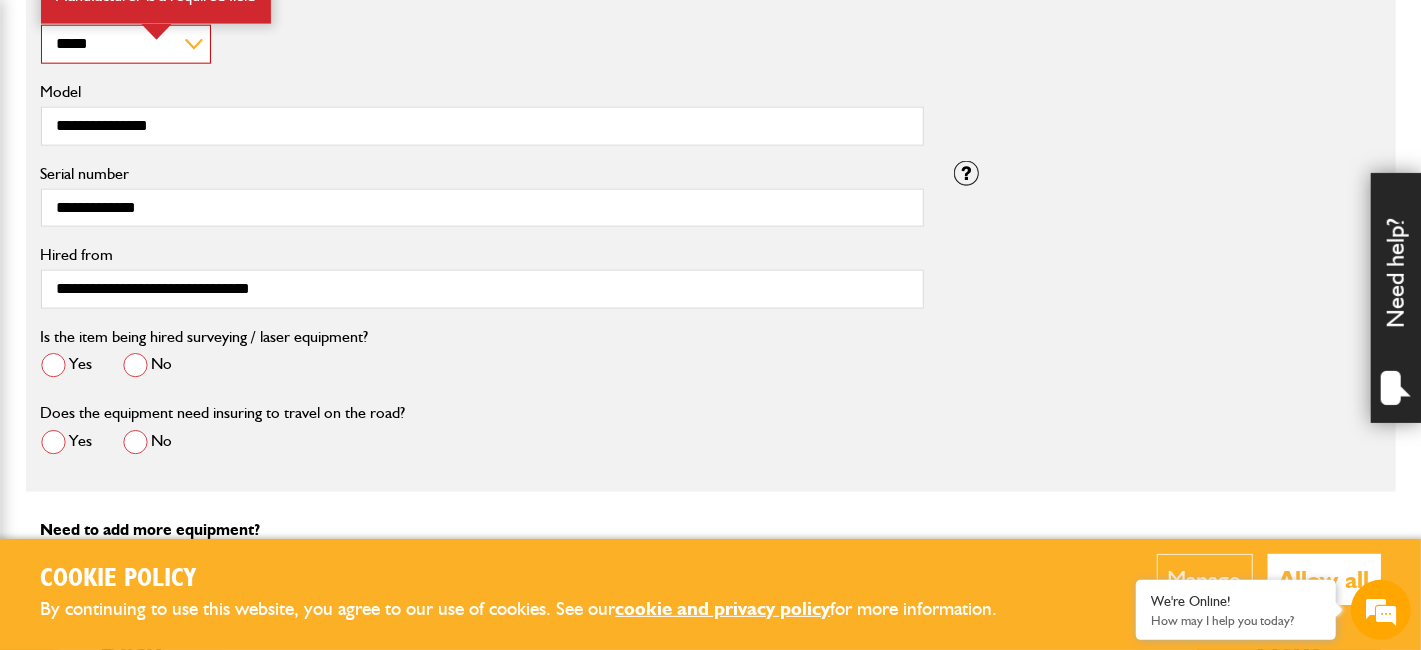 scroll, scrollTop: 1499, scrollLeft: 0, axis: vertical 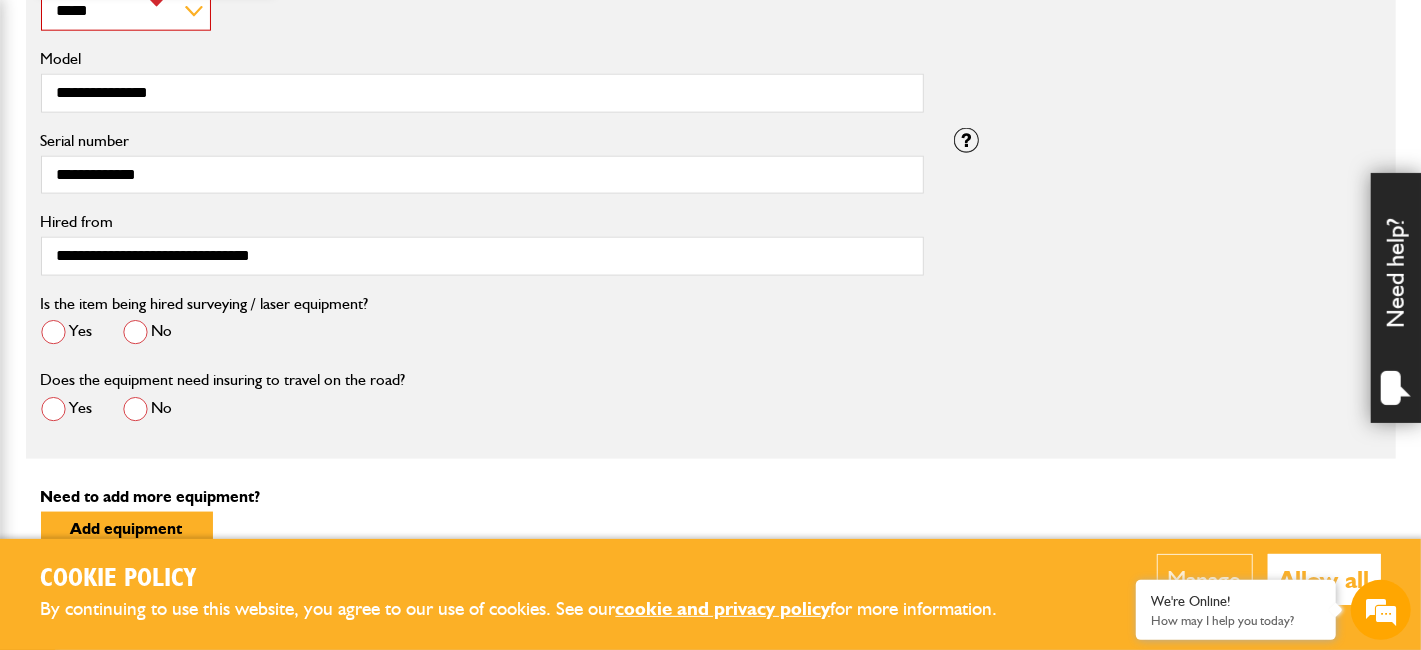 click at bounding box center [135, 332] 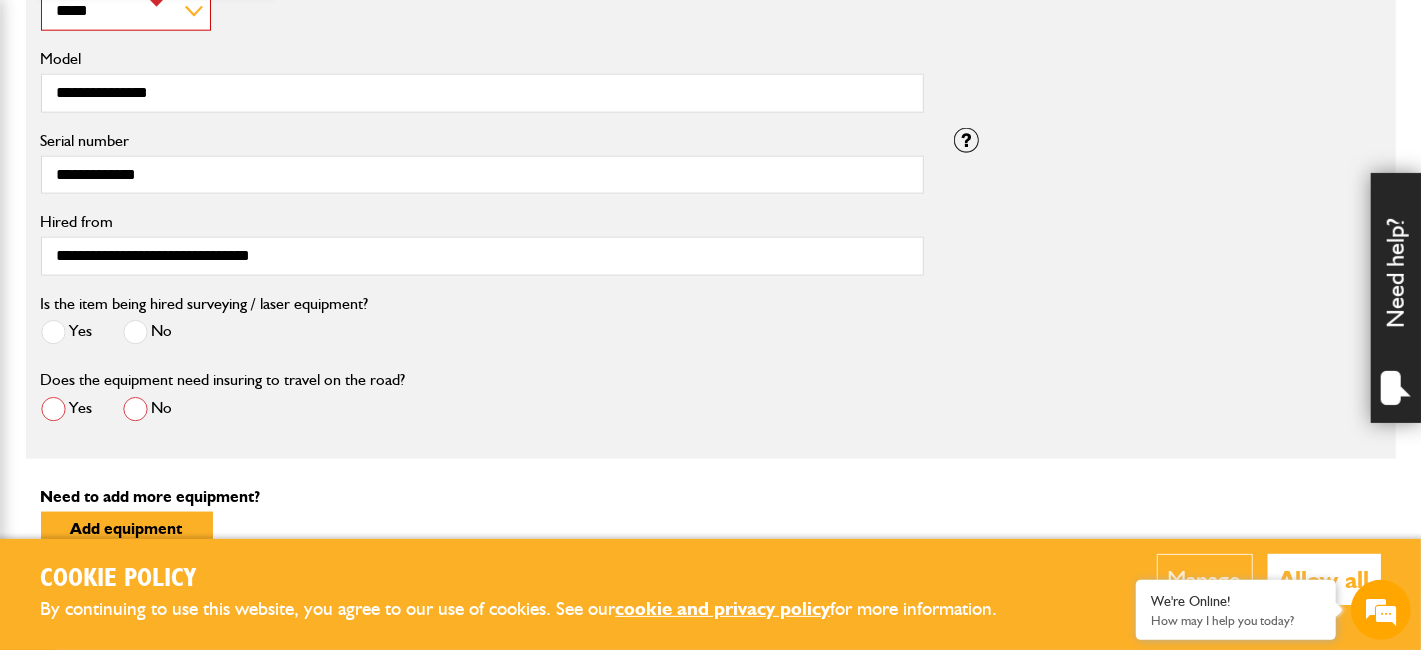 scroll, scrollTop: 1599, scrollLeft: 0, axis: vertical 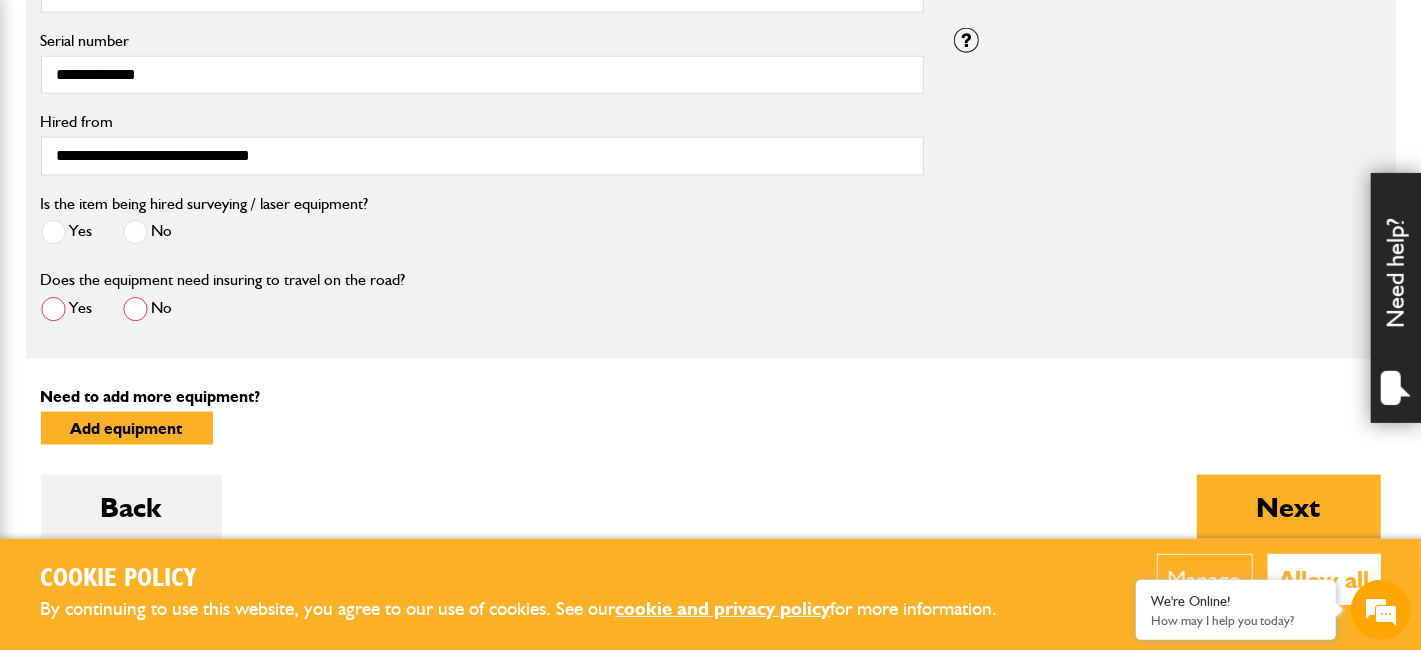 click at bounding box center [135, 309] 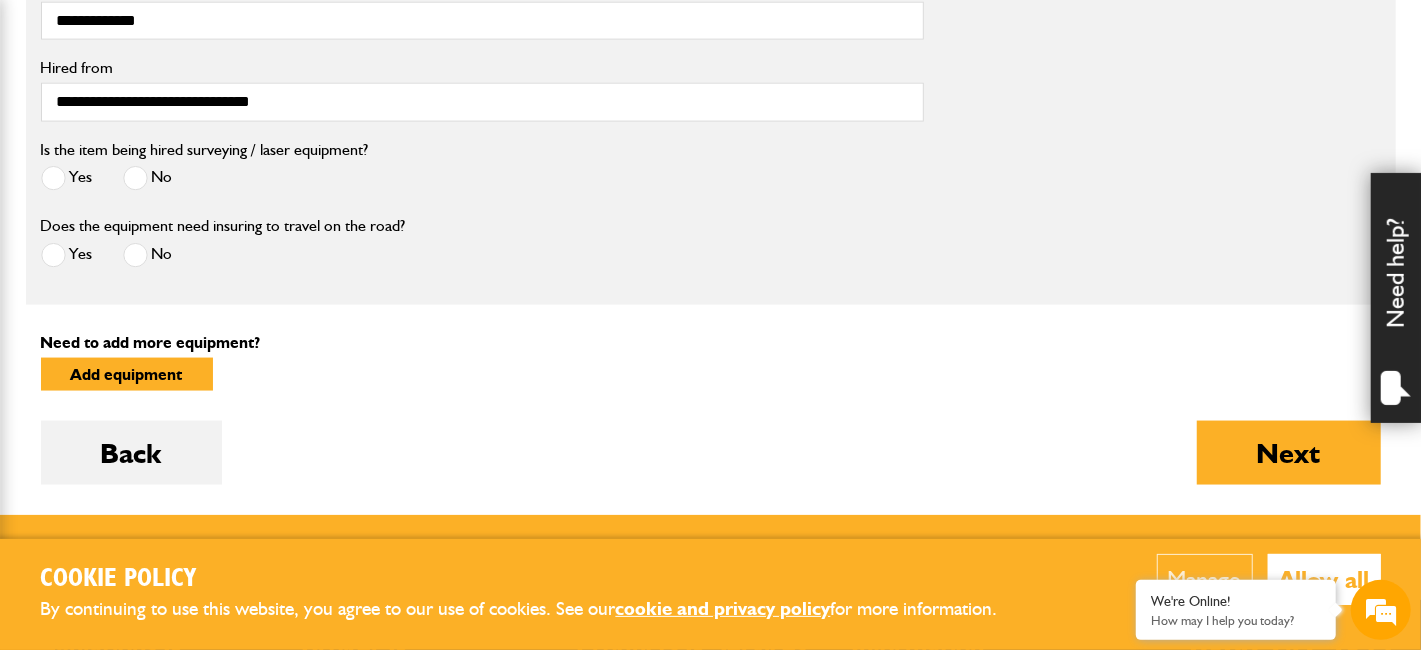 scroll, scrollTop: 1700, scrollLeft: 0, axis: vertical 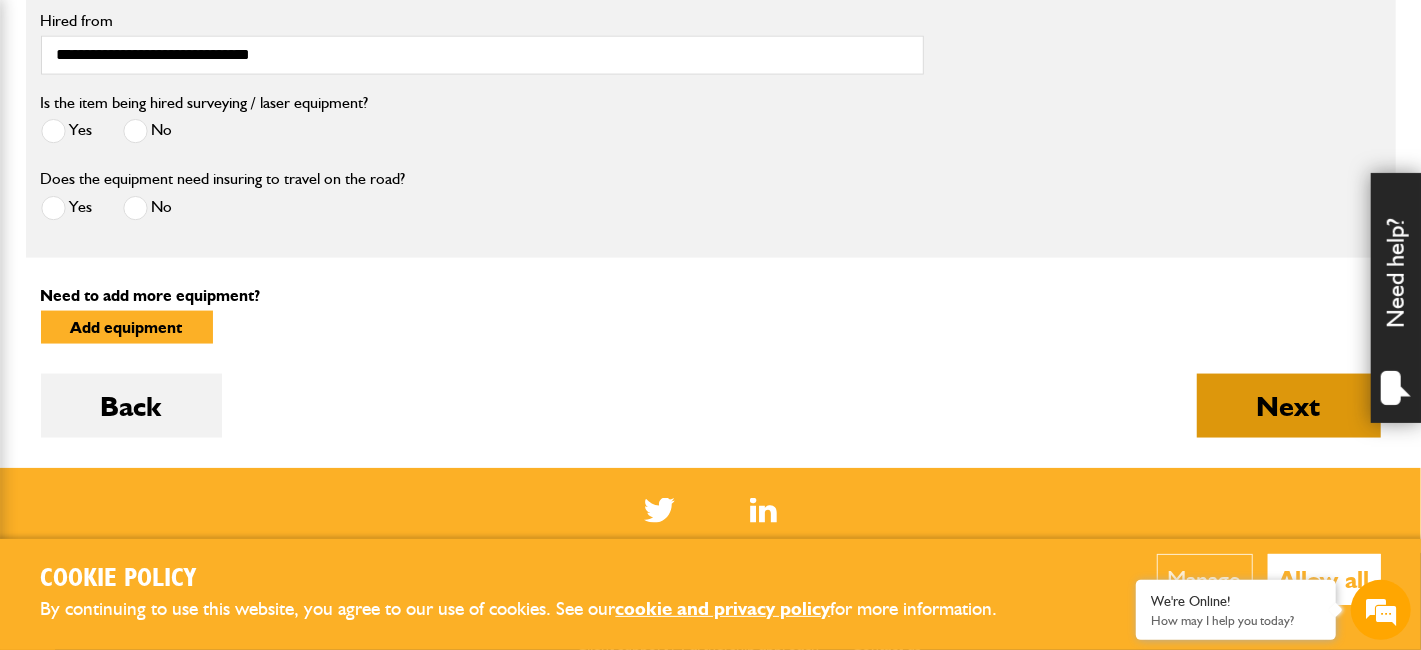 click on "Next" at bounding box center [1289, 406] 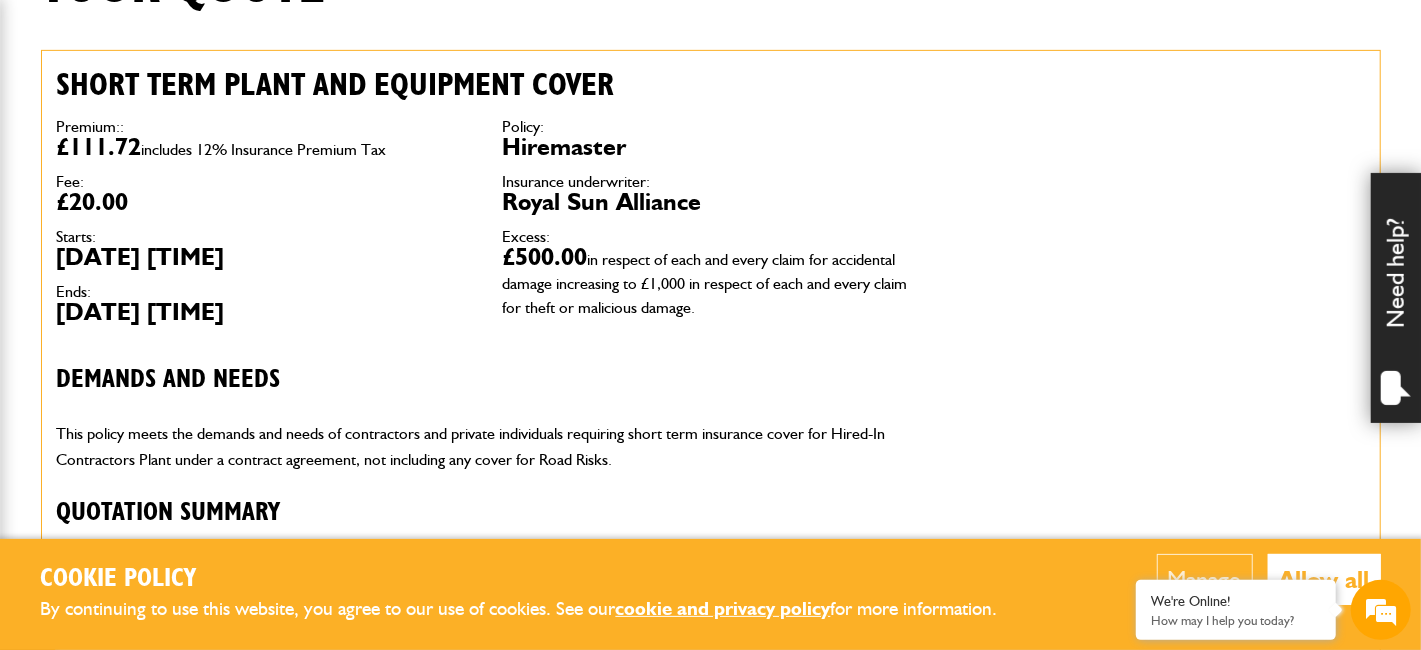 scroll, scrollTop: 600, scrollLeft: 0, axis: vertical 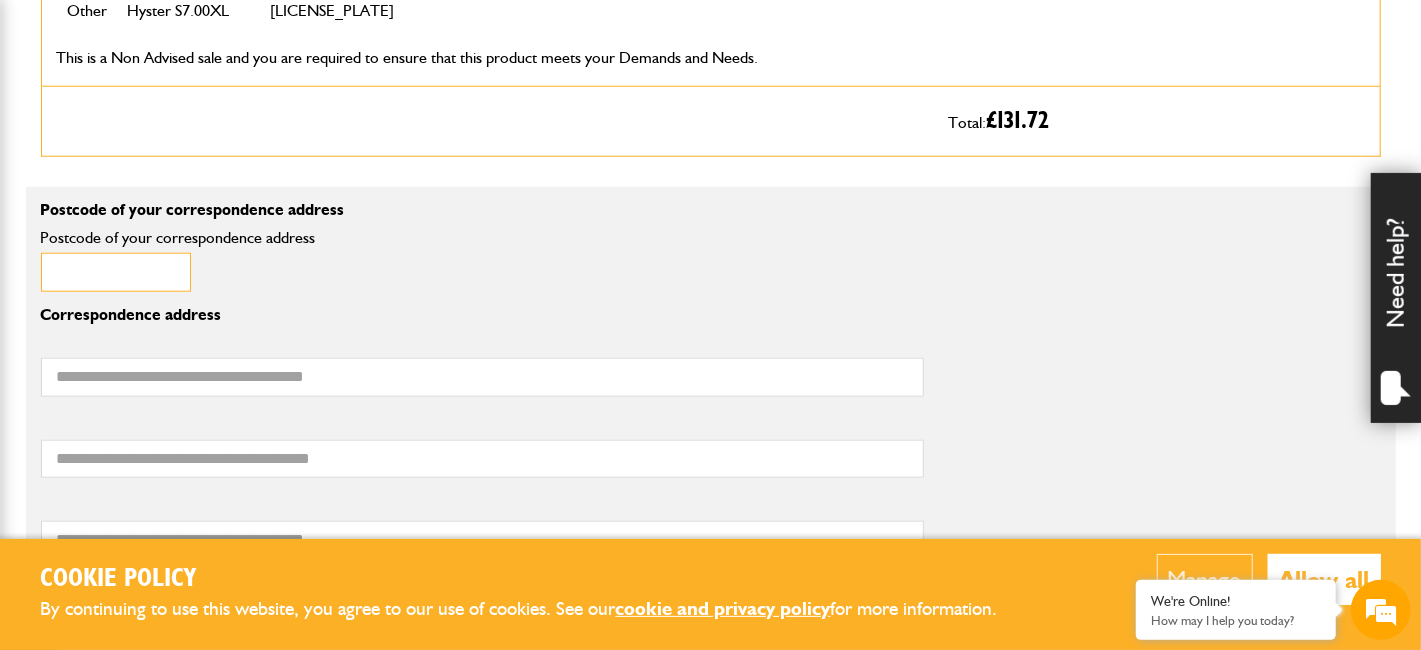 click on "Postcode of your correspondence address" at bounding box center [116, 272] 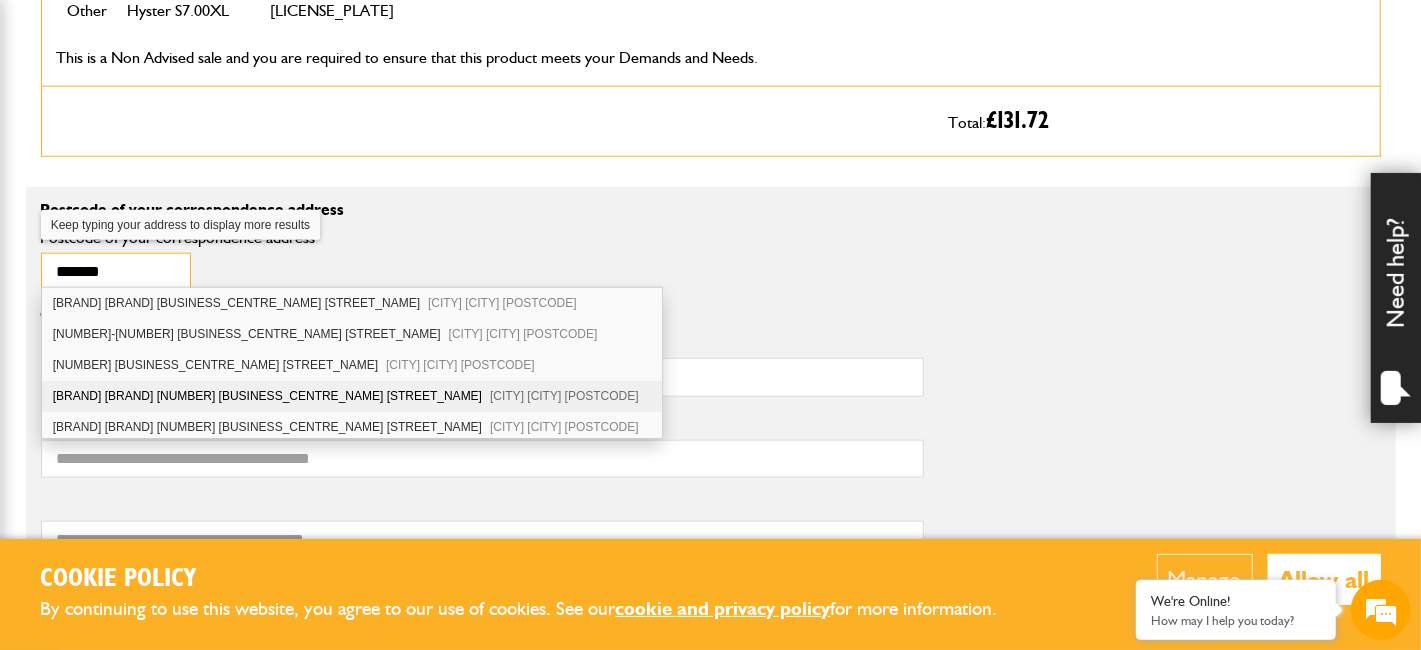 type on "*******" 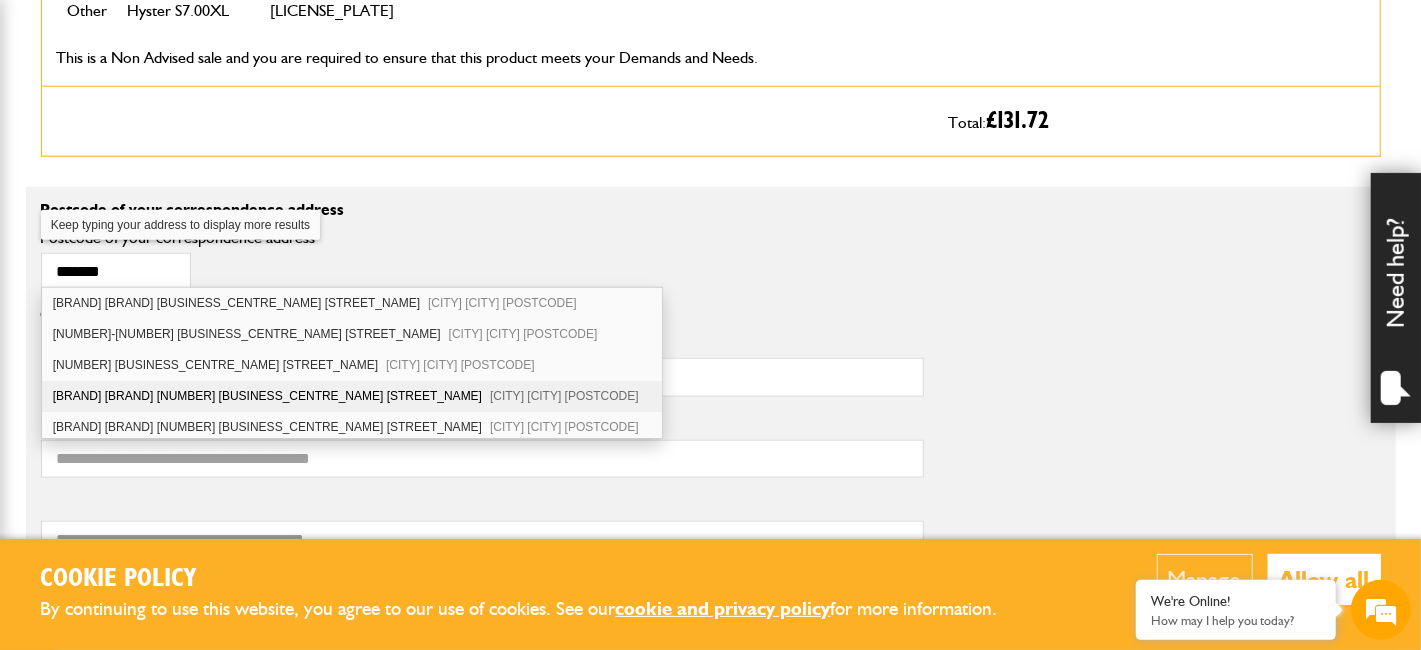 click on "[BRAND] [BRAND] [NUMBER] [BUSINESS_CENTRE_NAME] [STREET_NAME] [CITY] [POSTCODE]" at bounding box center (352, 396) 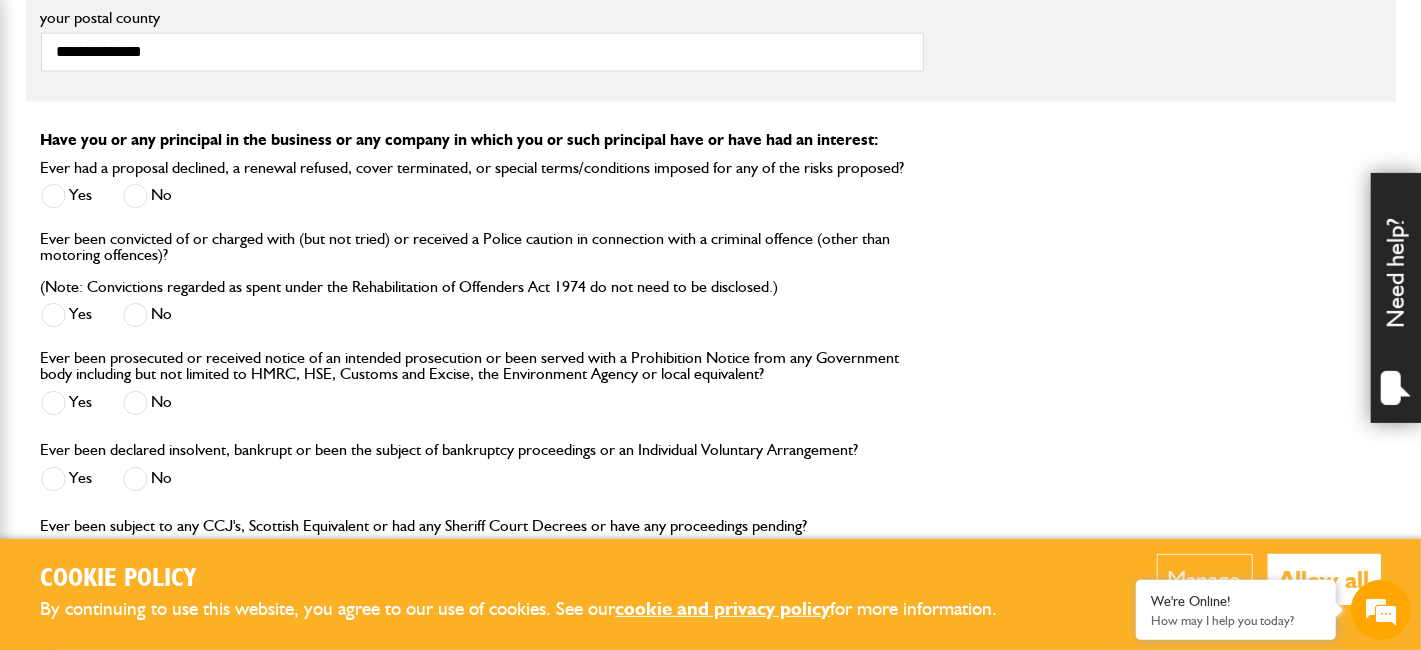 scroll, scrollTop: 1899, scrollLeft: 0, axis: vertical 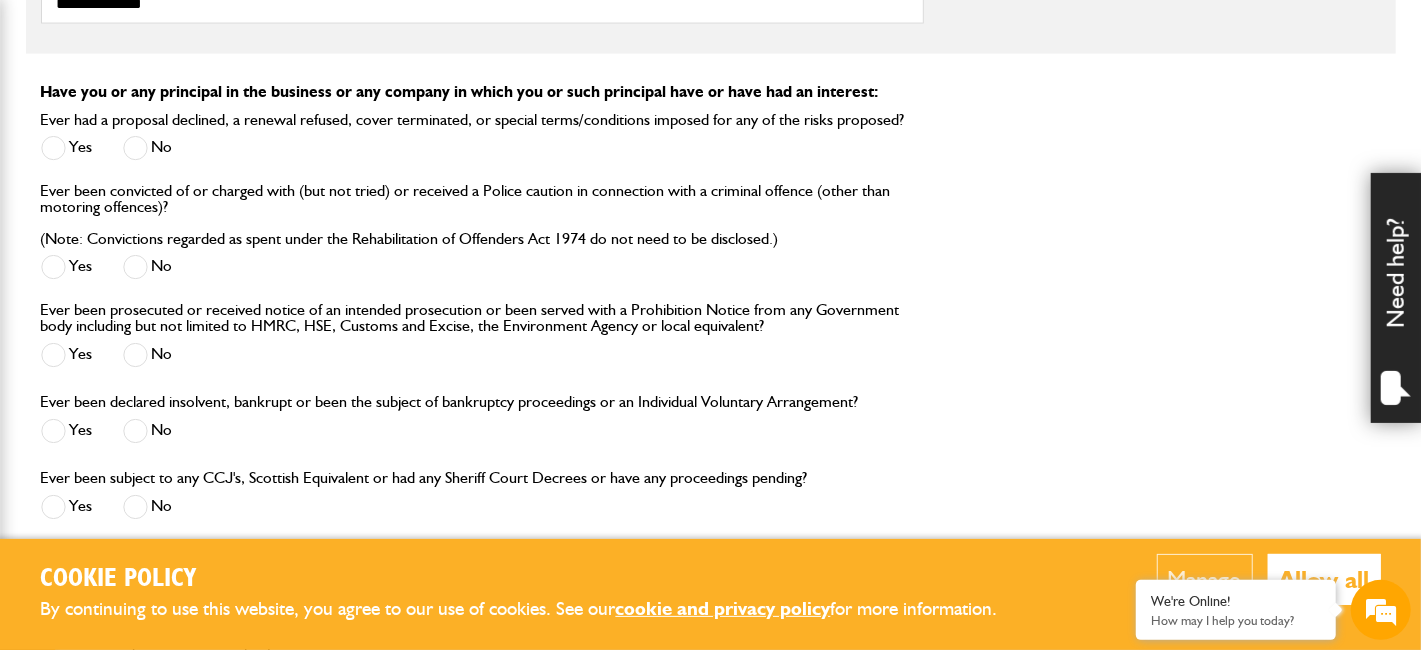 click at bounding box center [135, 148] 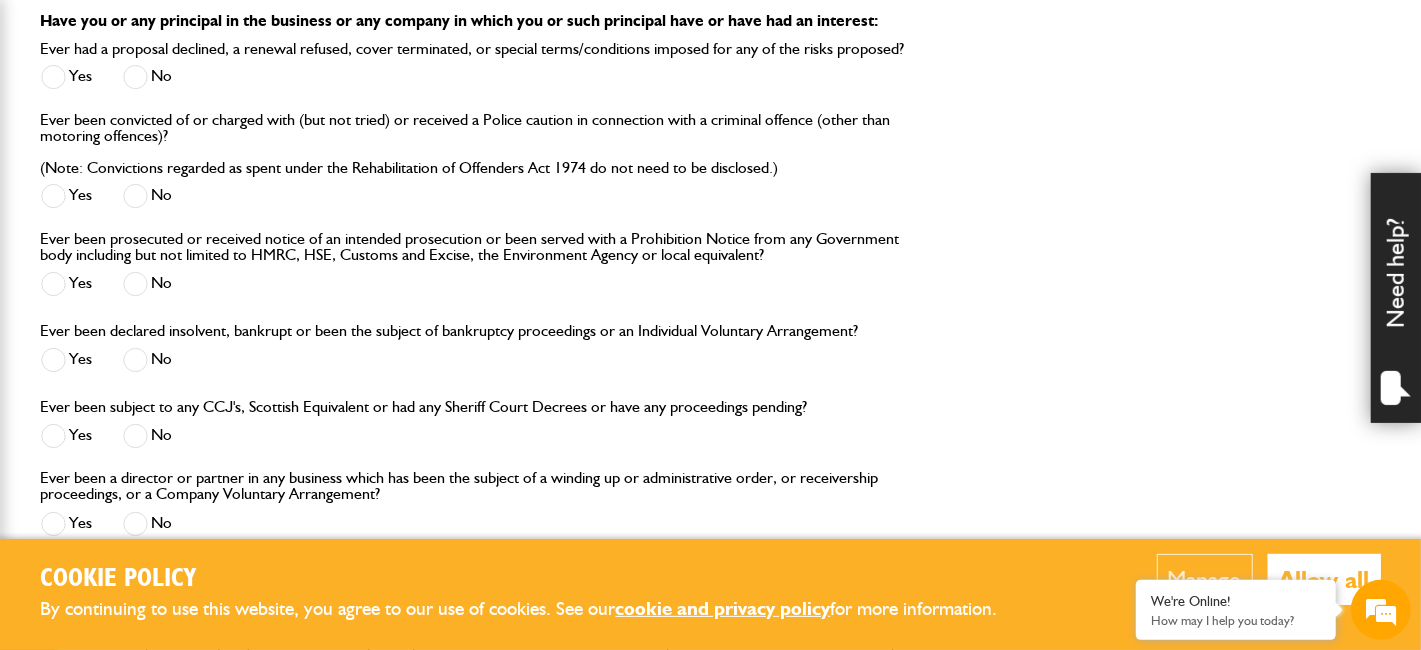 scroll, scrollTop: 1999, scrollLeft: 0, axis: vertical 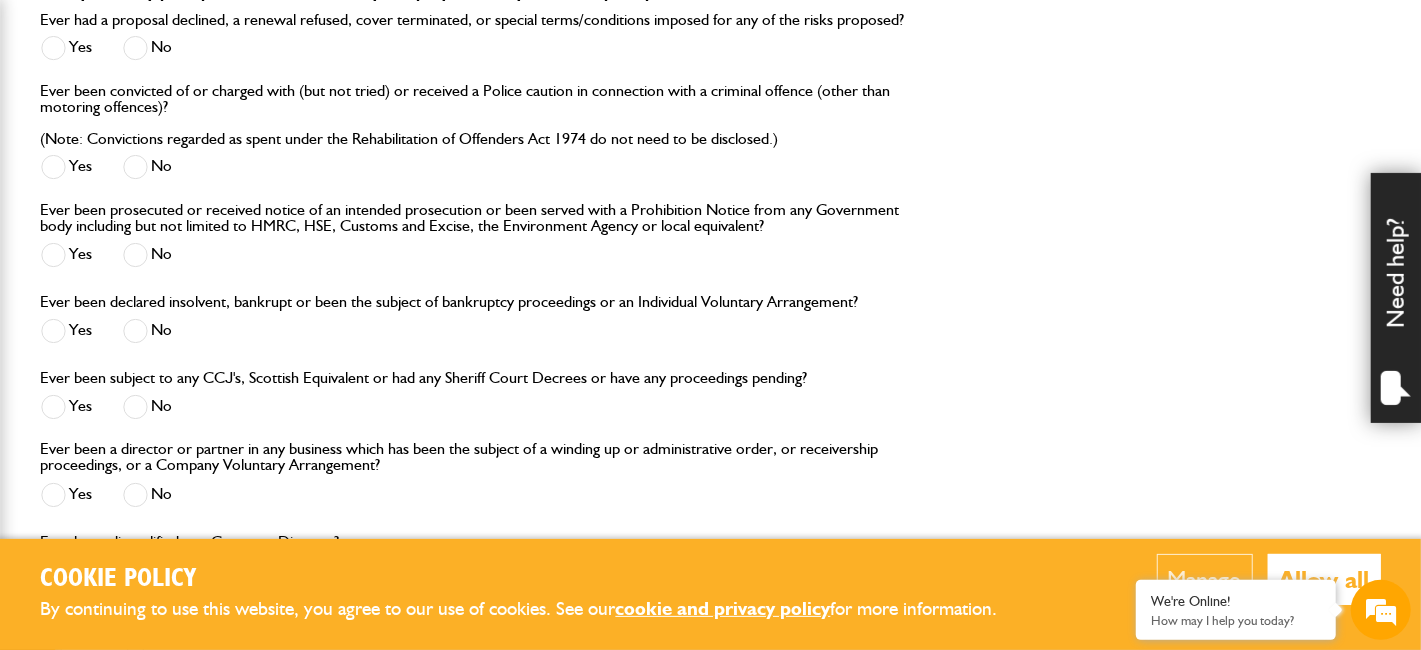 click at bounding box center (135, 255) 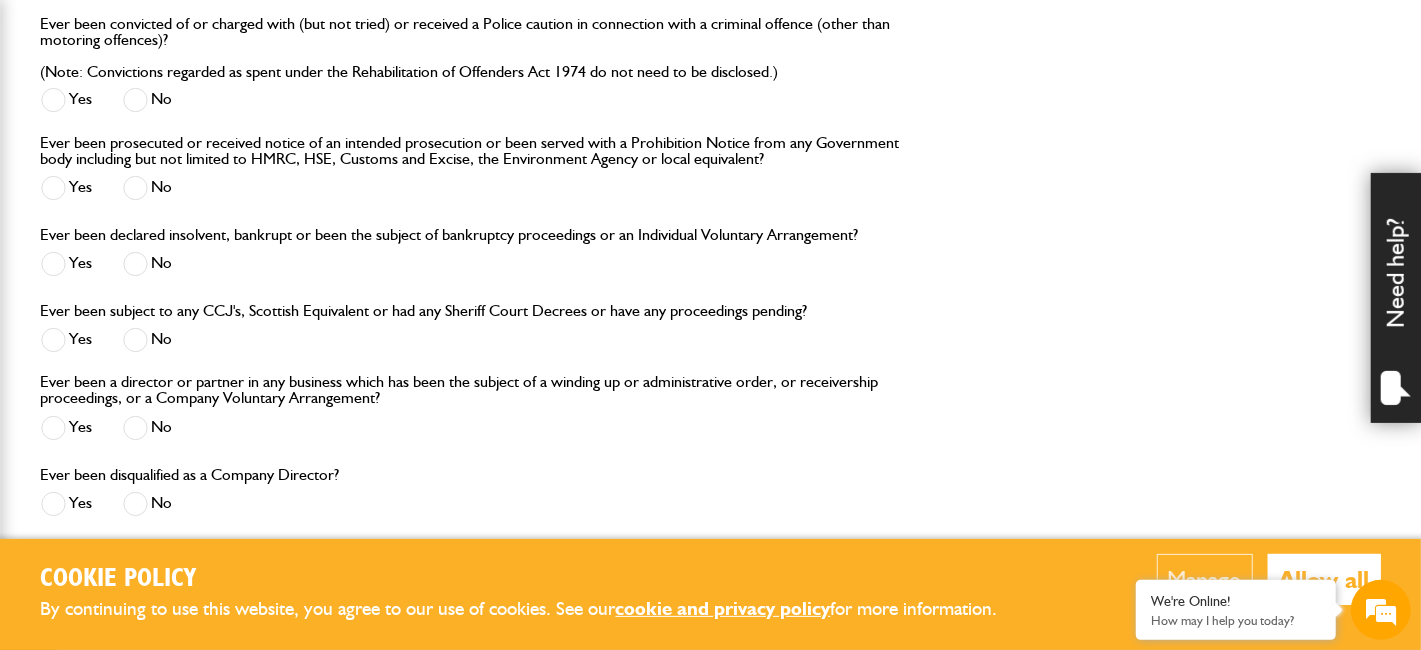scroll, scrollTop: 2100, scrollLeft: 0, axis: vertical 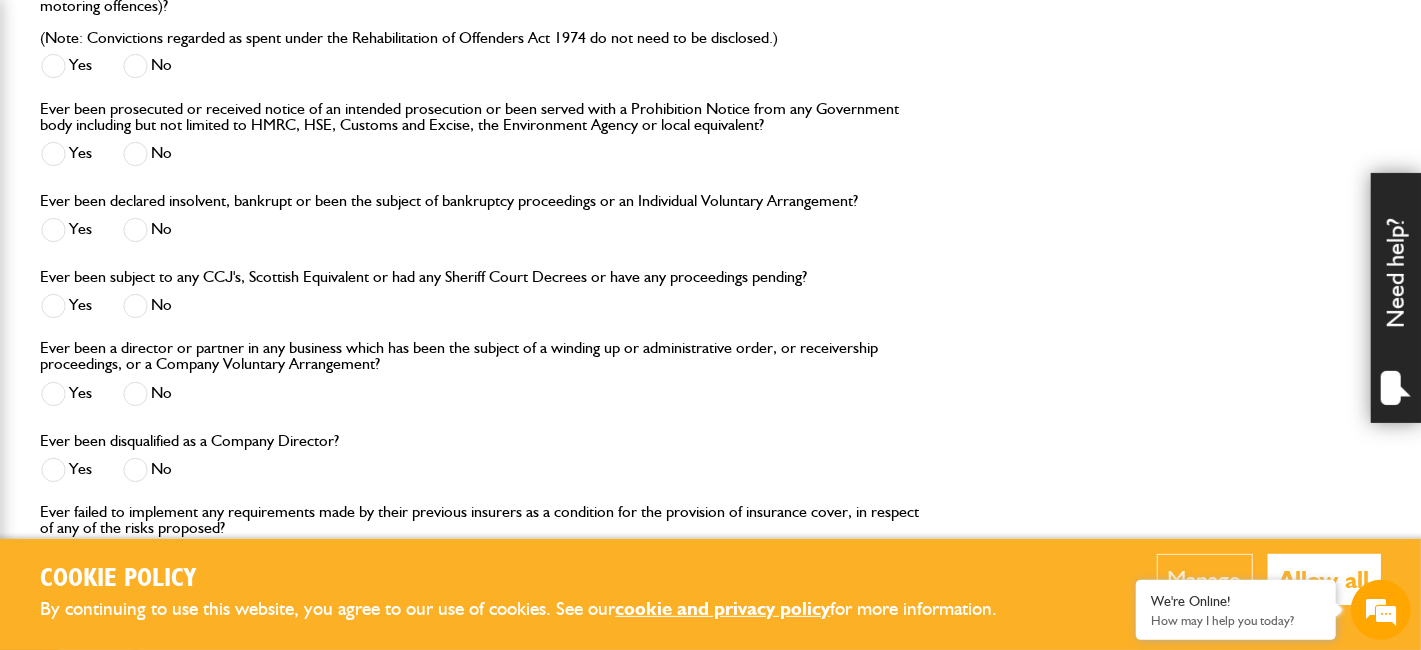click at bounding box center [135, 230] 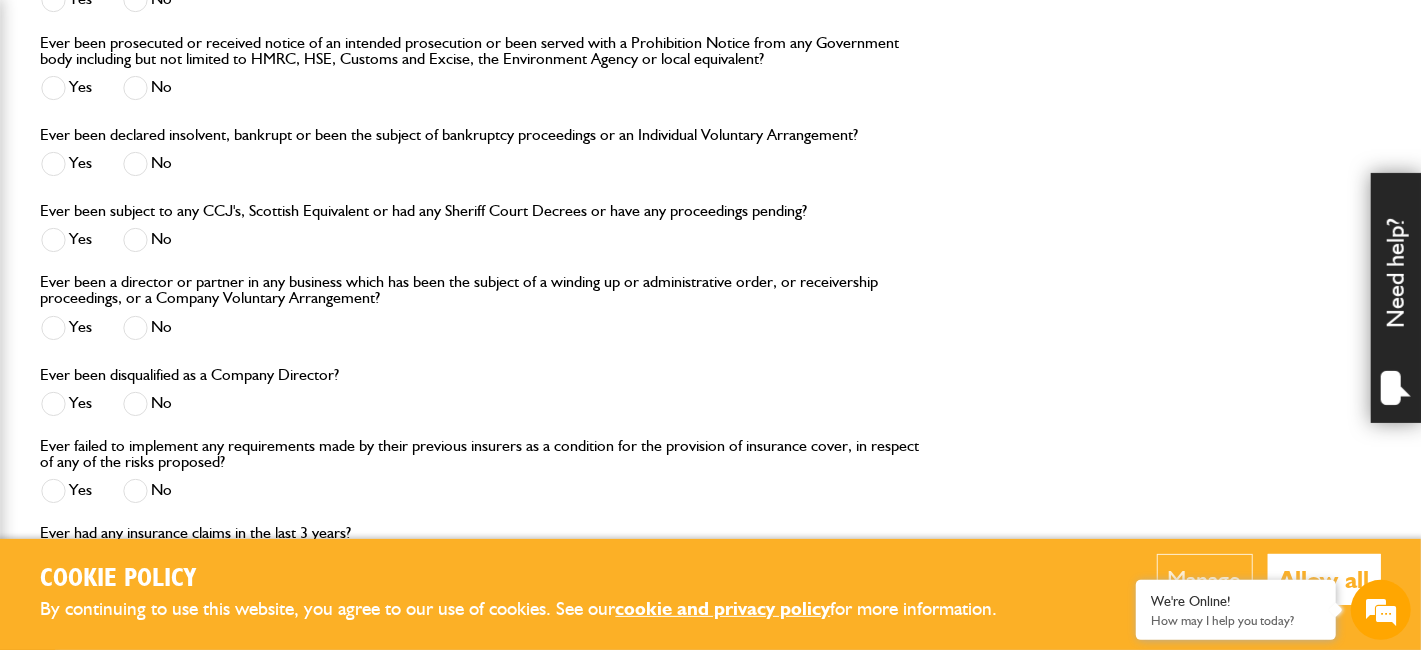 scroll, scrollTop: 2200, scrollLeft: 0, axis: vertical 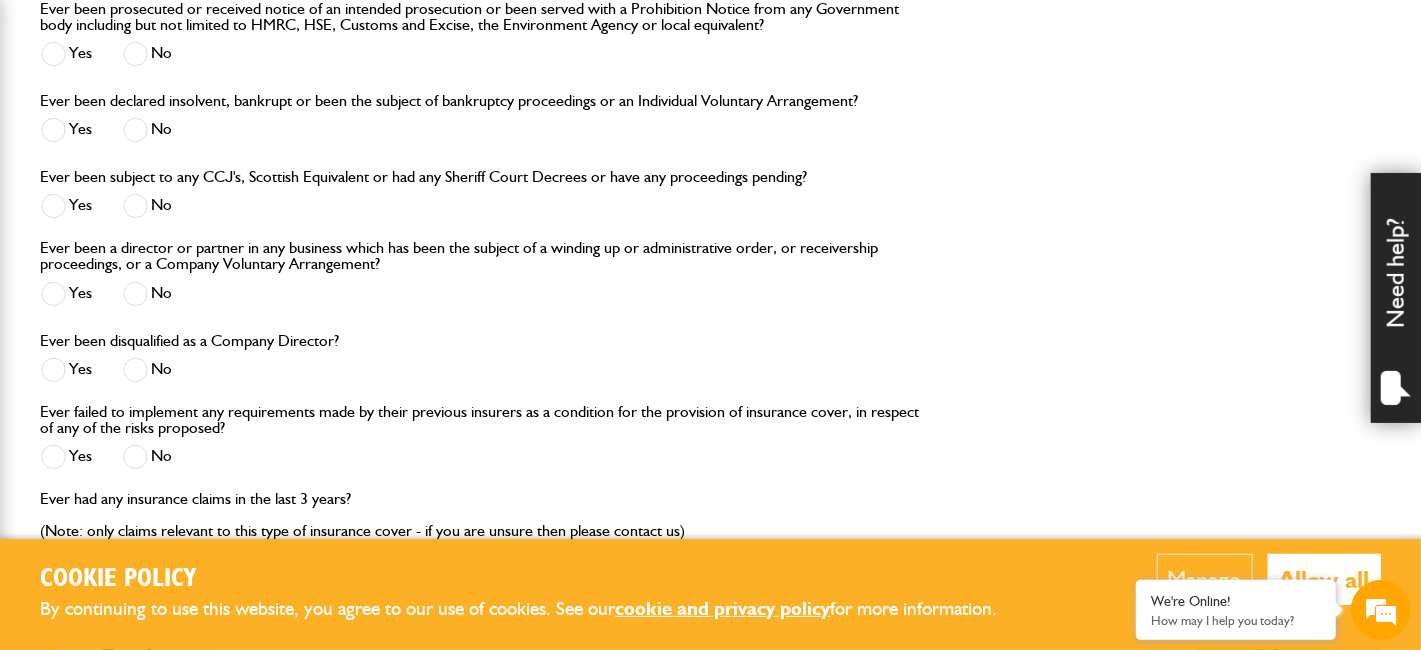 click at bounding box center (135, 206) 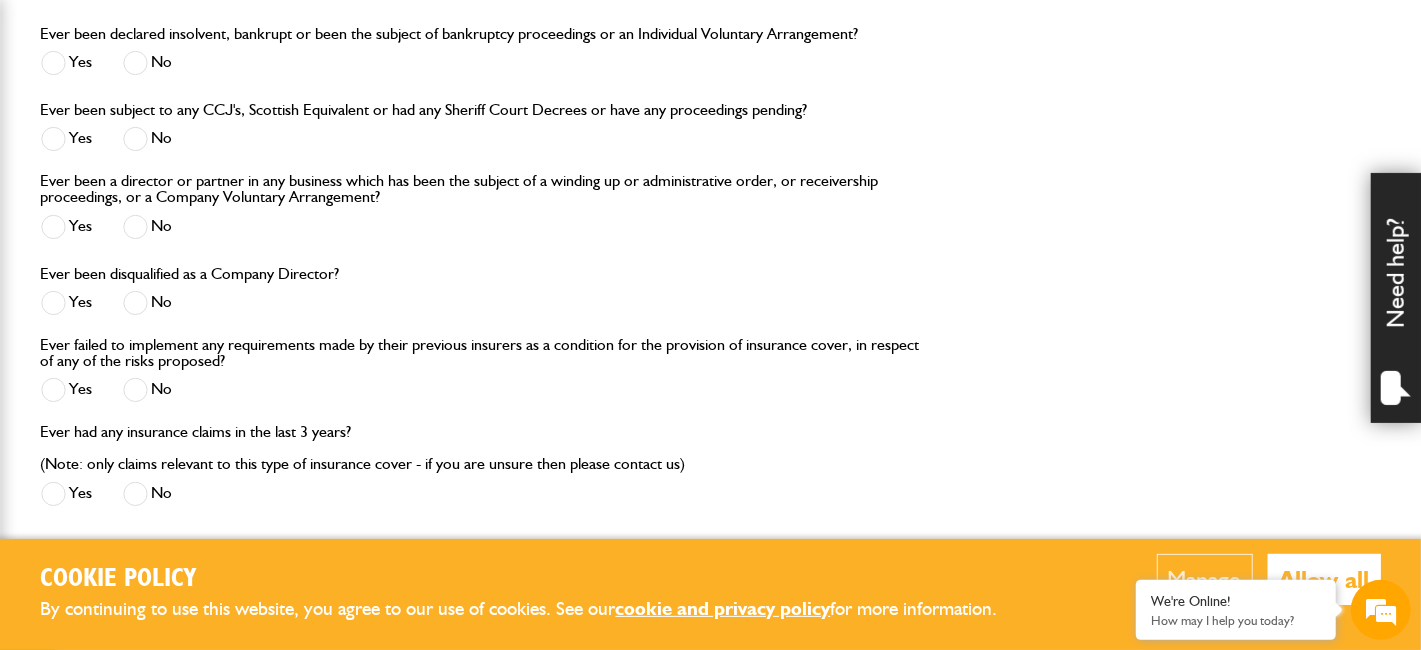 scroll, scrollTop: 2299, scrollLeft: 0, axis: vertical 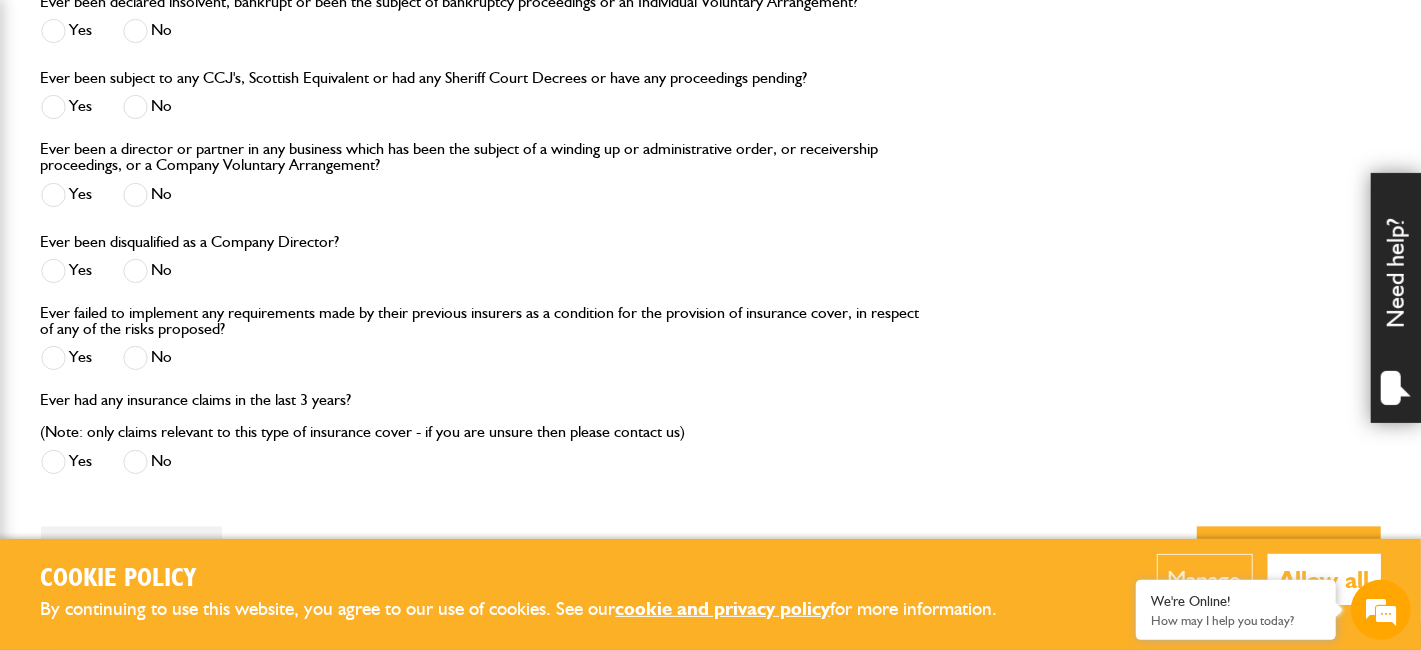 click at bounding box center (135, 195) 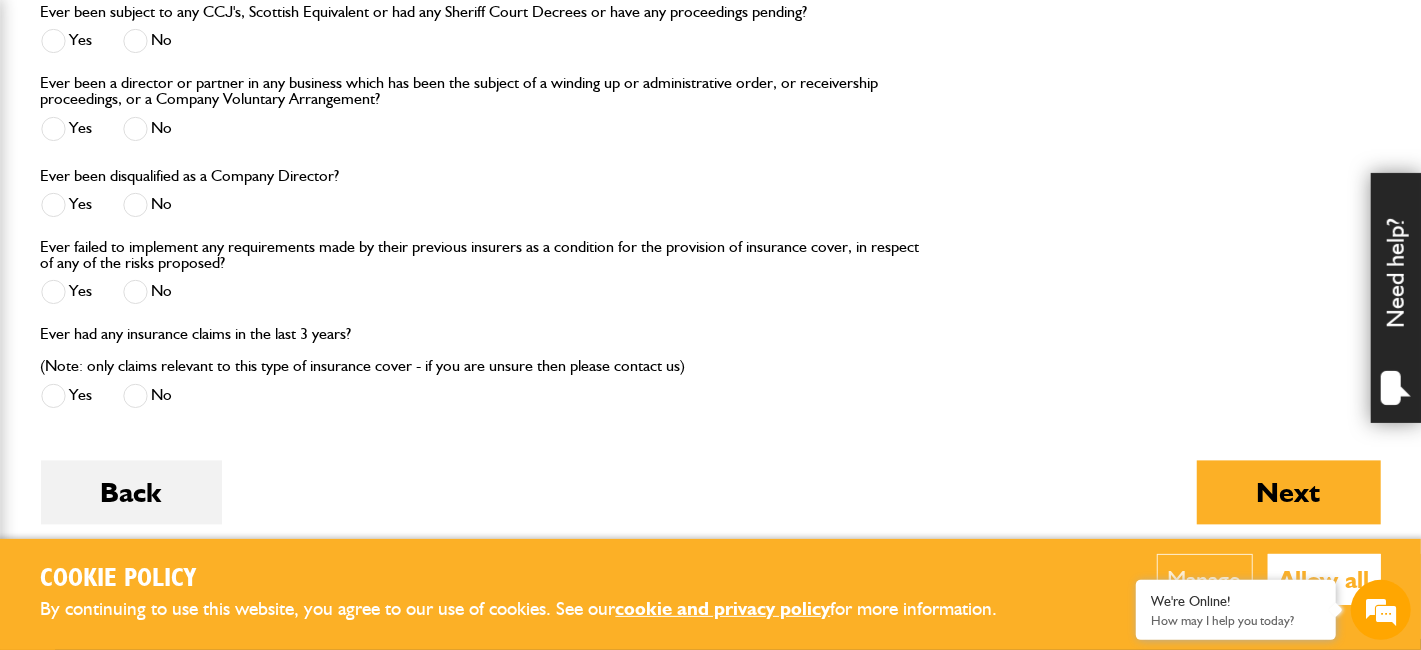scroll, scrollTop: 2399, scrollLeft: 0, axis: vertical 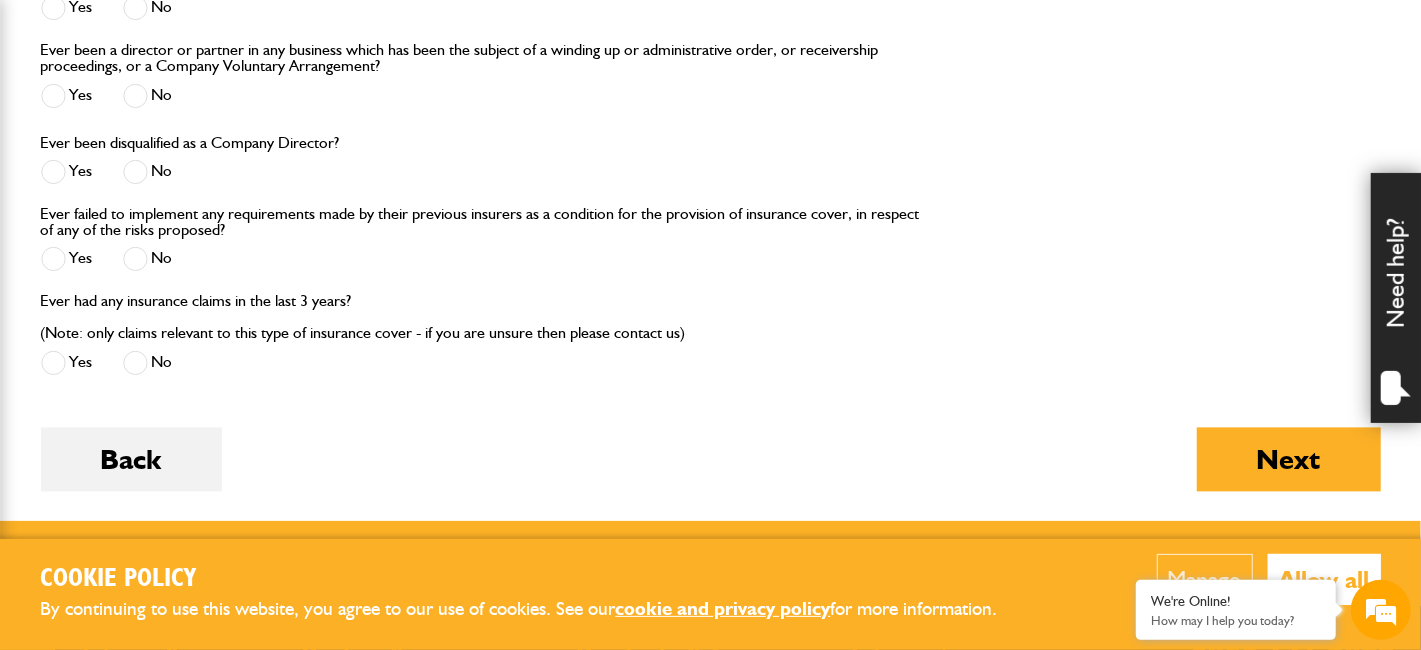 click at bounding box center (135, 171) 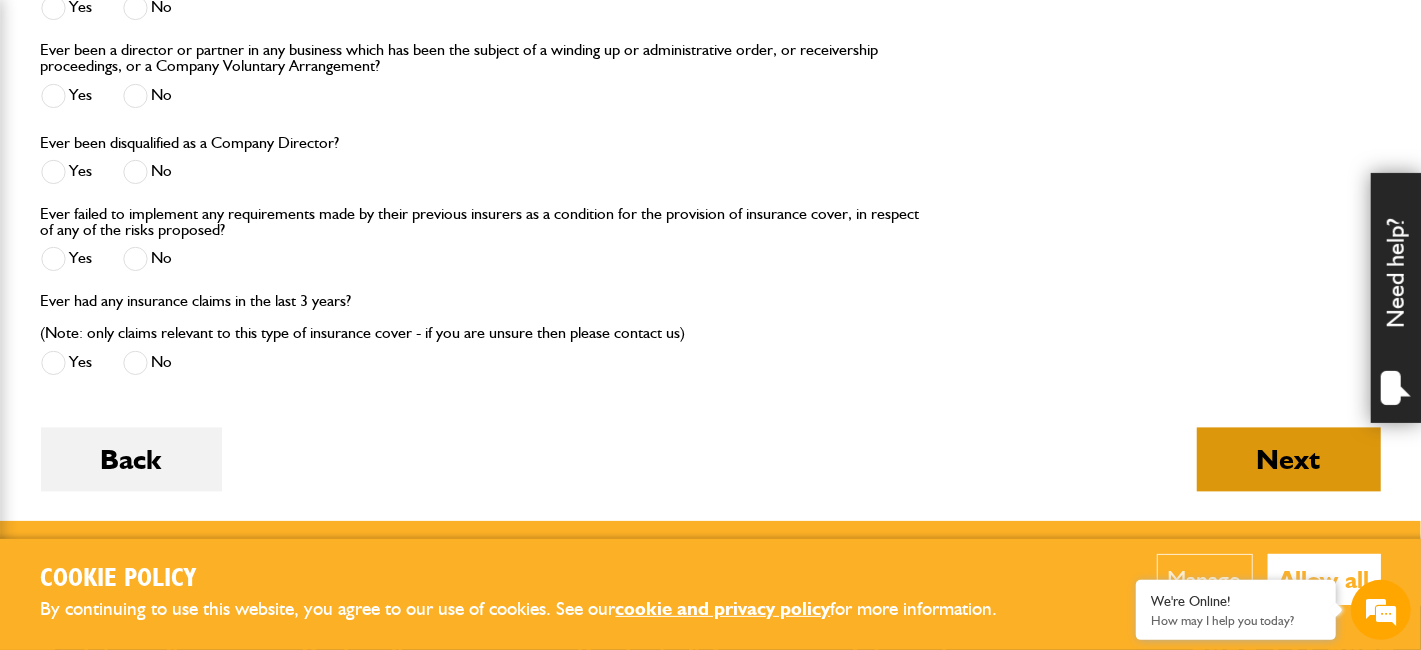 click on "Next" at bounding box center [1289, 459] 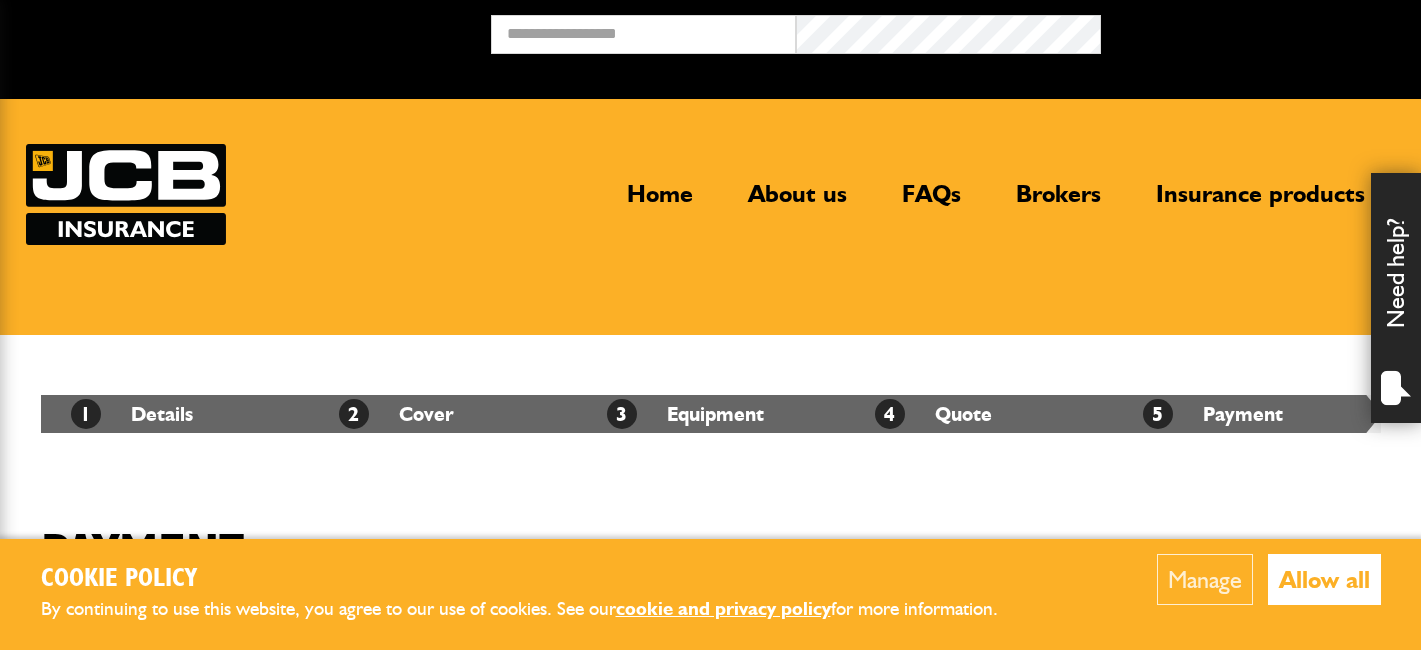 scroll, scrollTop: 0, scrollLeft: 0, axis: both 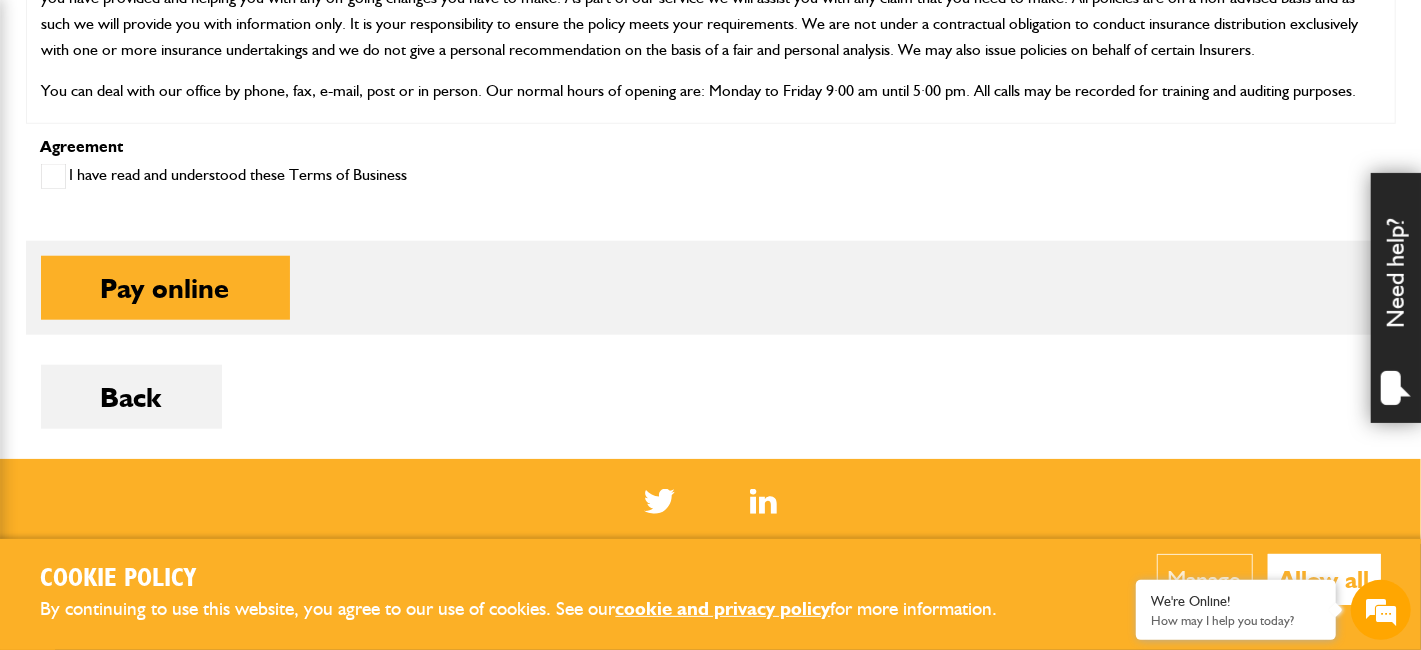 click at bounding box center (53, 176) 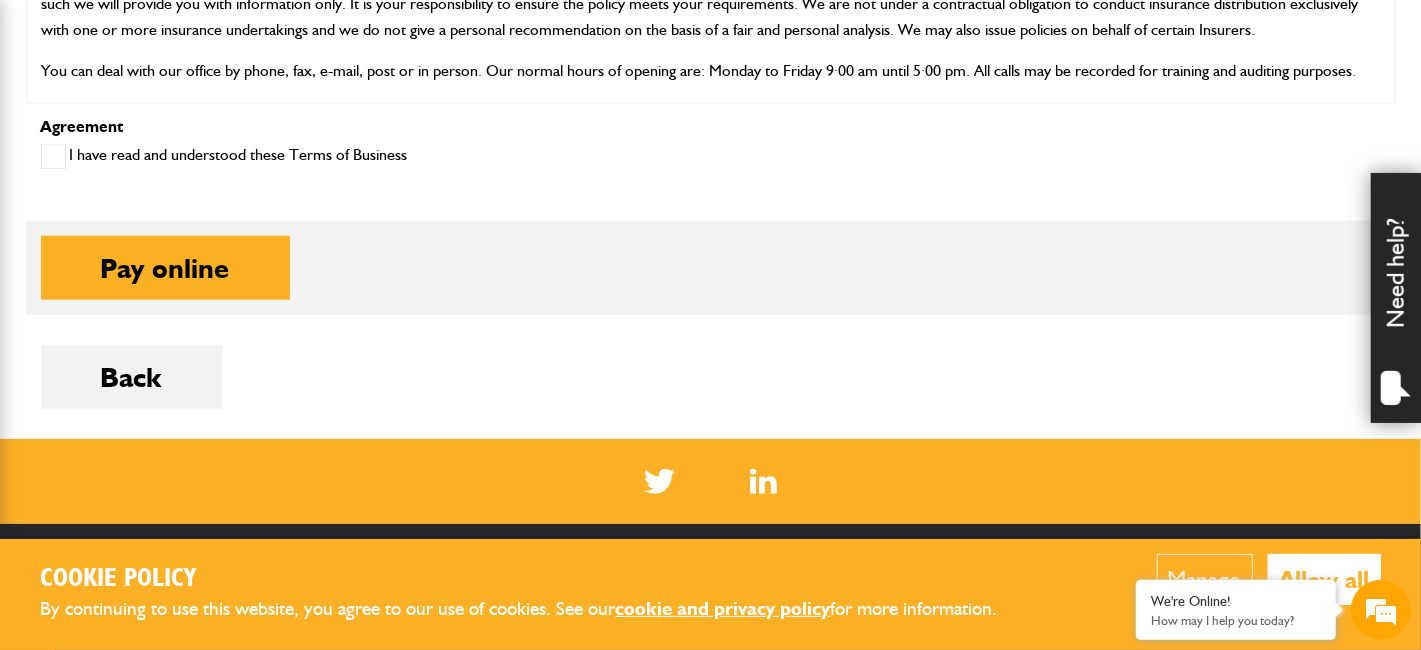 scroll, scrollTop: 1199, scrollLeft: 0, axis: vertical 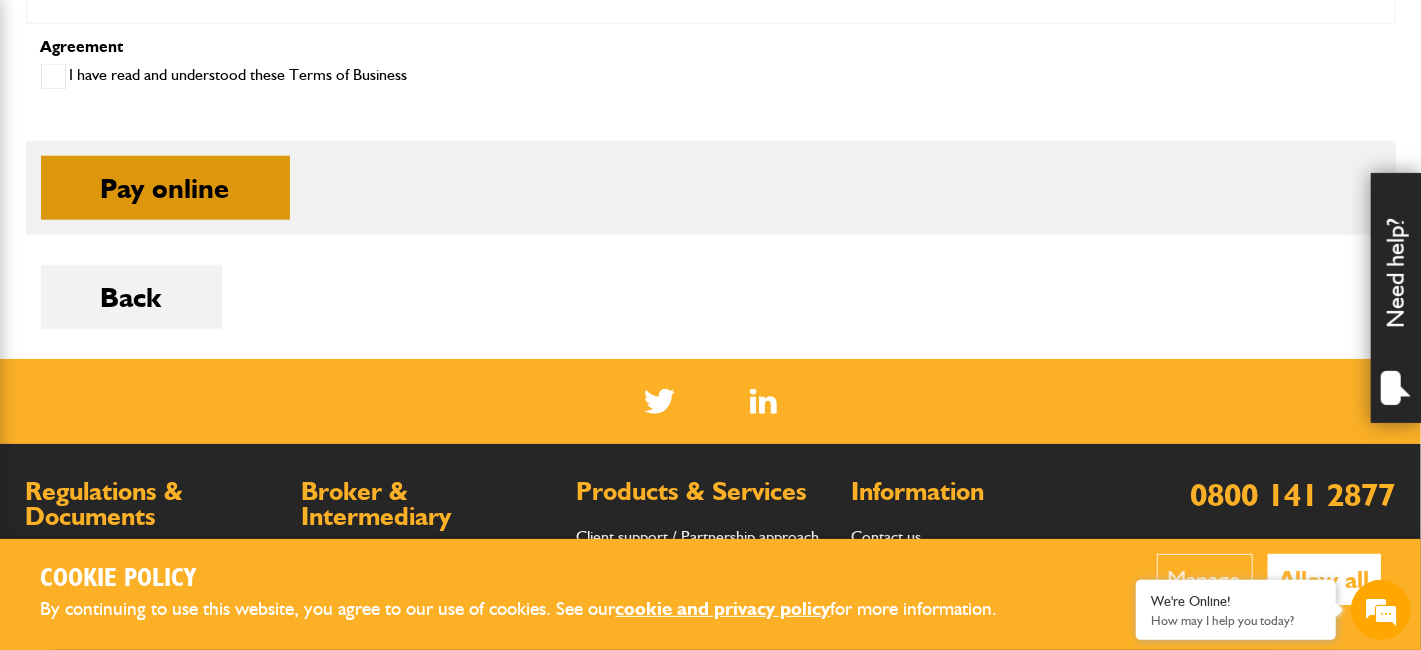click on "Pay online" at bounding box center (165, 188) 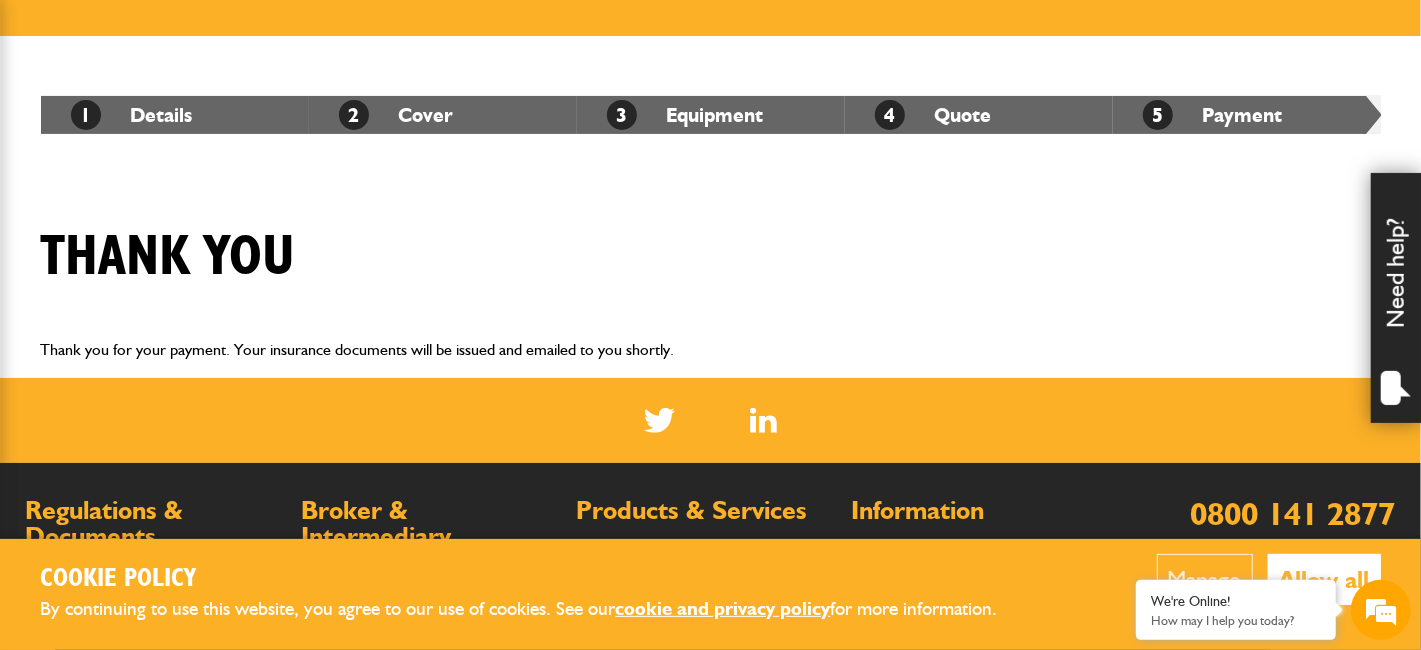 scroll, scrollTop: 216, scrollLeft: 0, axis: vertical 